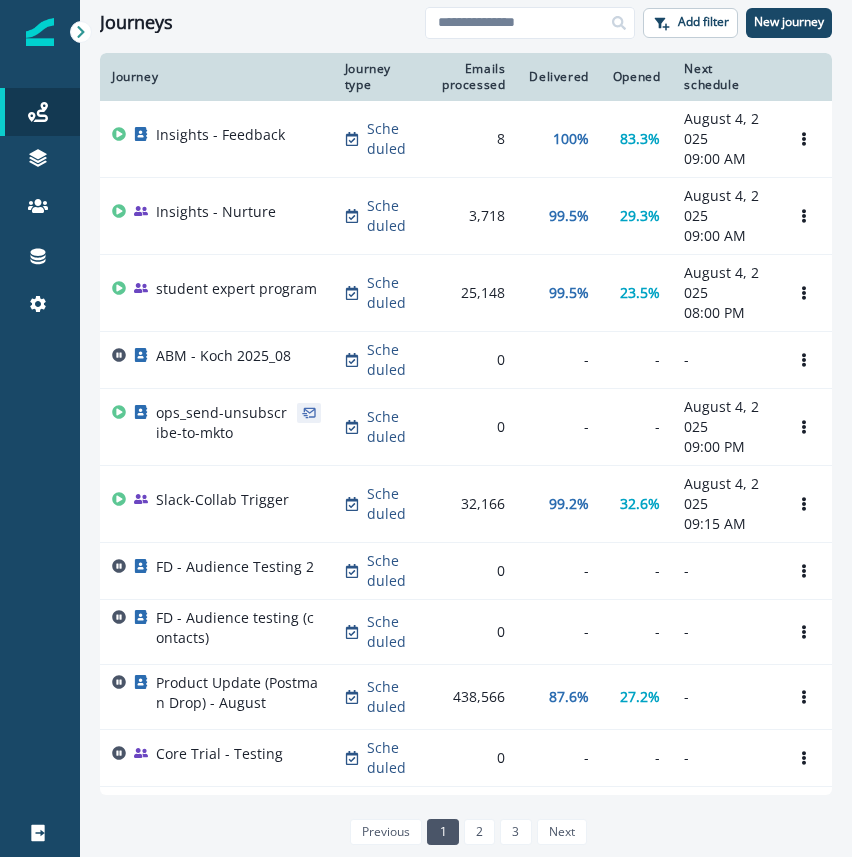 scroll, scrollTop: 0, scrollLeft: 0, axis: both 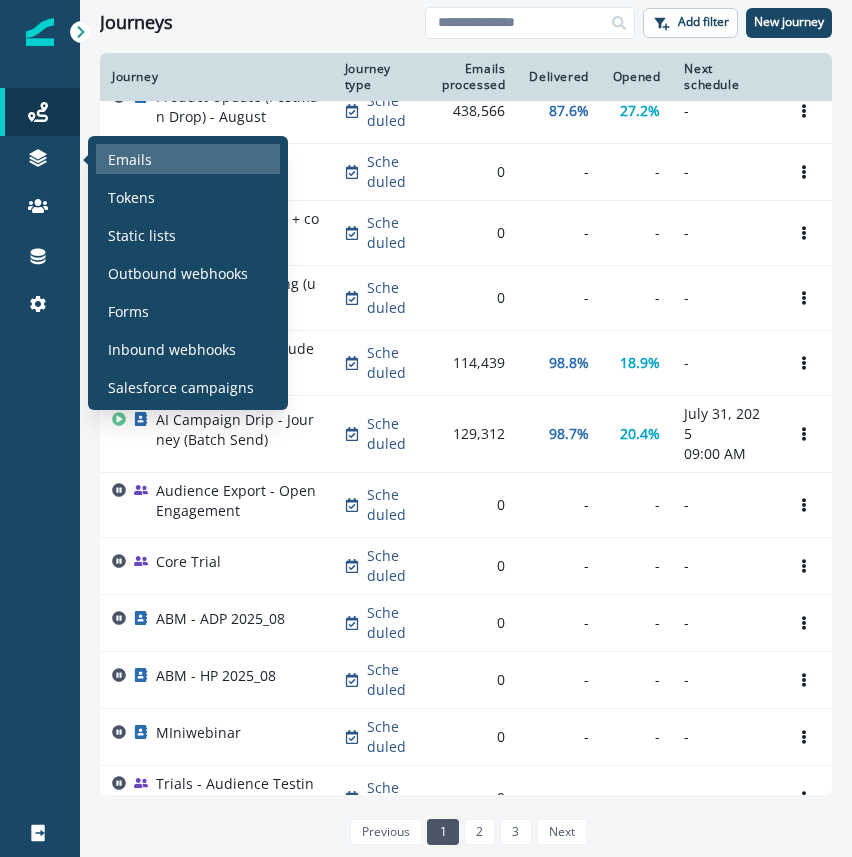 click on "Emails" at bounding box center (130, 159) 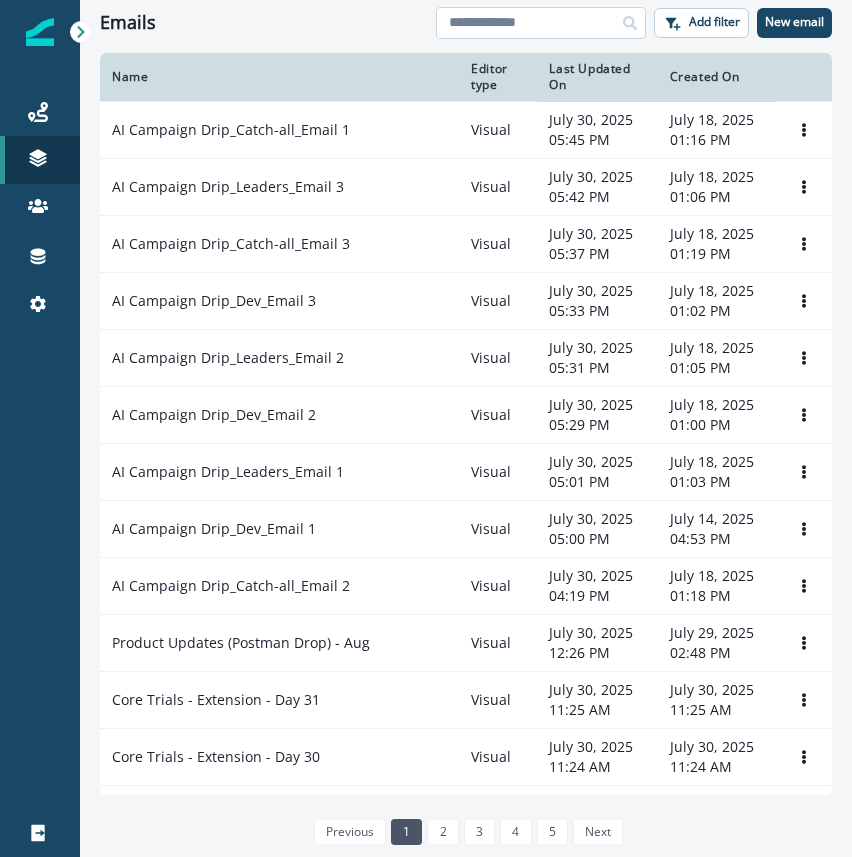 click at bounding box center [541, 23] 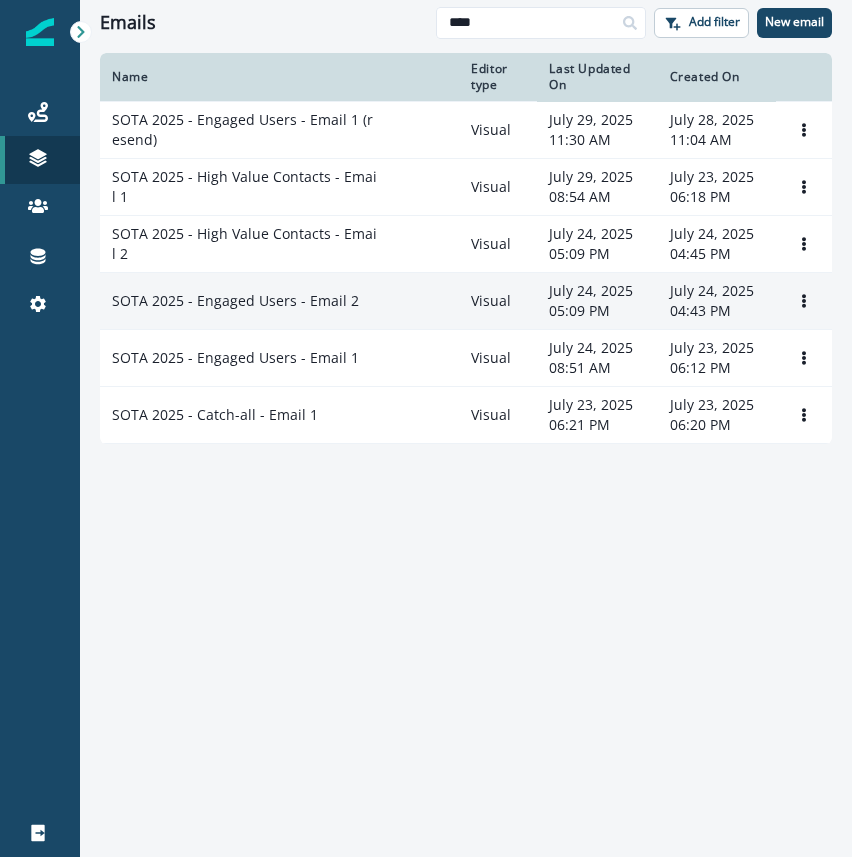 click on "SOTA 2025 - Engaged Users - Email 2" at bounding box center [235, 301] 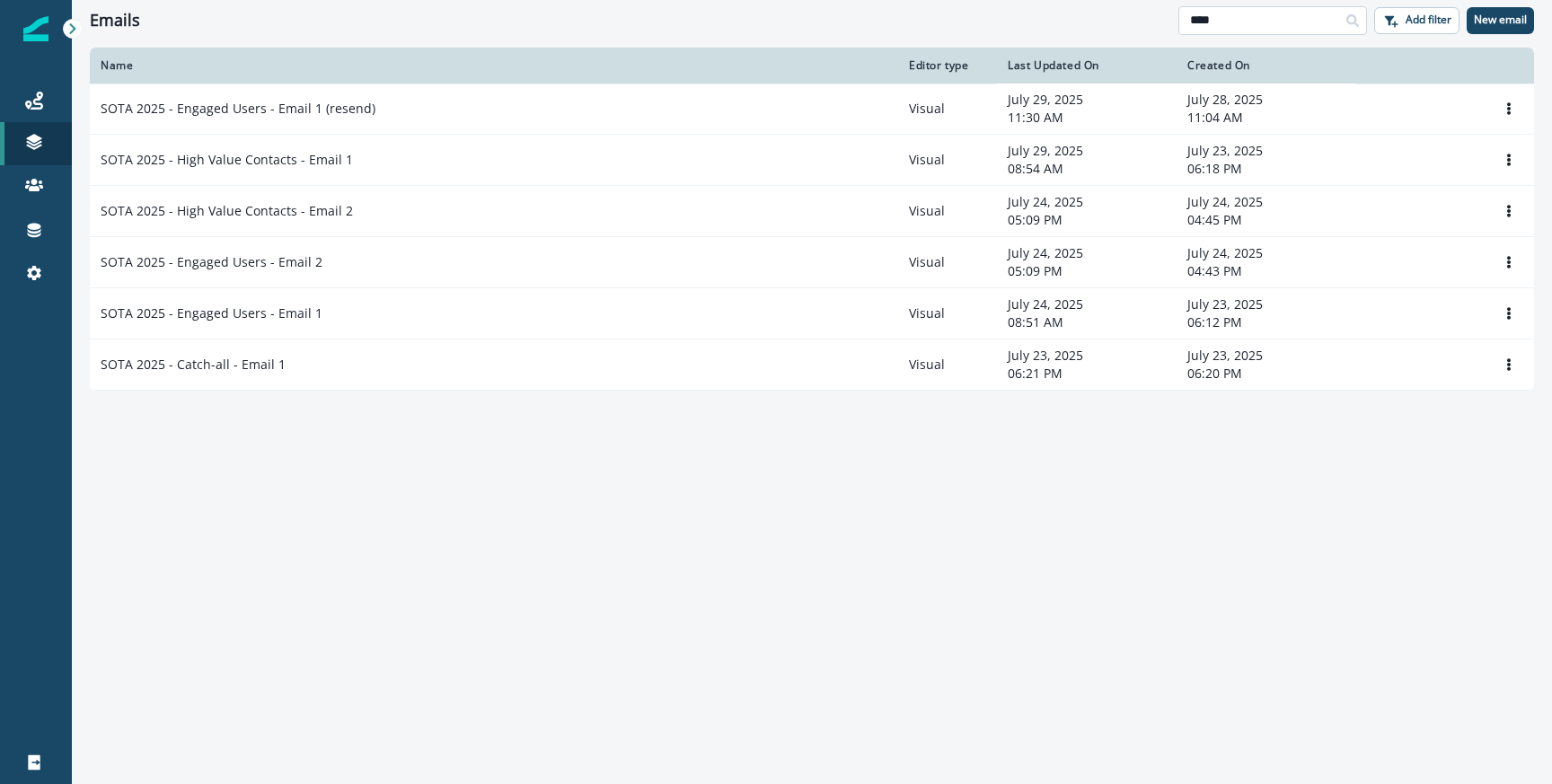 click on "****" at bounding box center [1273, 21] 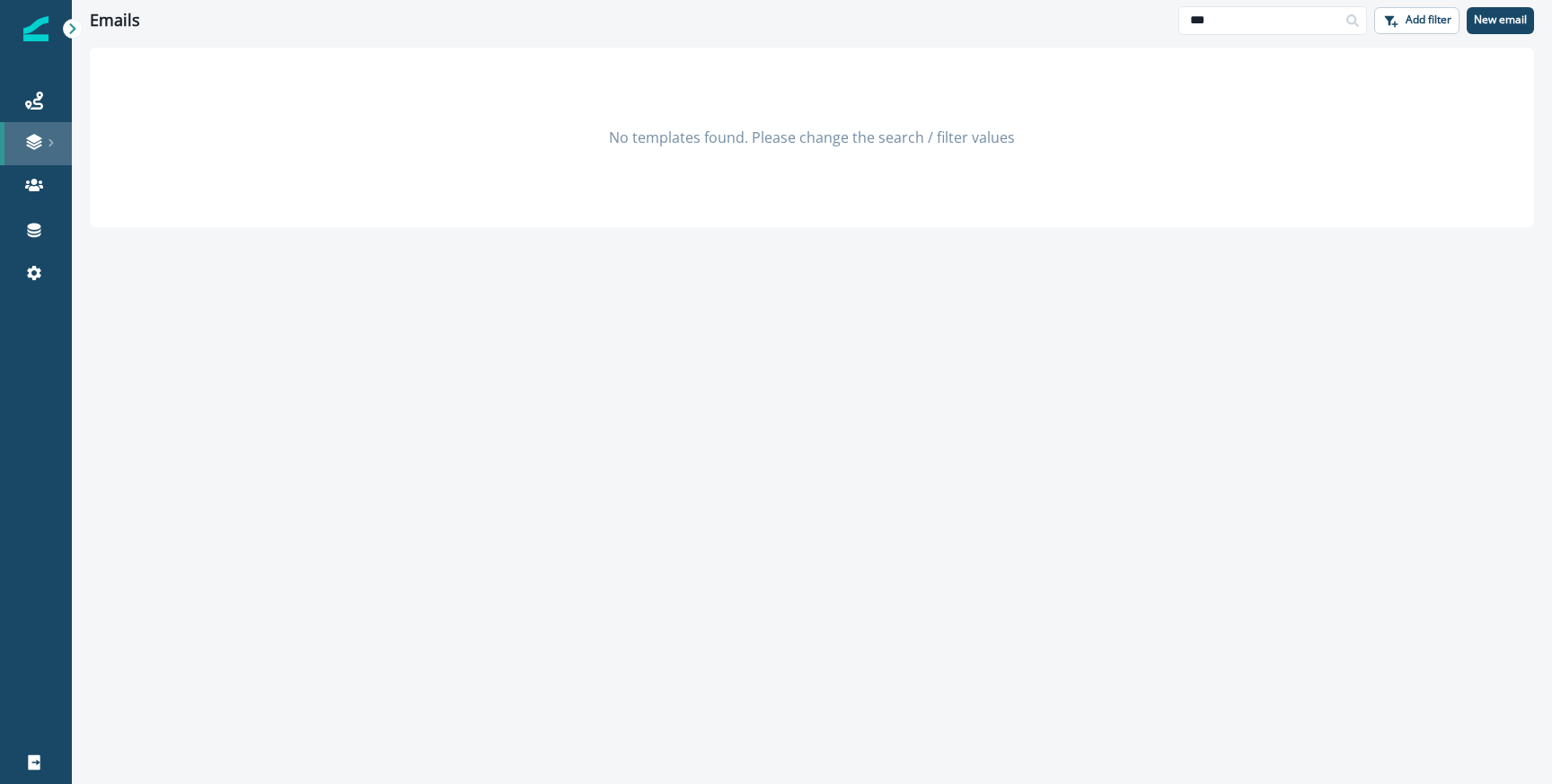type on "**" 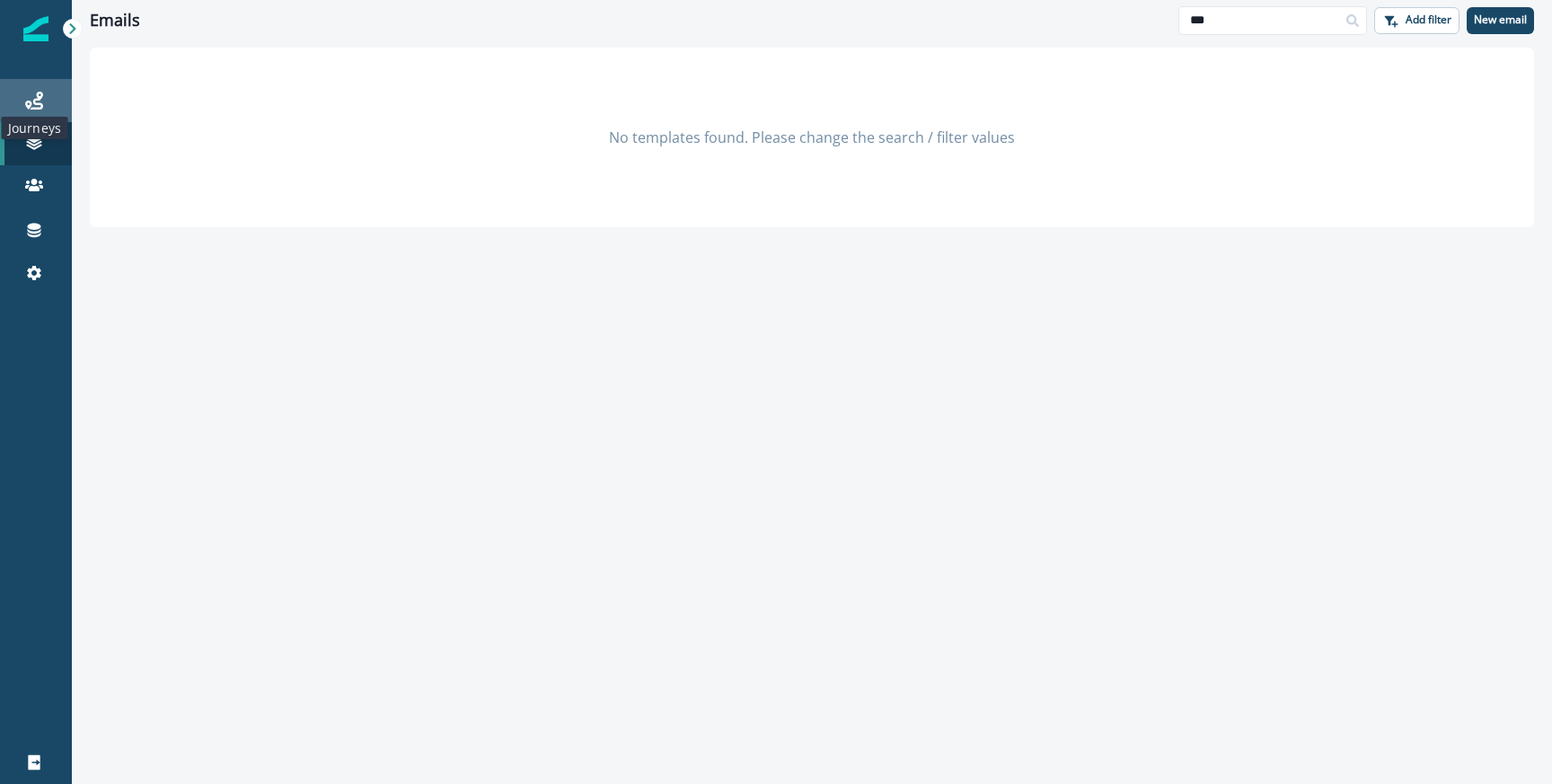 click 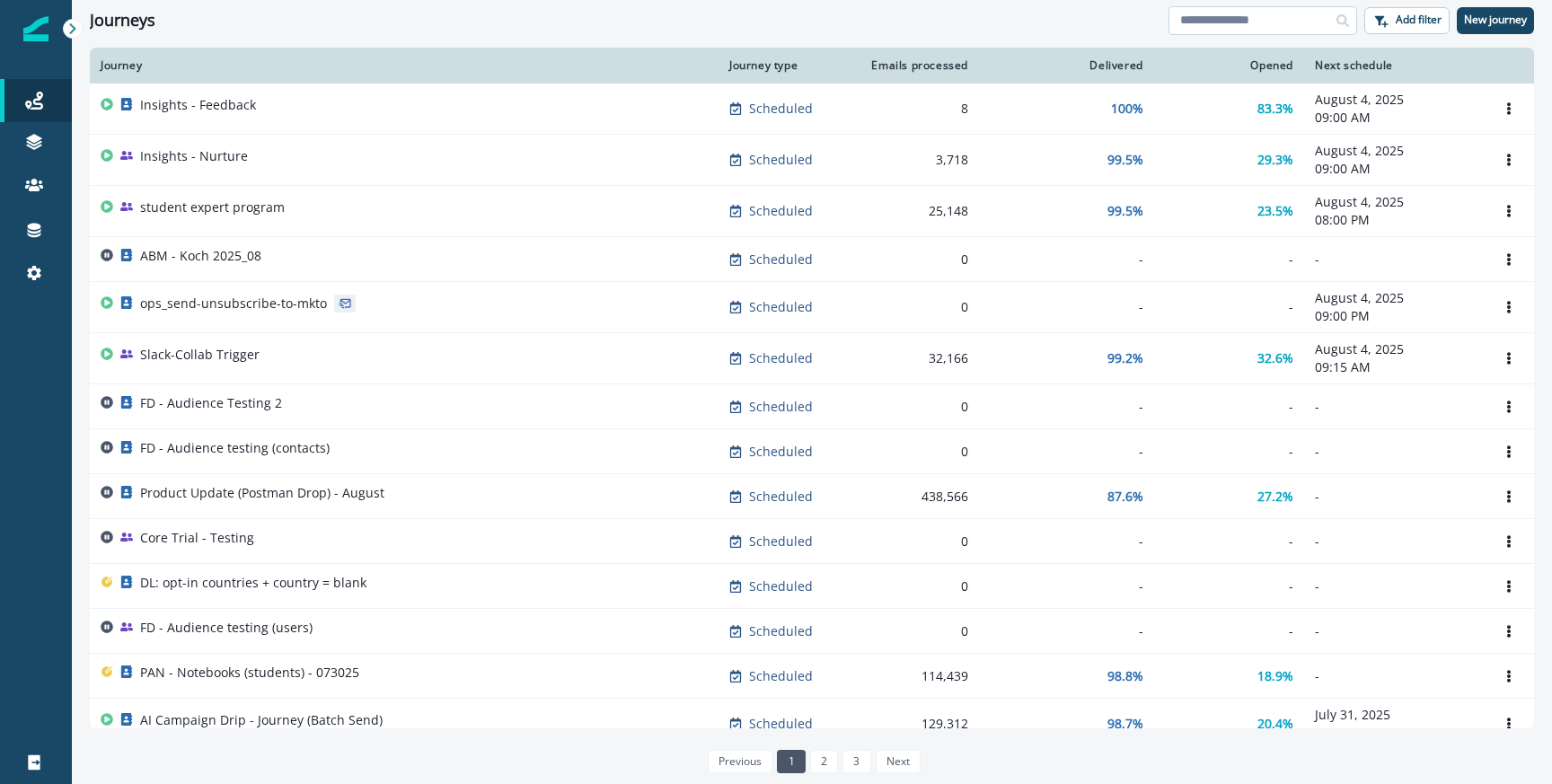 click at bounding box center [1263, 21] 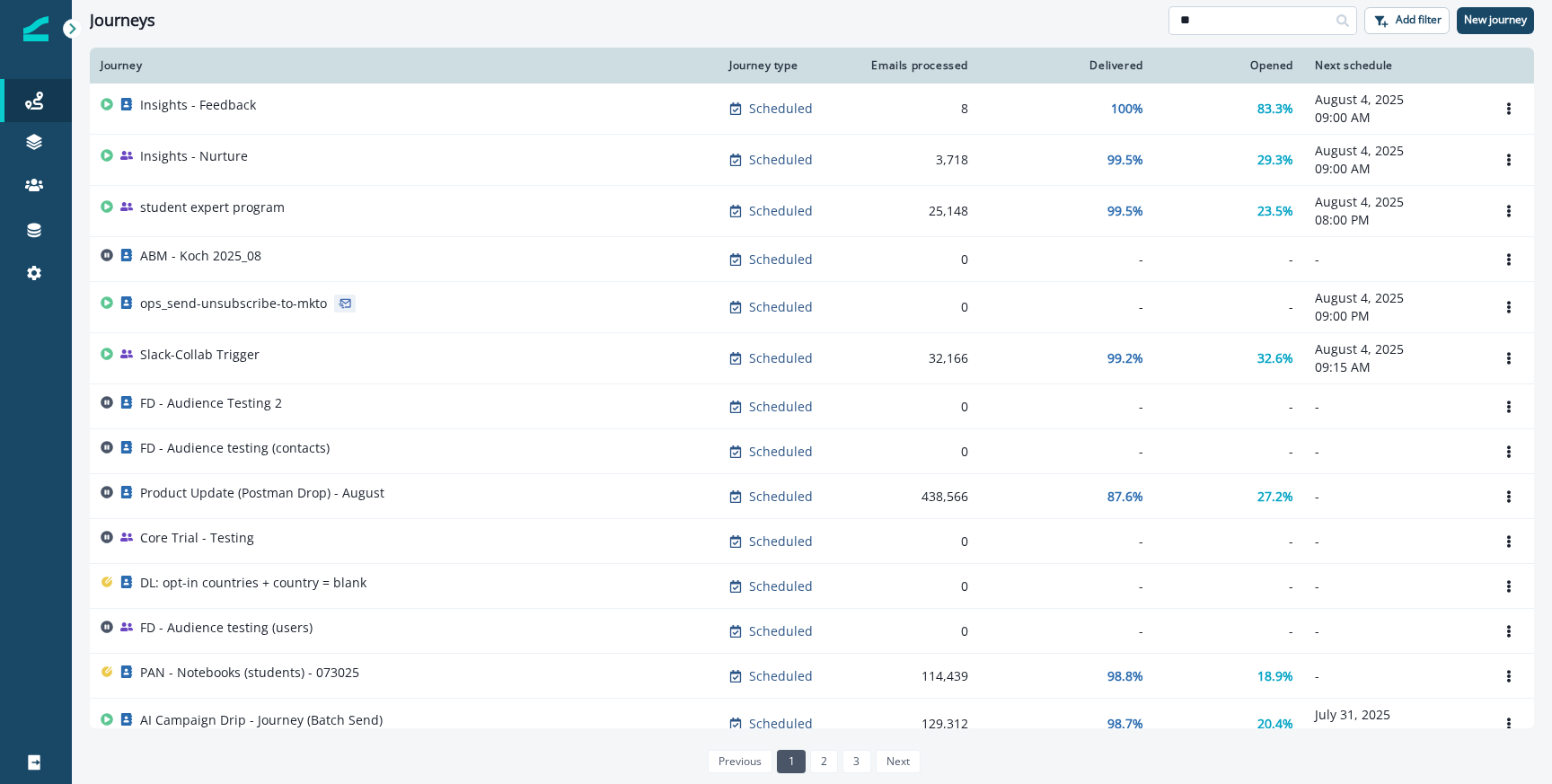 type on "*" 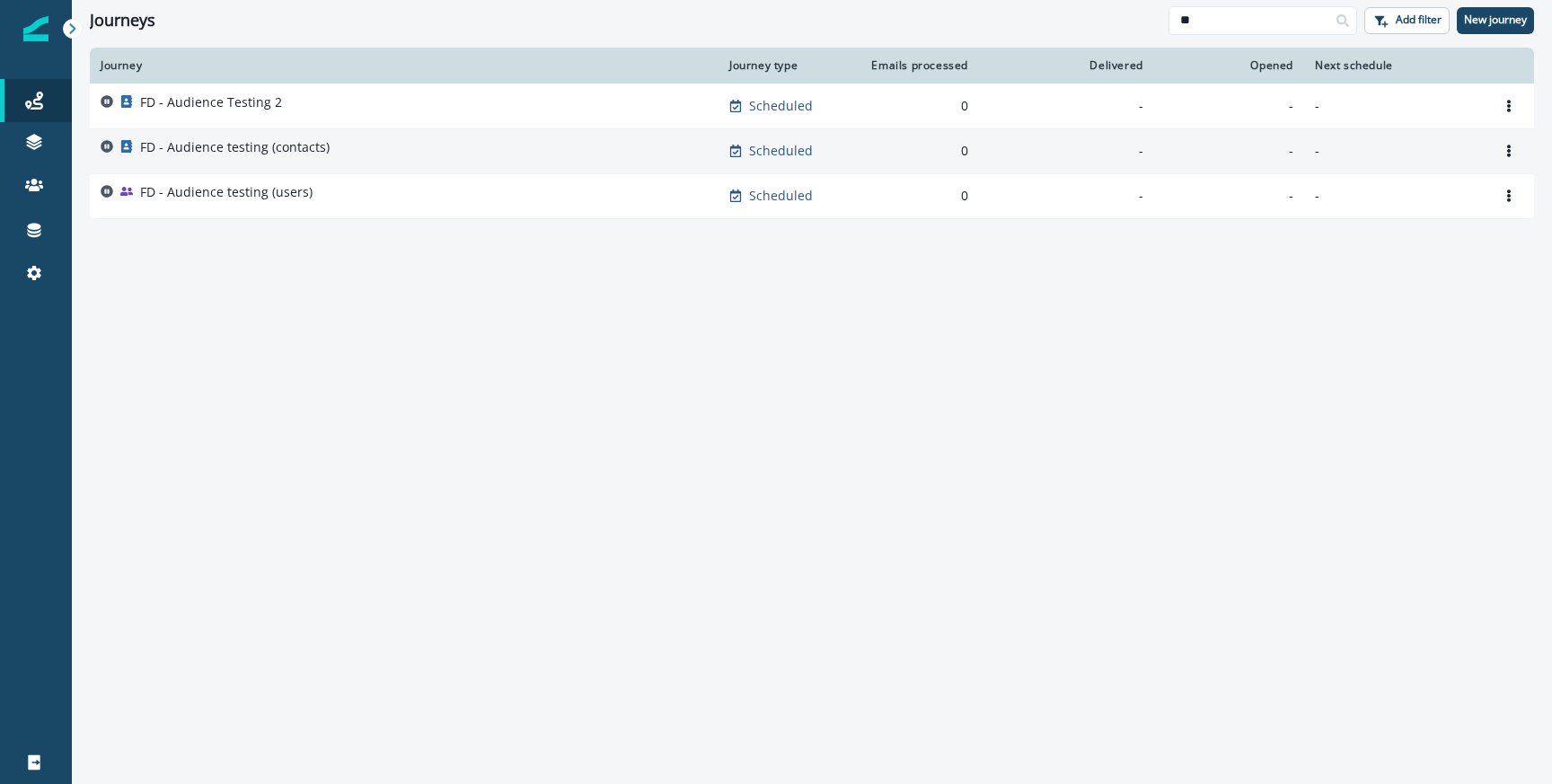 type on "**" 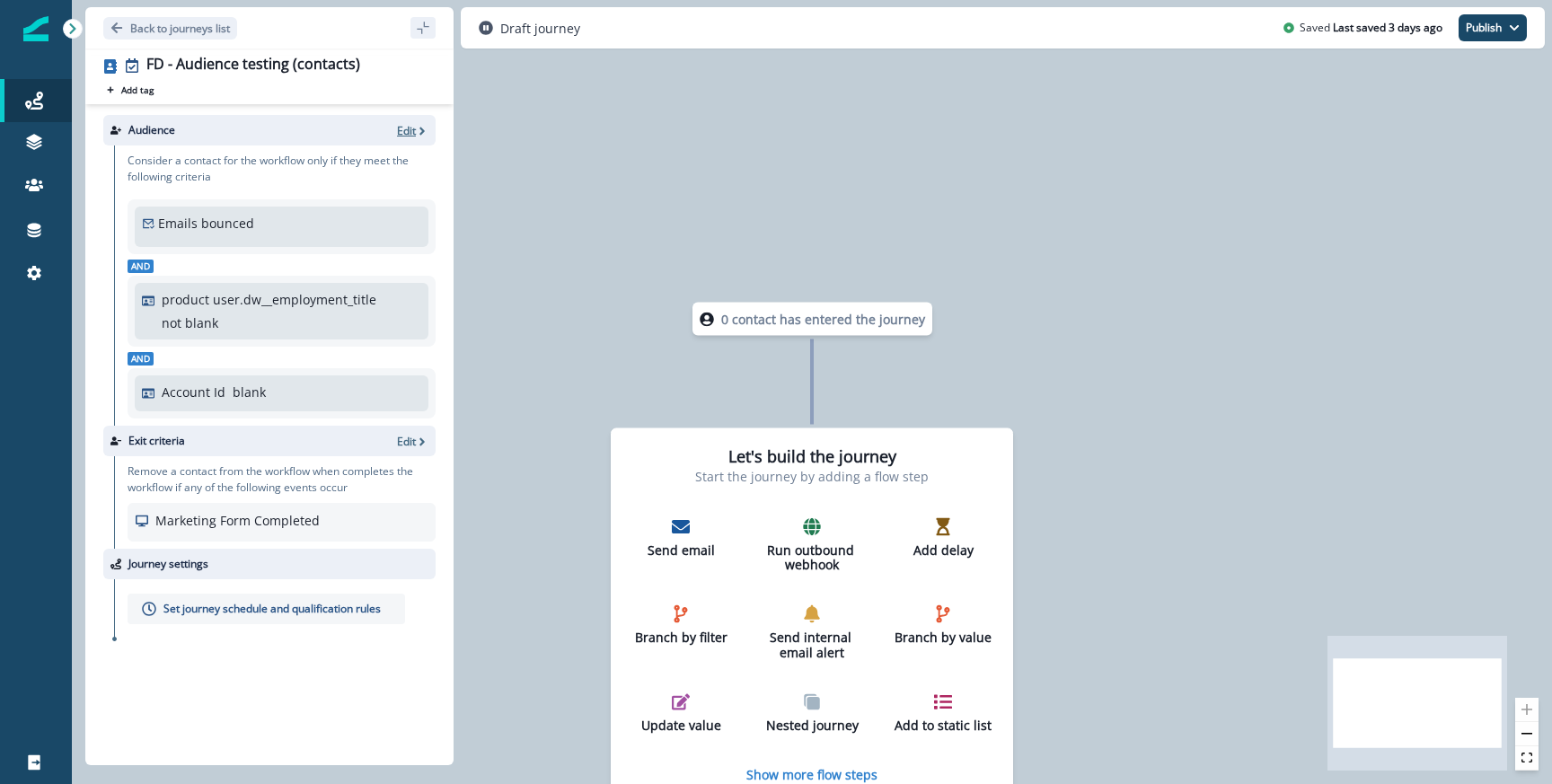 click on "Edit" at bounding box center (406, 130) 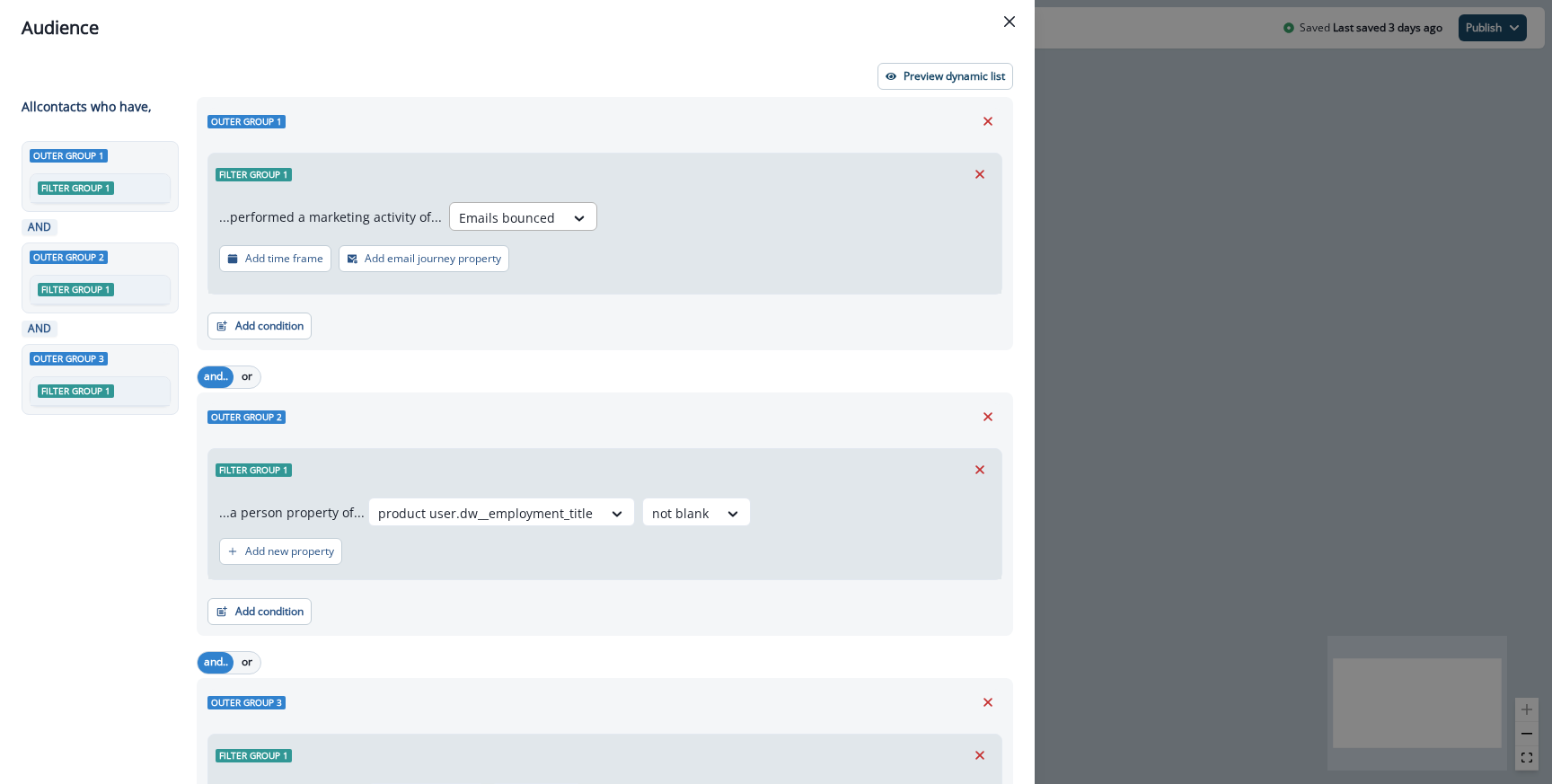 click on "Emails bounced" at bounding box center (507, 217) 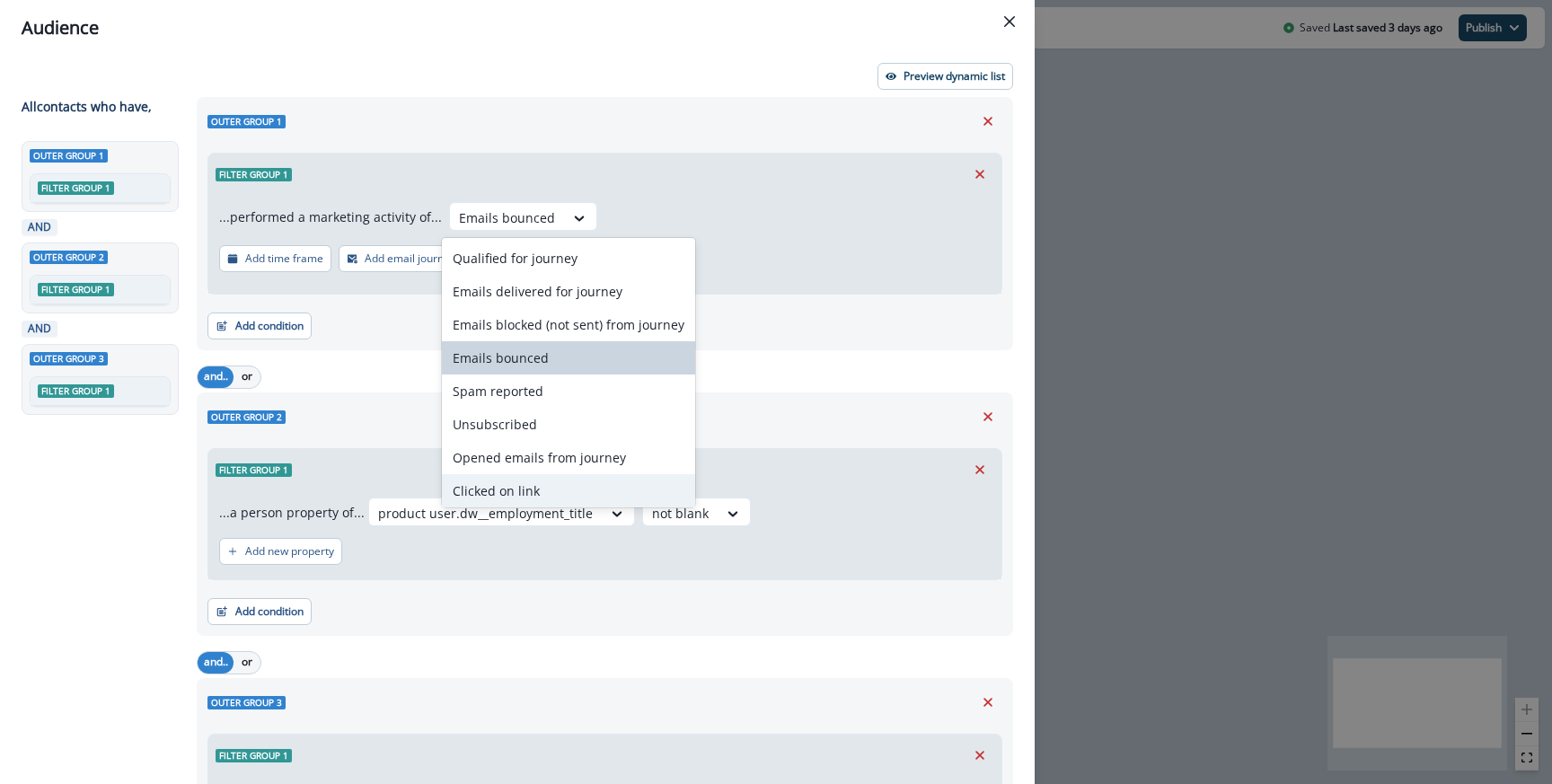 click on "Clicked on link" at bounding box center [569, 490] 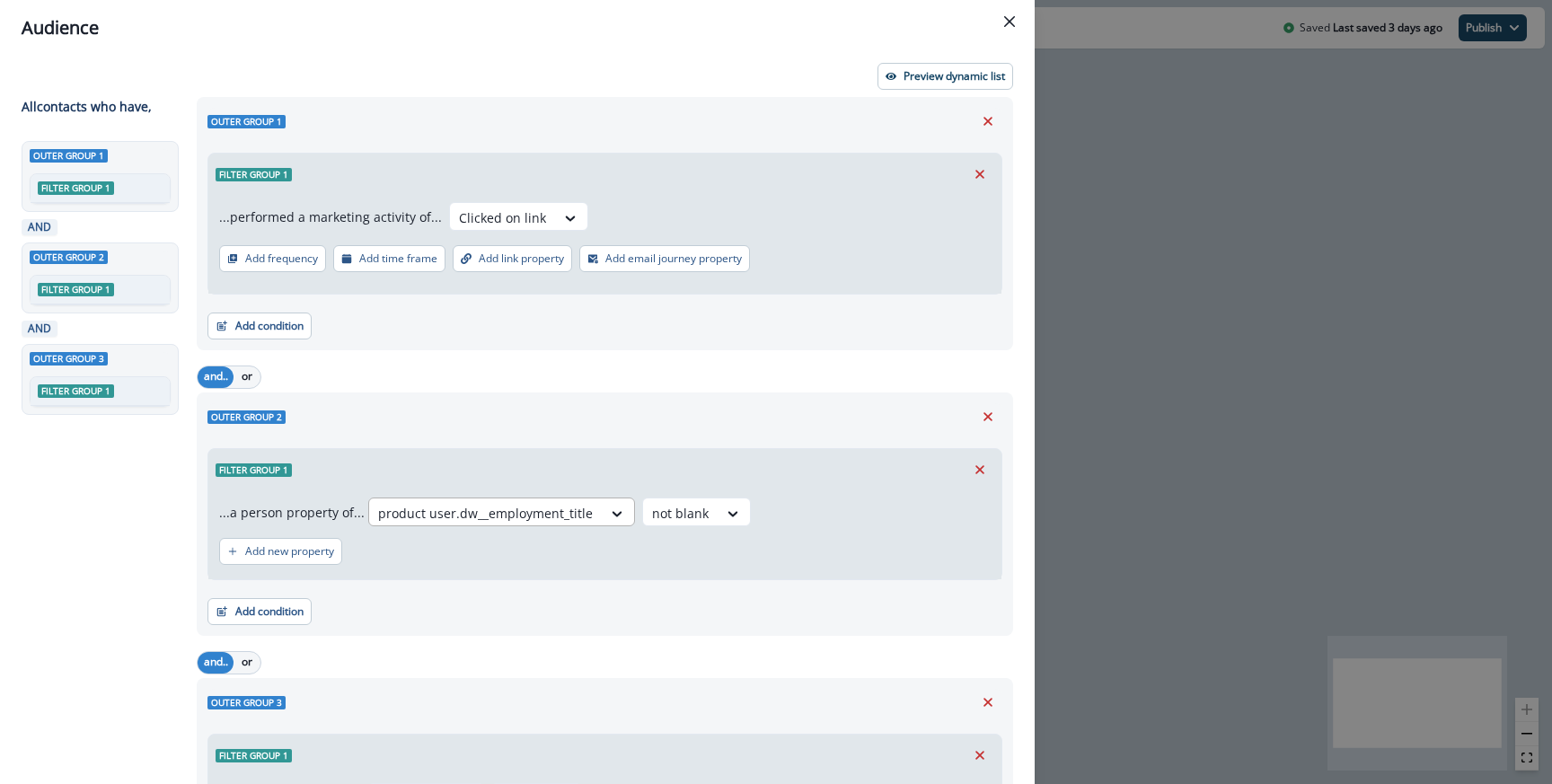 click at bounding box center [485, 513] 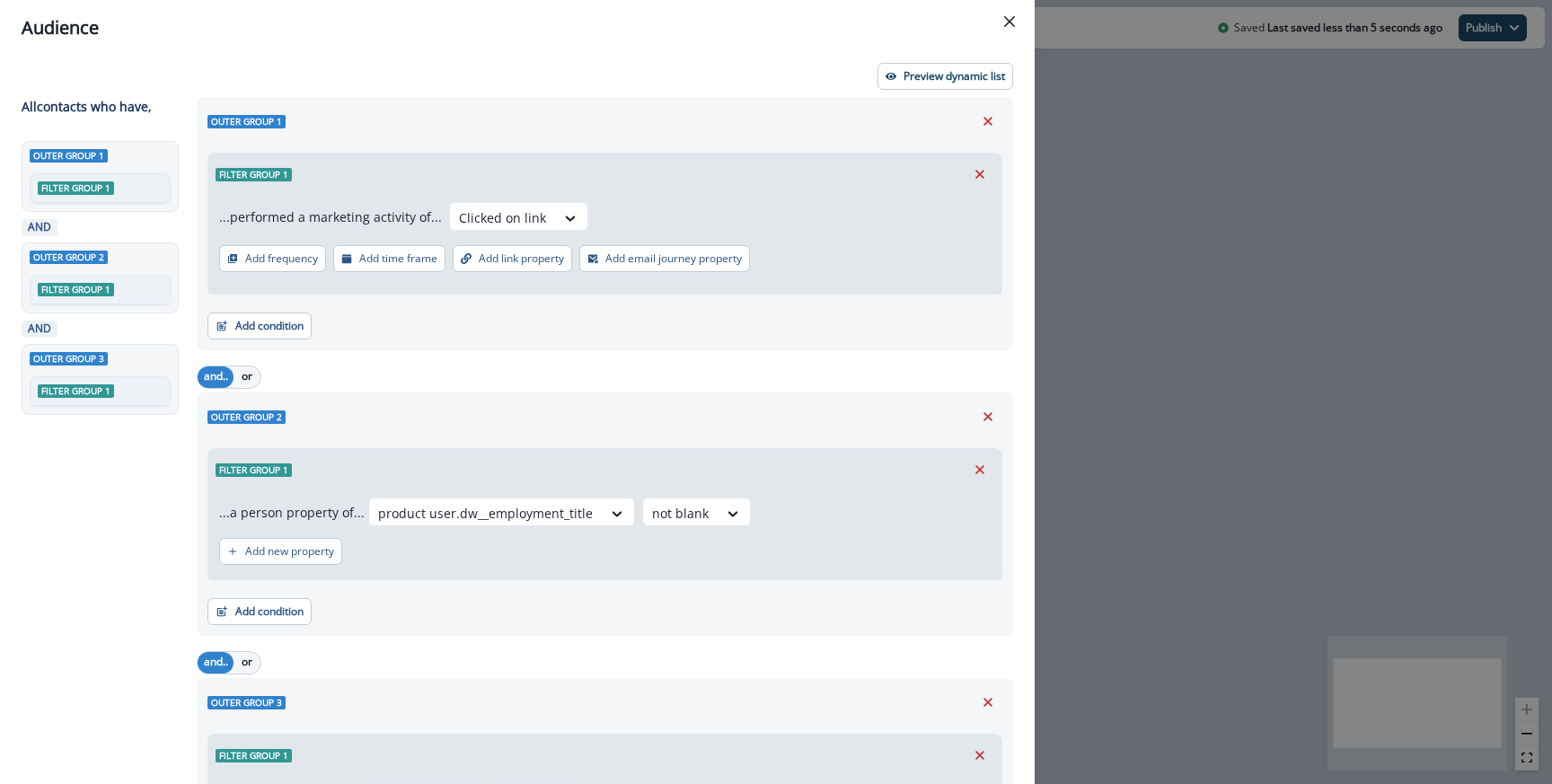 click on "Filter group 1" at bounding box center (604, 174) 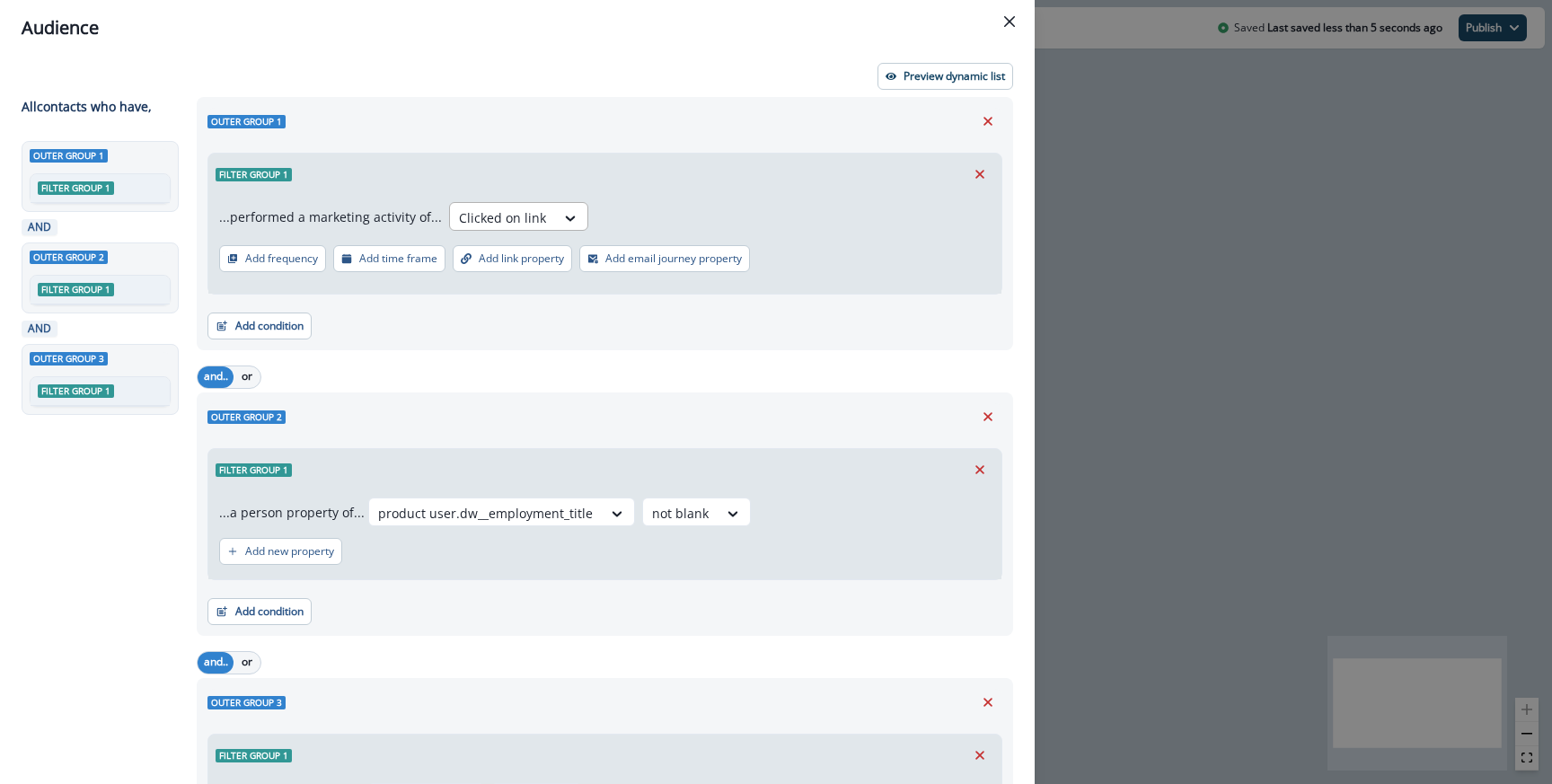 click at bounding box center (502, 217) 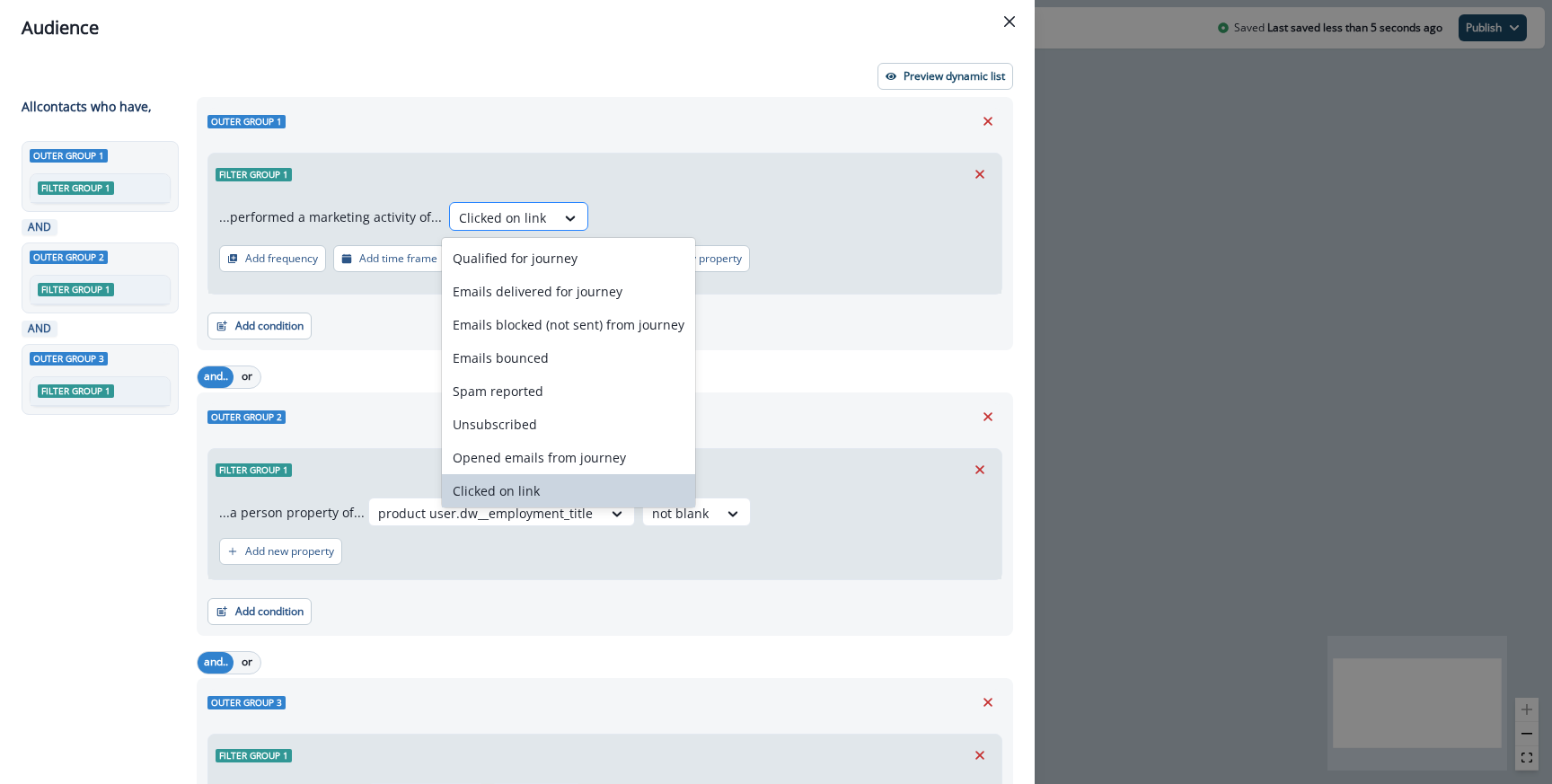 click at bounding box center (502, 217) 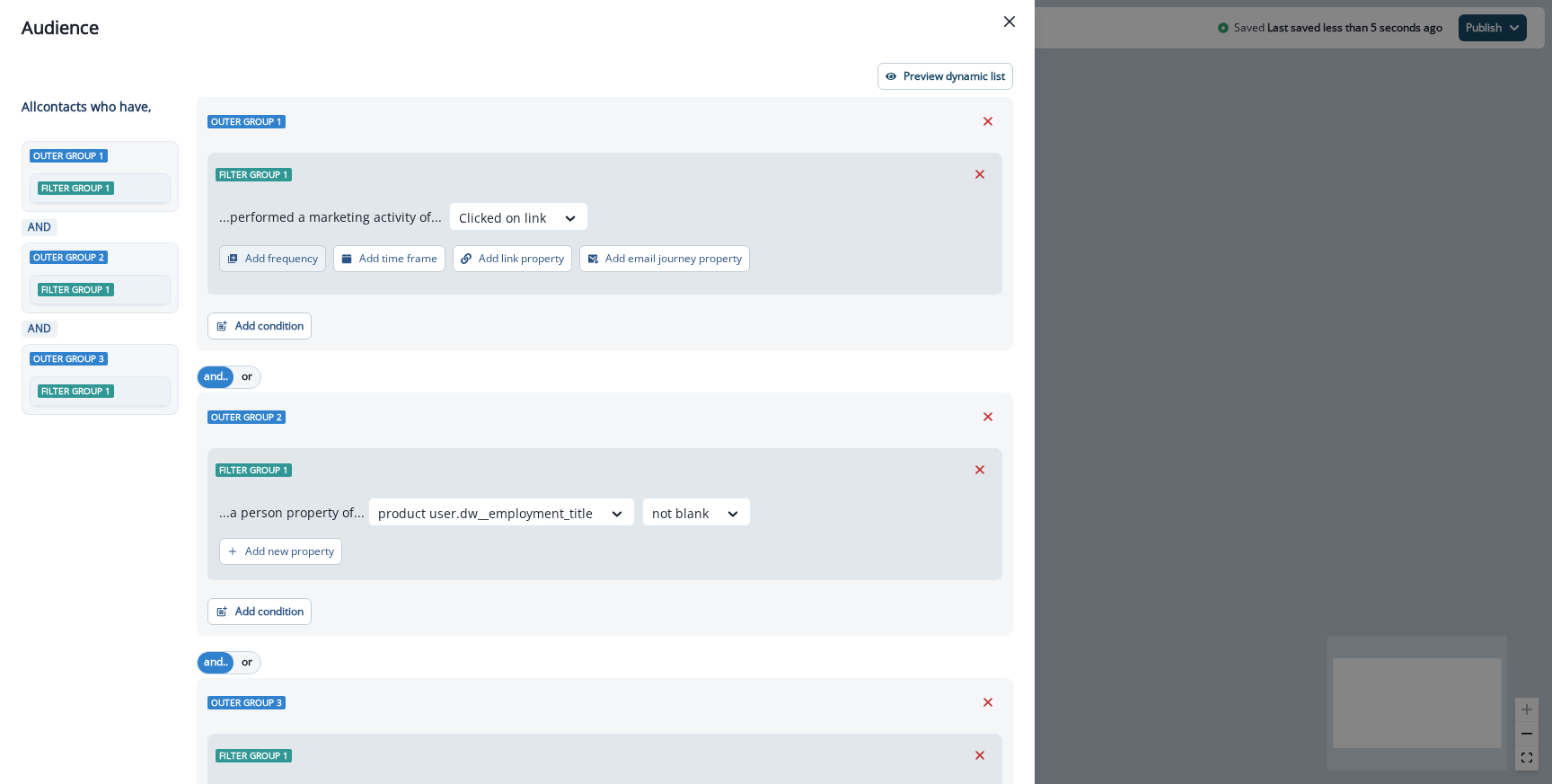 click on "Add frequency" at bounding box center [281, 259] 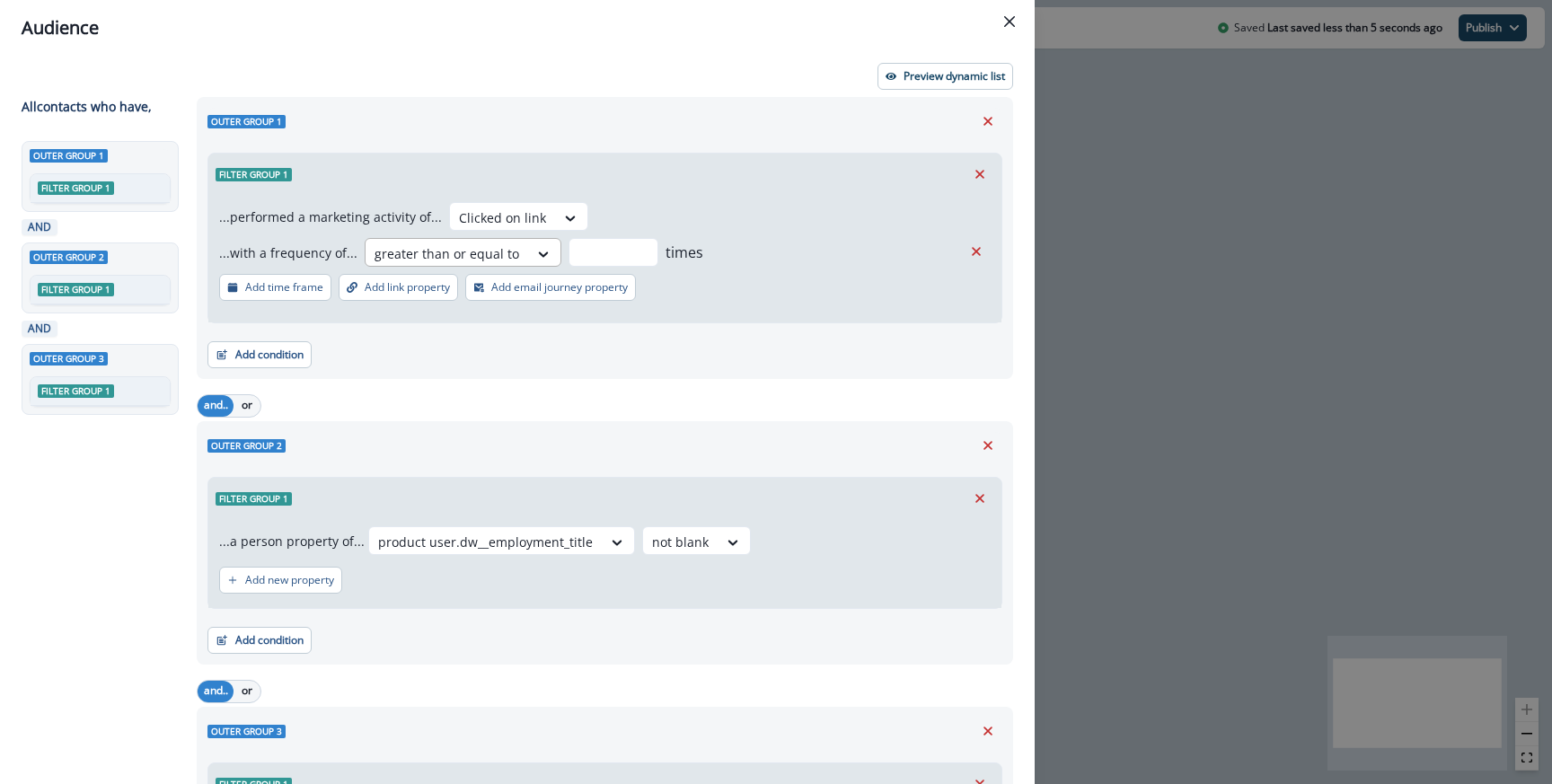 click at bounding box center (446, 253) 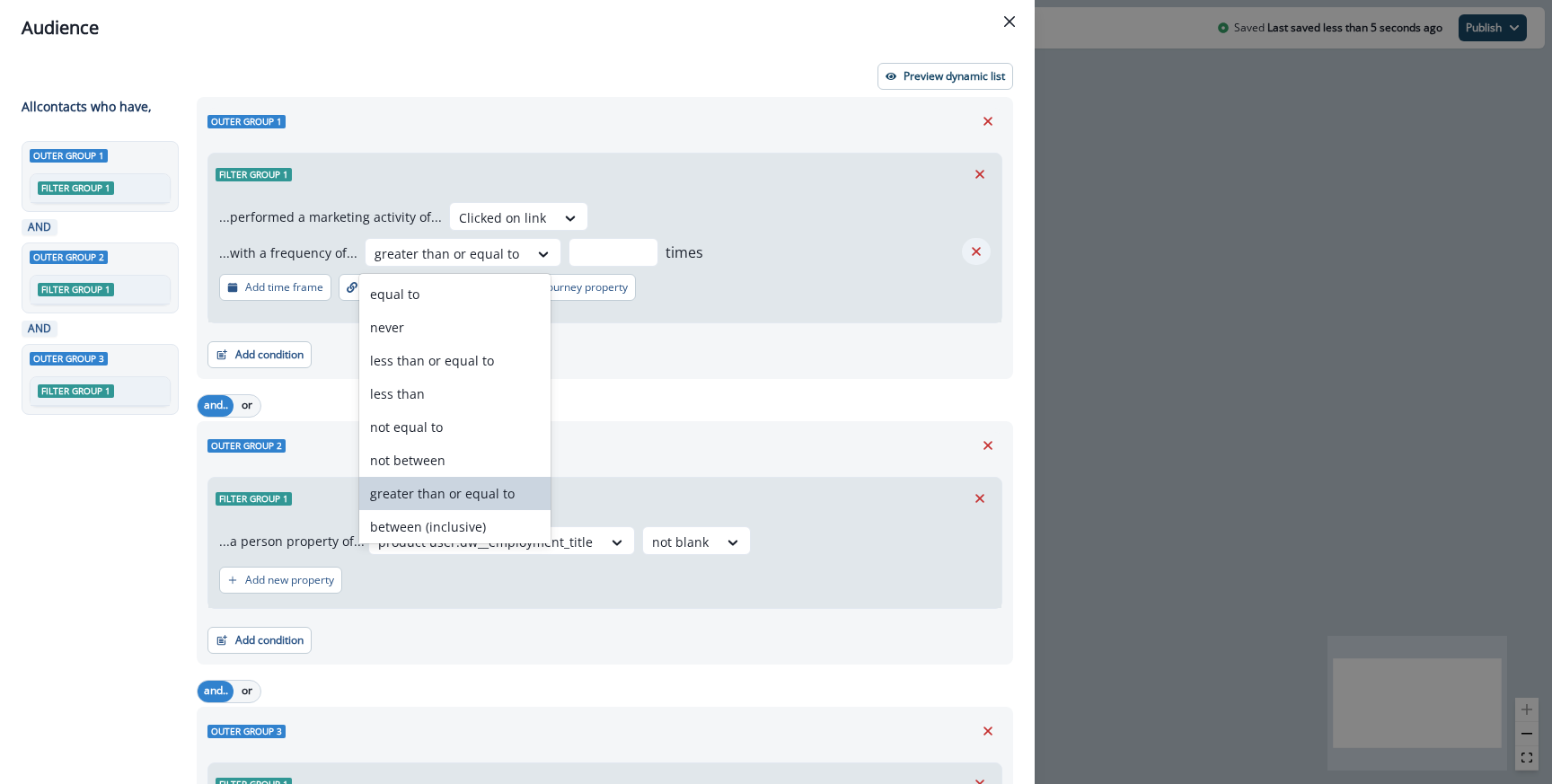 click at bounding box center (976, 251) 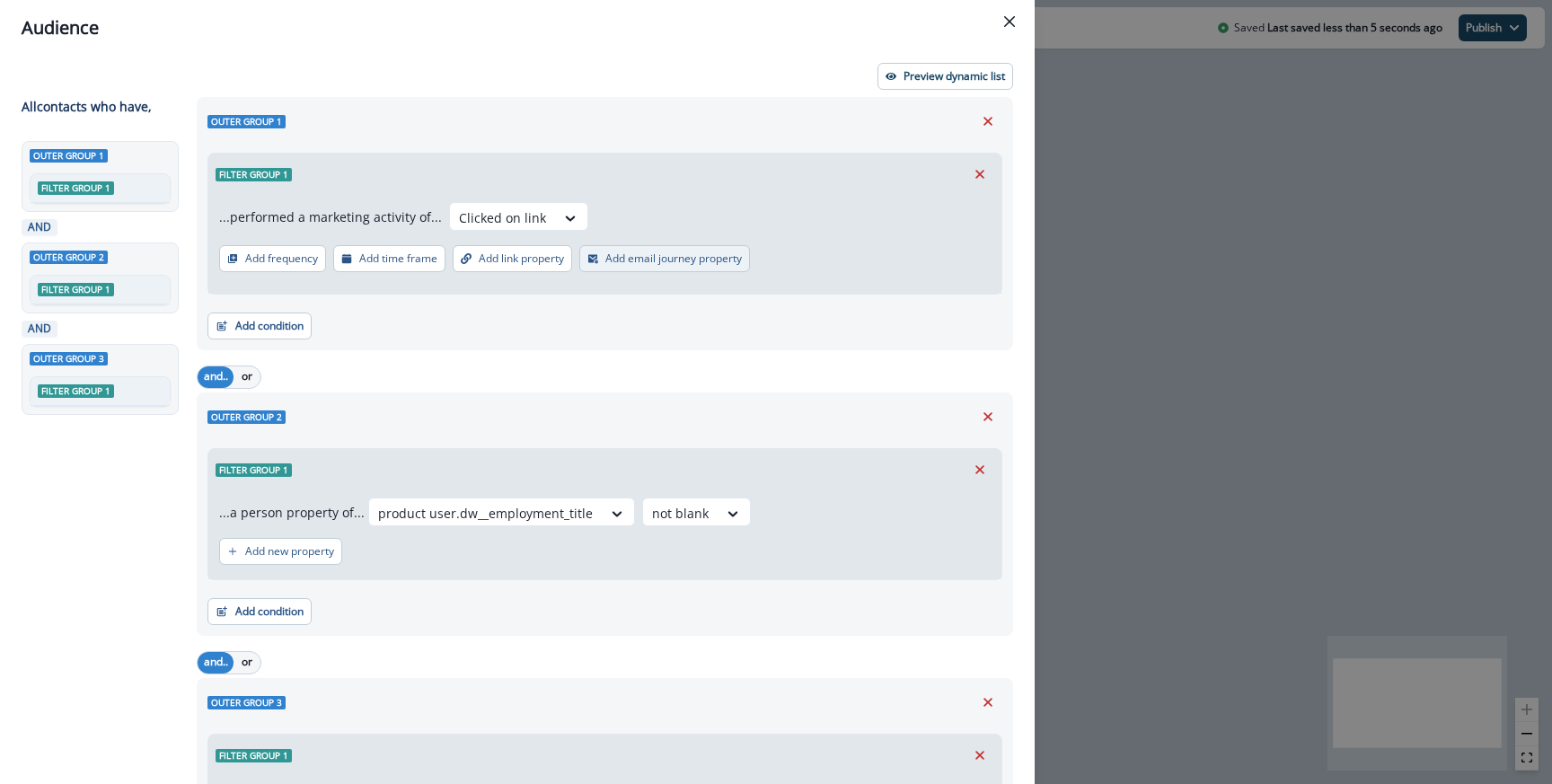 click on "Add email journey property" at bounding box center (674, 259) 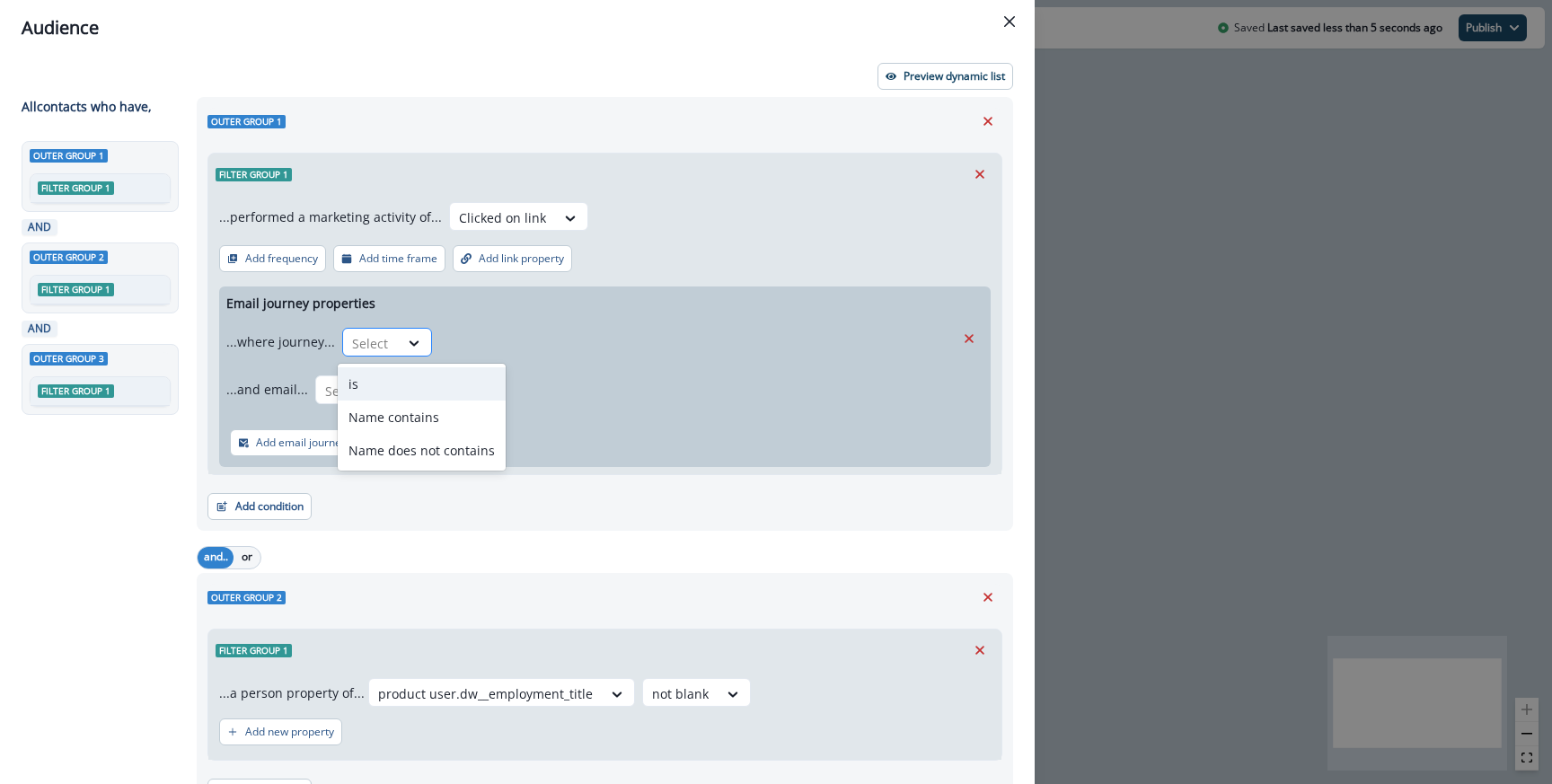 click at bounding box center [371, 343] 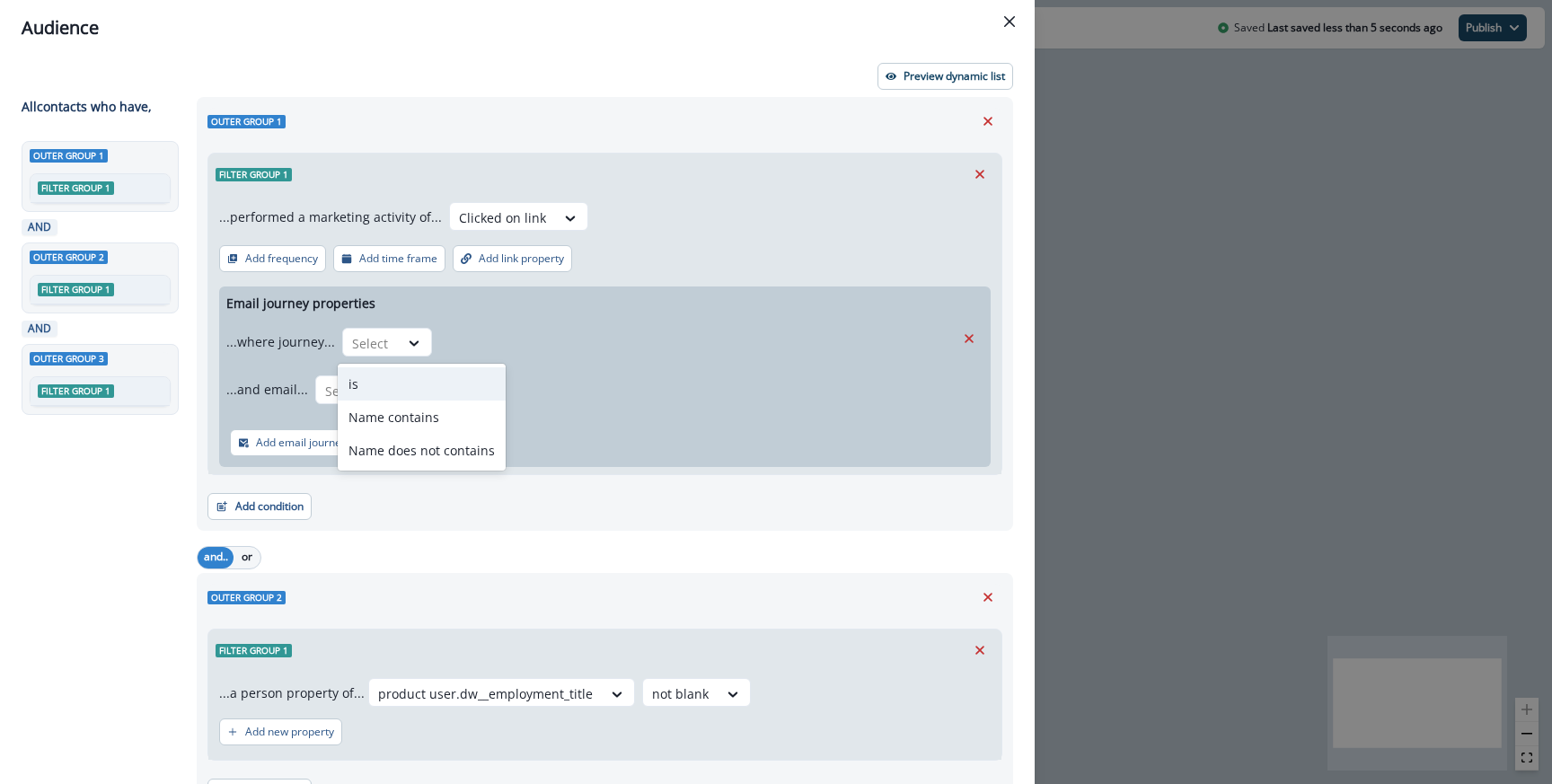 click on "is" at bounding box center (421, 383) 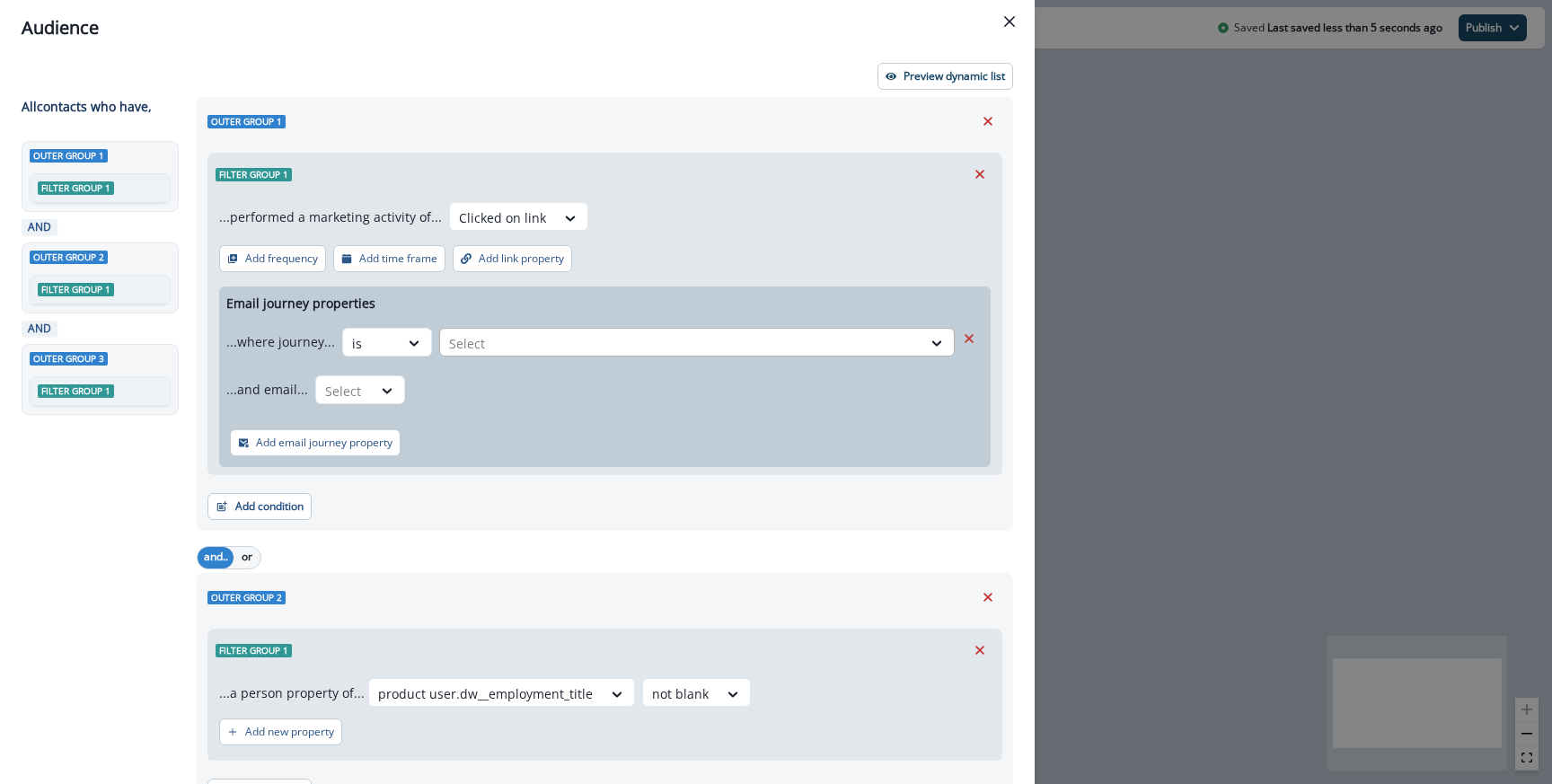 click at bounding box center [681, 343] 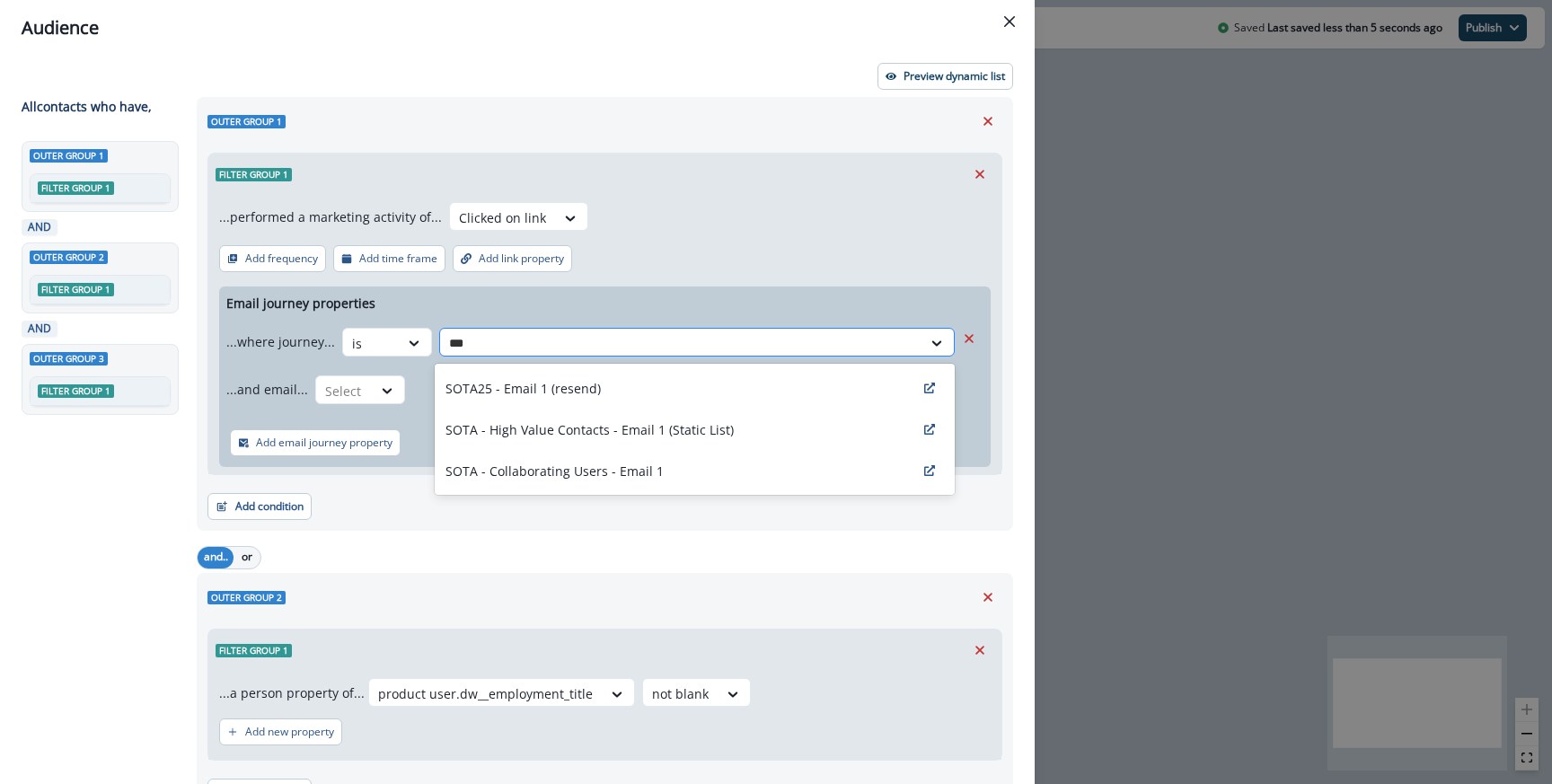 type on "****" 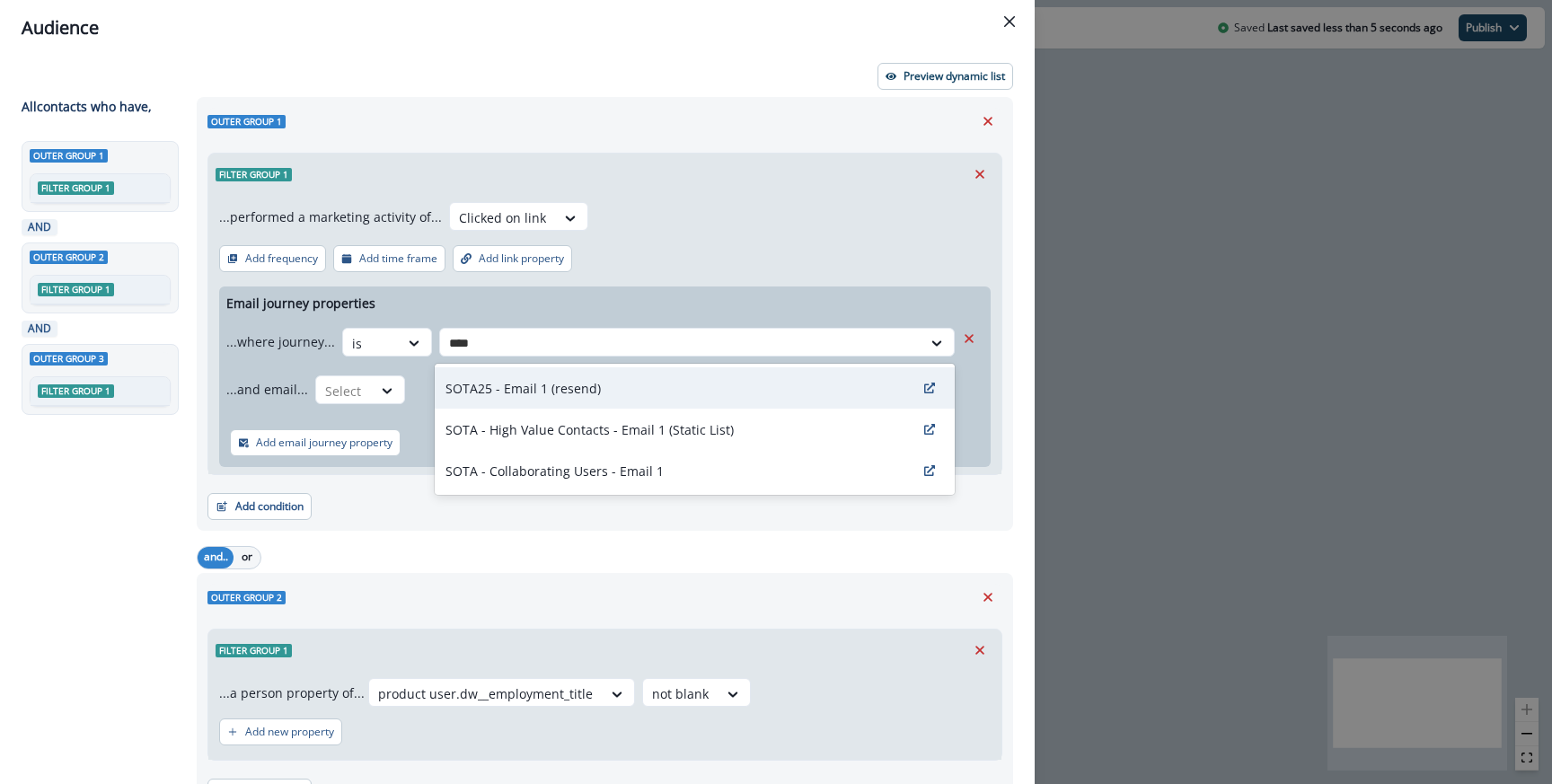 click on "SOTA25 - Email 1 (resend)" at bounding box center (523, 388) 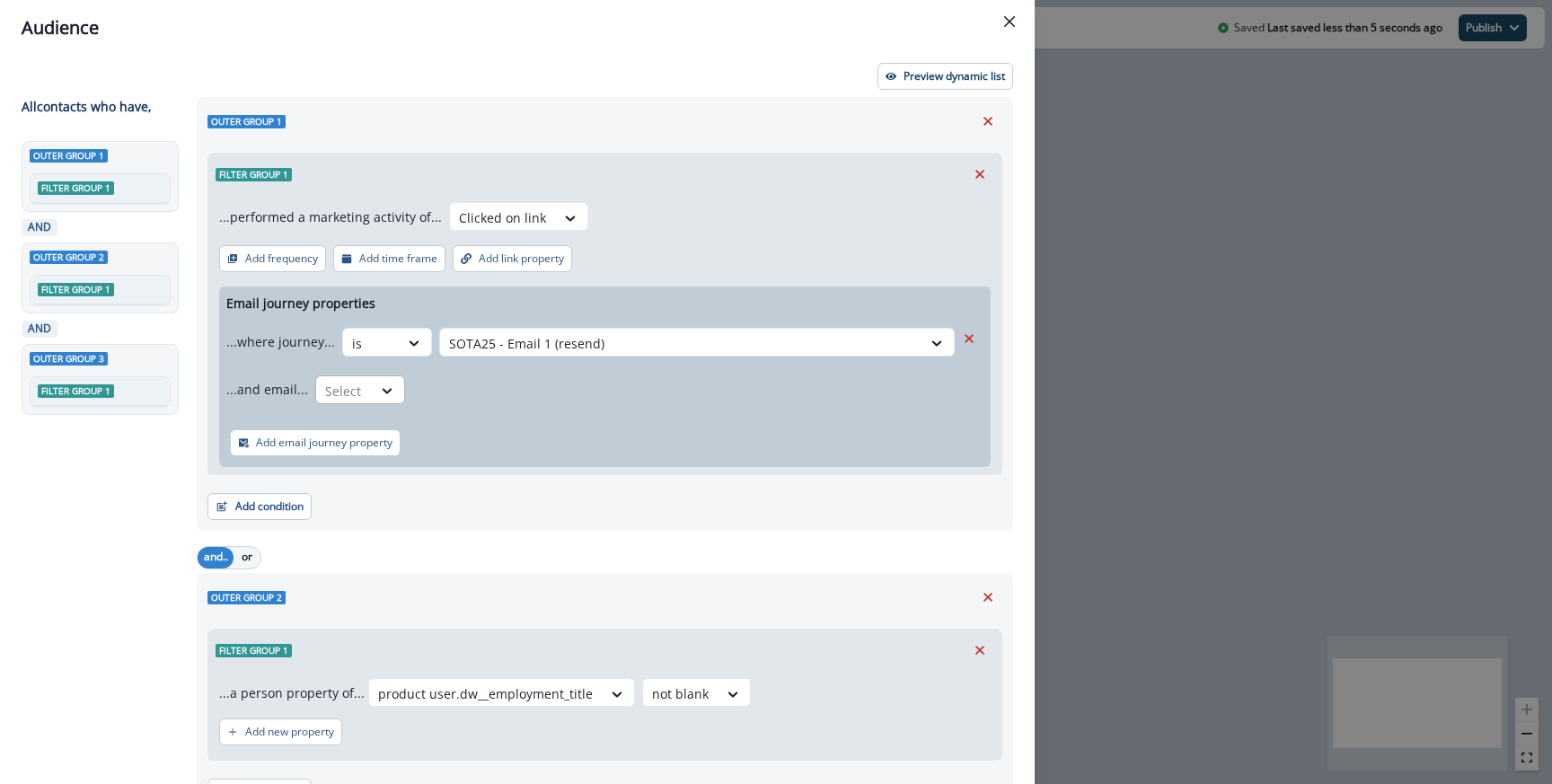 click at bounding box center [371, 343] 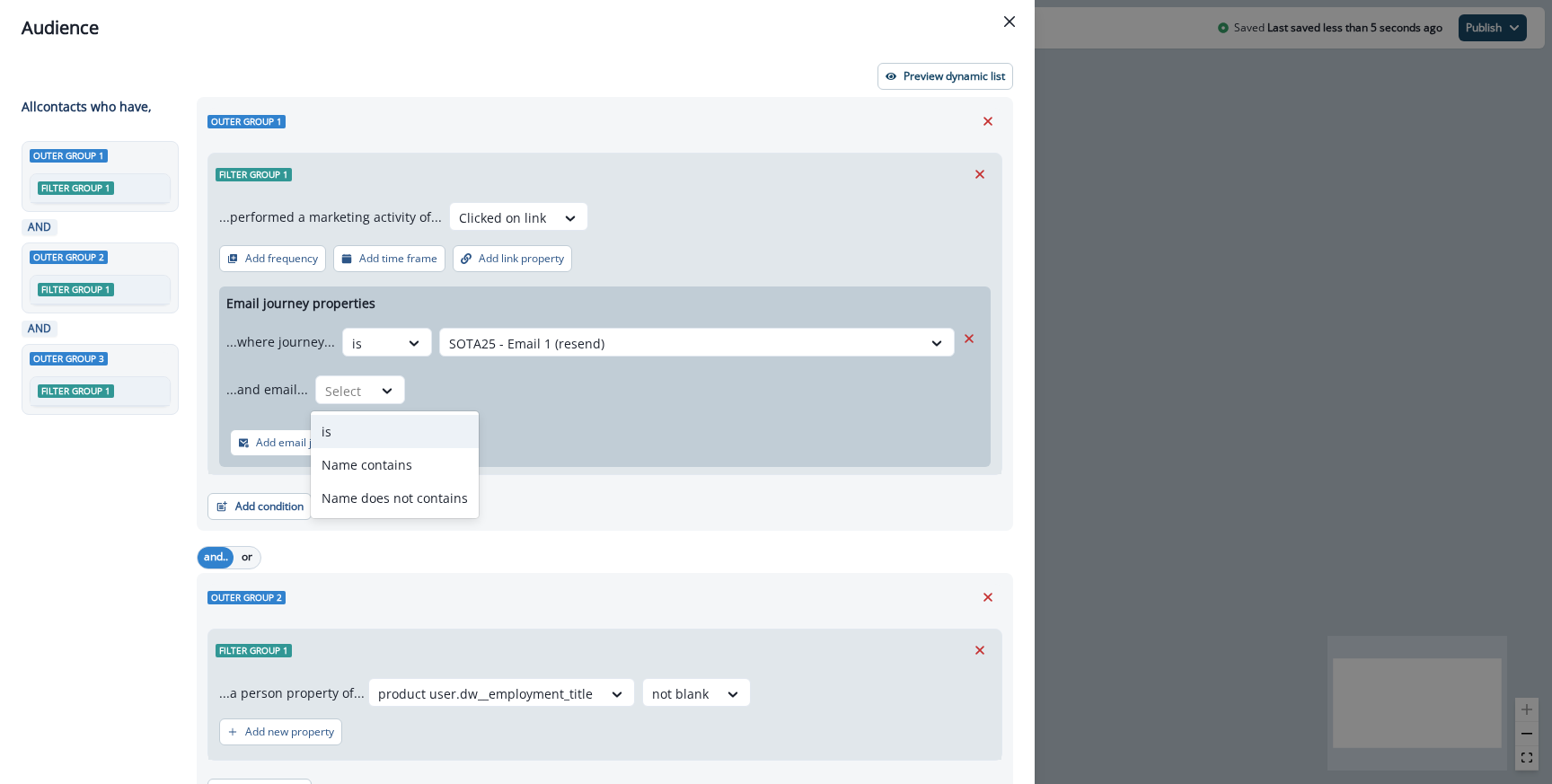 click on "is" at bounding box center [394, 431] 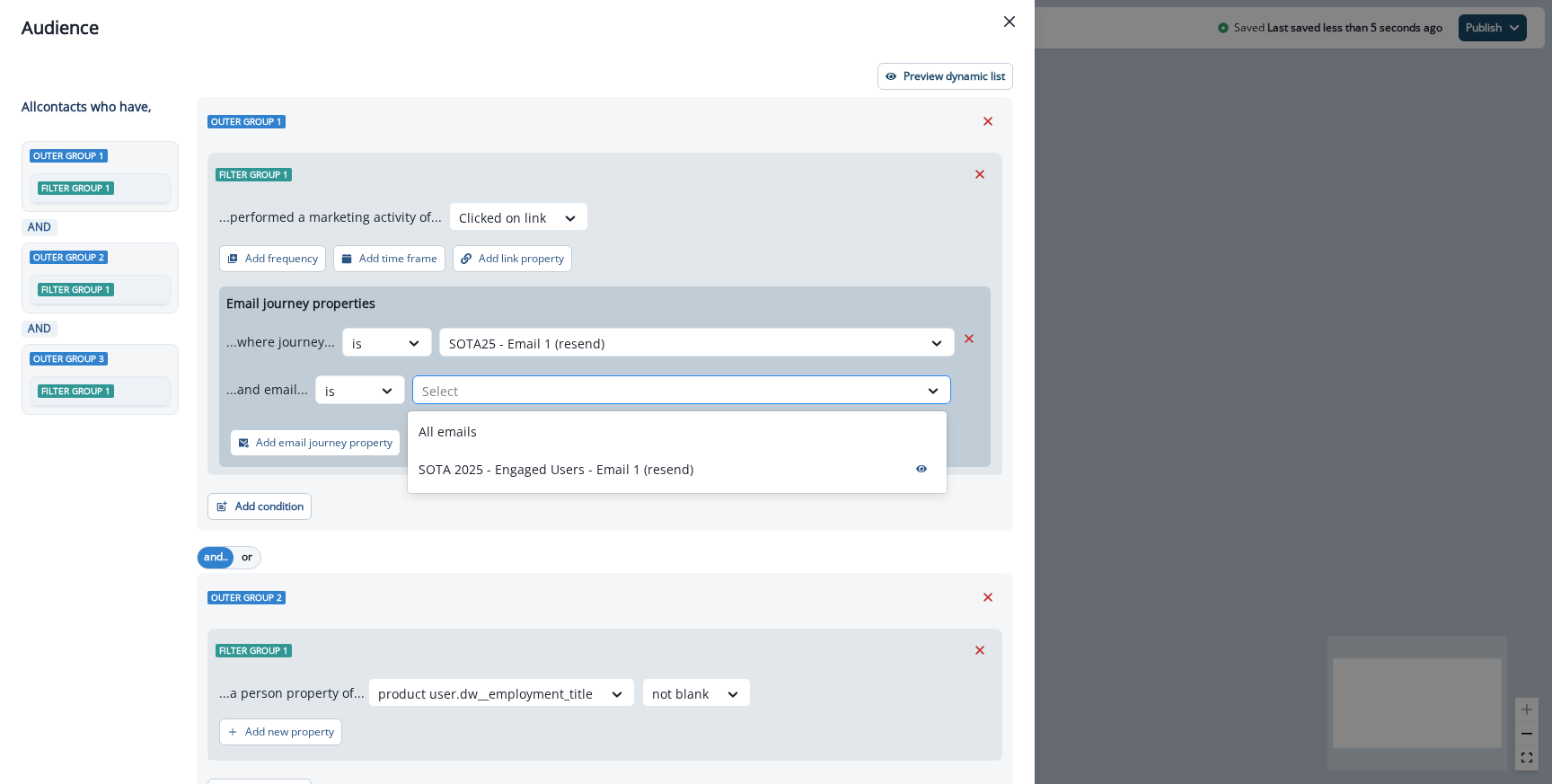 click at bounding box center [666, 391] 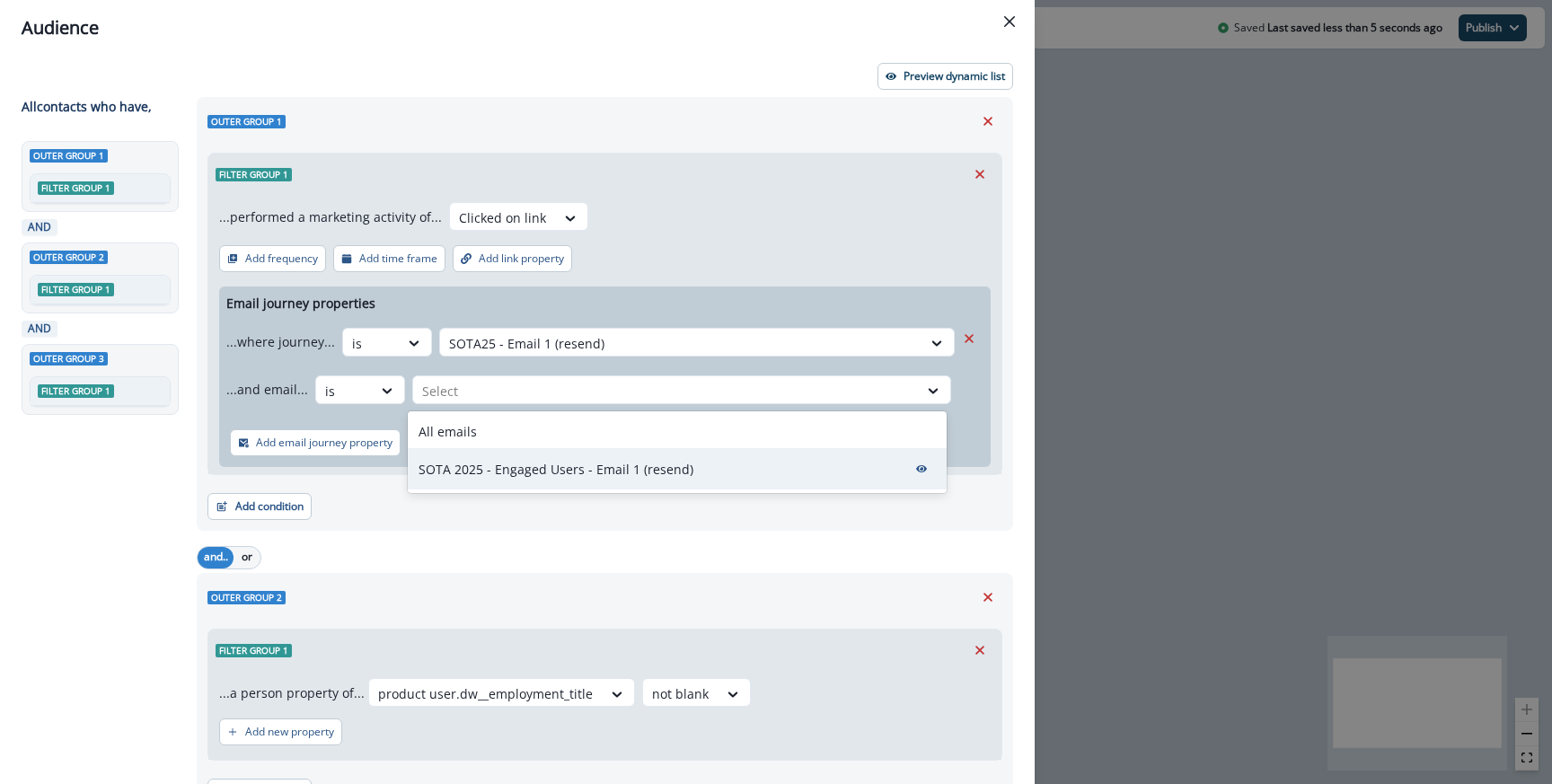 click on "SOTA 2025 - Engaged Users - Email 1 (resend)" at bounding box center (556, 469) 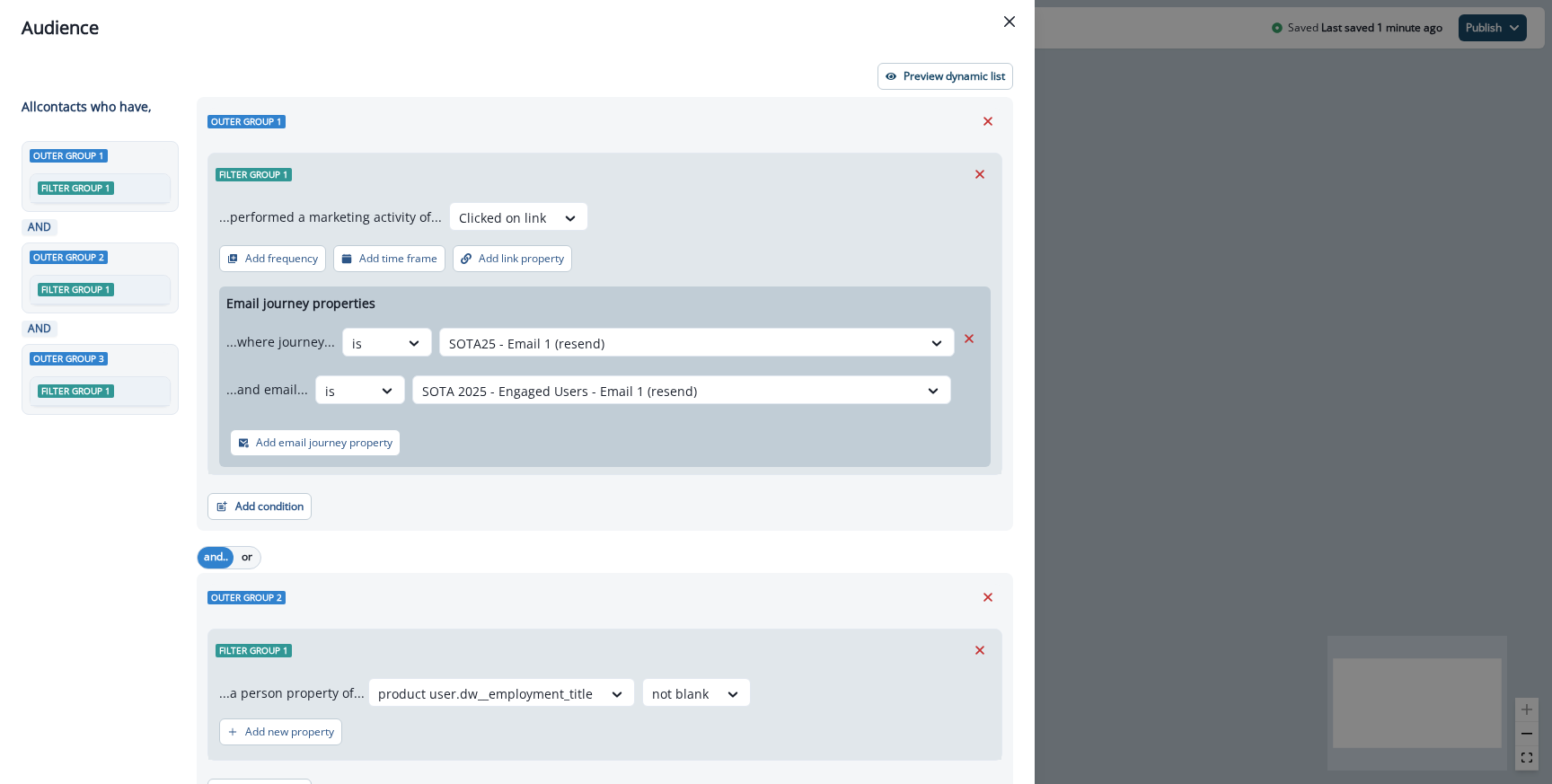 click on "Audience Preview dynamic list All  contact s who have, Outer group 1 Filter group 1 AND Outer group 2 Filter group 1 AND Outer group 3 Filter group 1 Outer group 1 Filter group 1 ...performed a marketing activity of... Clicked on link Add frequency Add time frame Add link property Email journey properties ...where journey... is SOTA25 - Email 1 (resend) ...and email... is option SOTA 2025 - Engaged Users - Email 1 (resend) , selected. Select is focused ,type to refine list, press Down to open the menu,  SOTA 2025 - Engaged Users - Email 1 (resend)  Add email journey property Add condition Contact properties A person property Performed a product event Performed a marketing activity Performed a web activity List membership Salesforce campaign membership and.. or Outer group 2 Filter group 1 ...a person property of... product user.dw__employment_title not blank Add new property Add condition Contact properties A person property Performed a product event Performed a marketing activity Performed a web activity or" at bounding box center [776, 392] 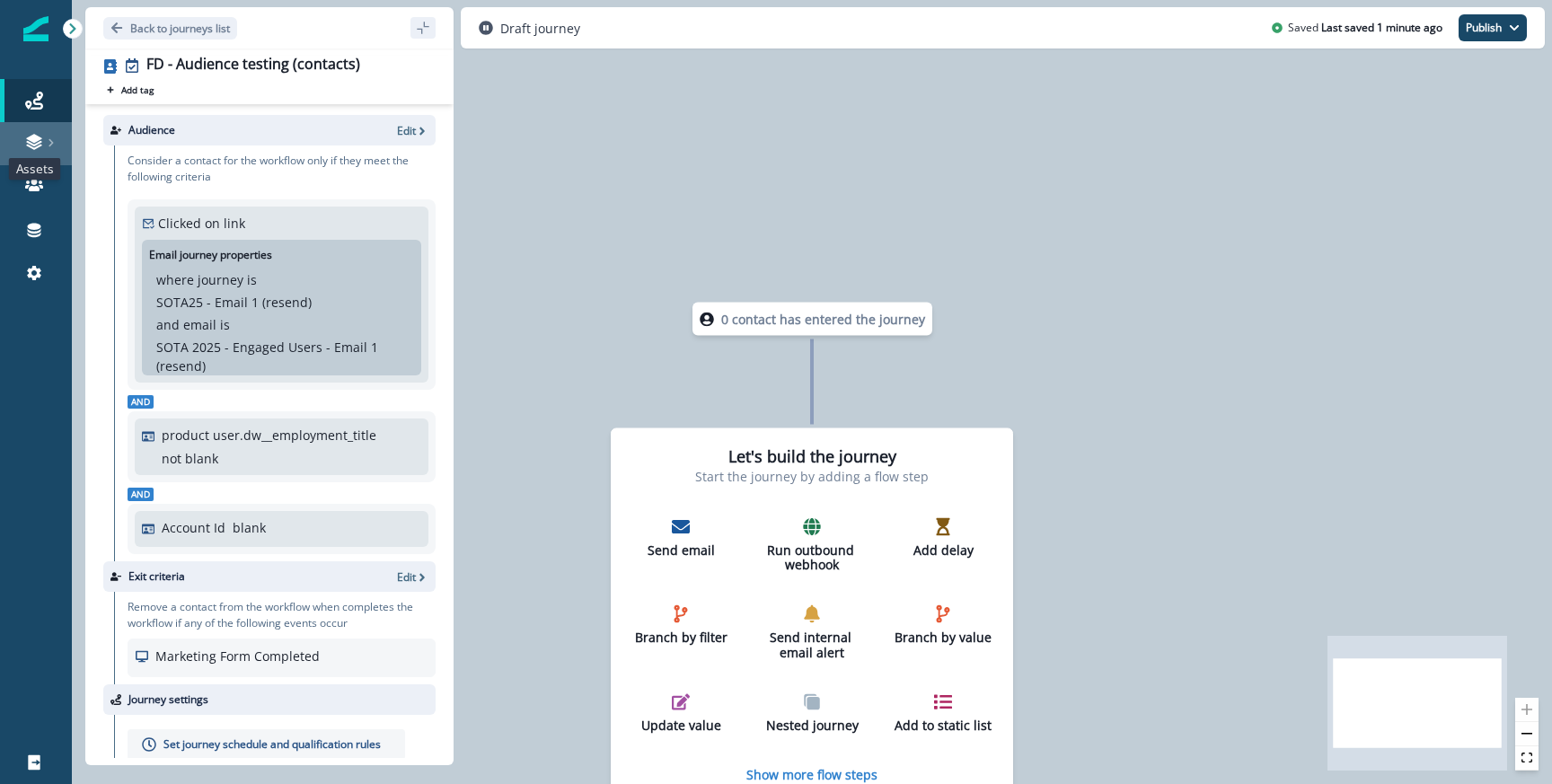 click 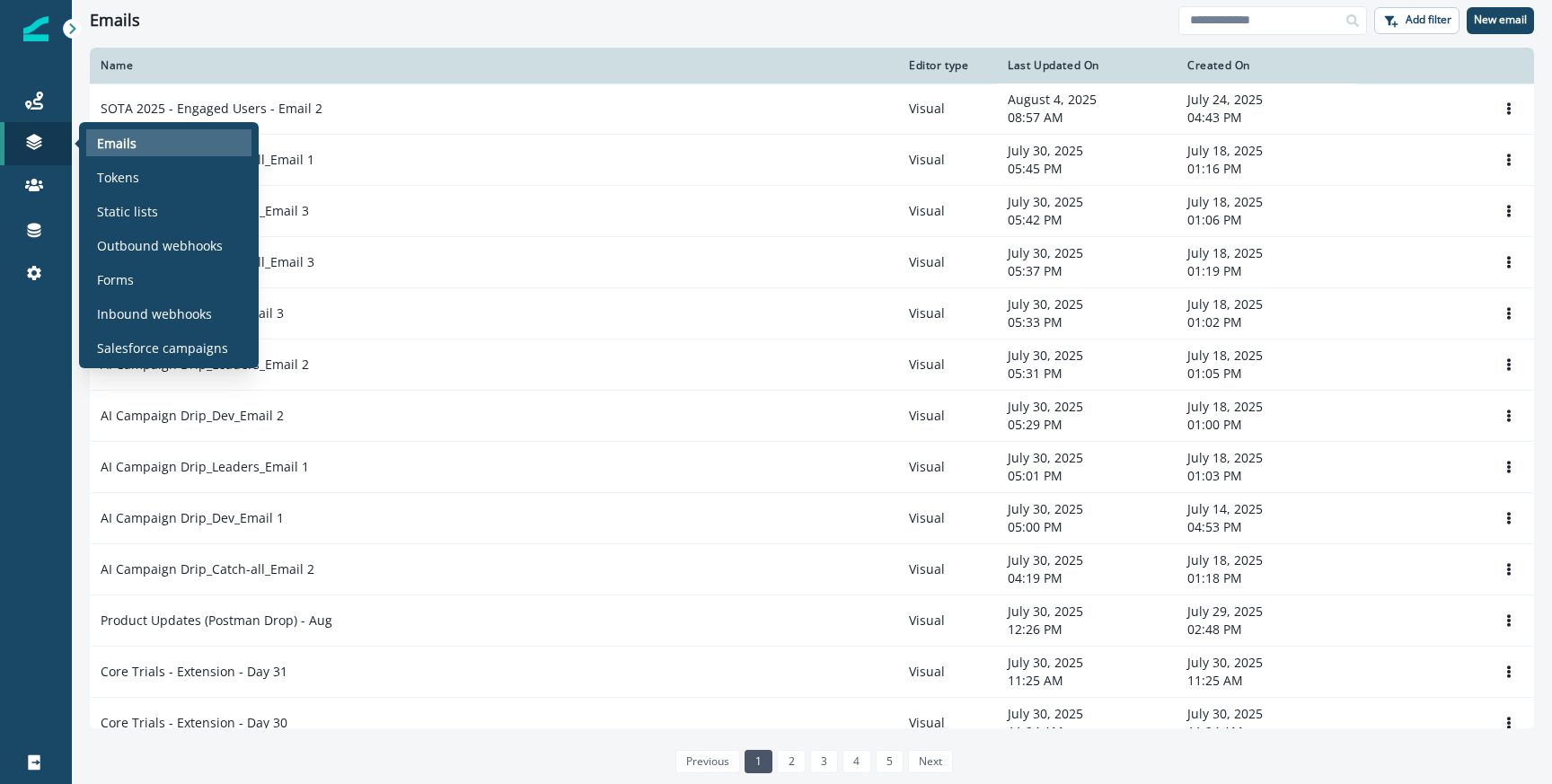 click on "Emails" at bounding box center (117, 143) 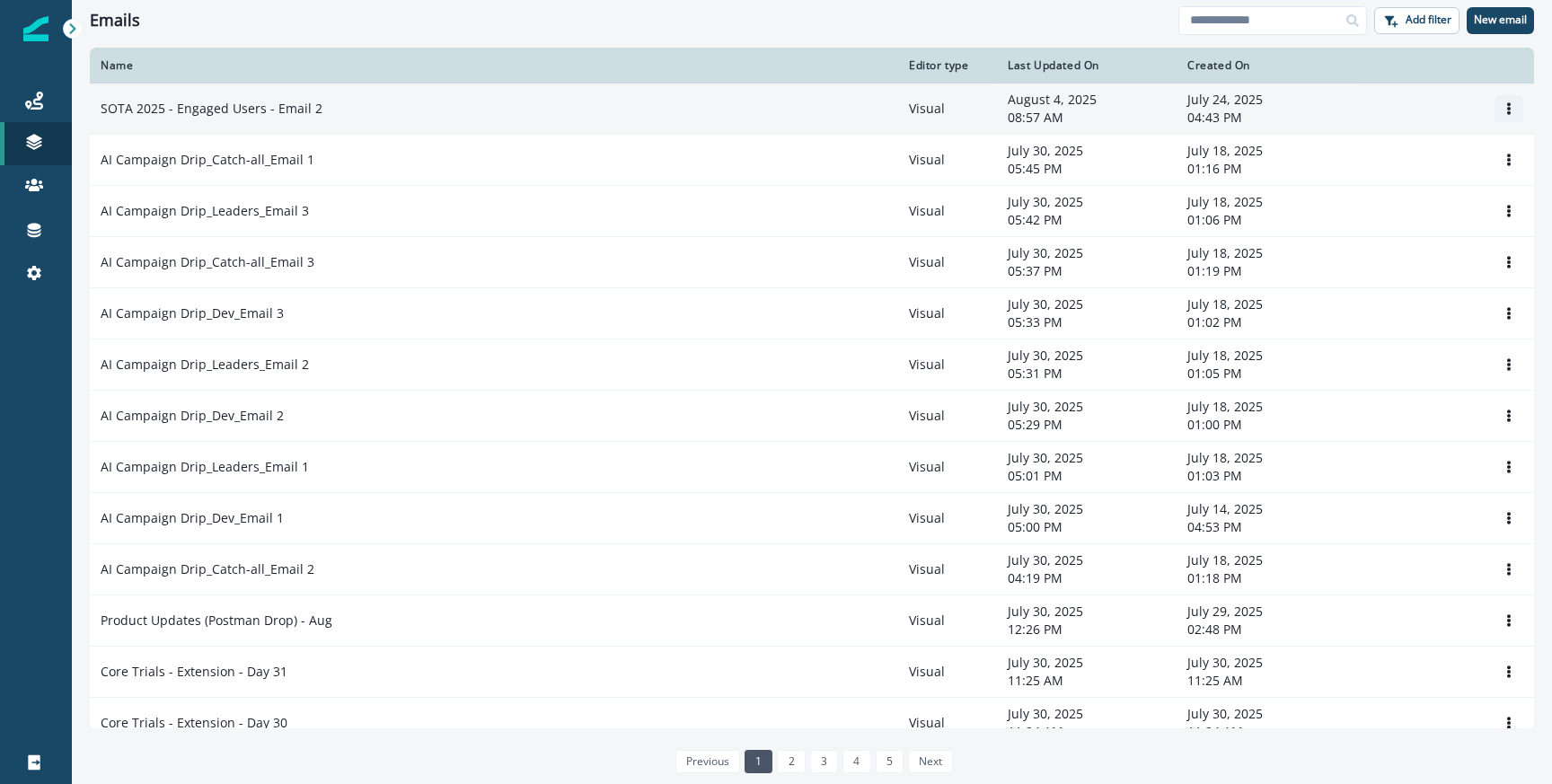 click at bounding box center (1509, 109) 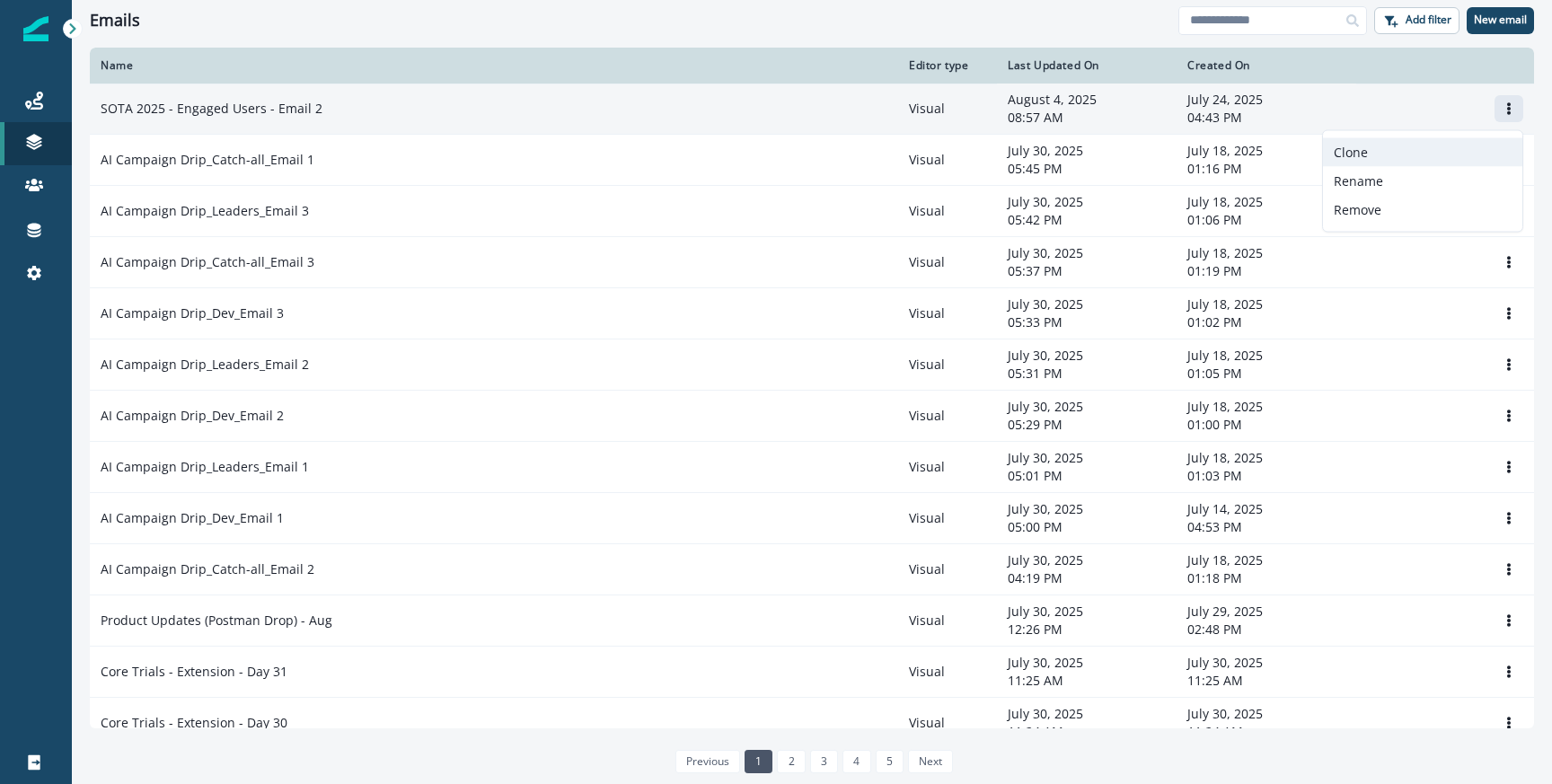 click on "Clone" at bounding box center [1423, 153] 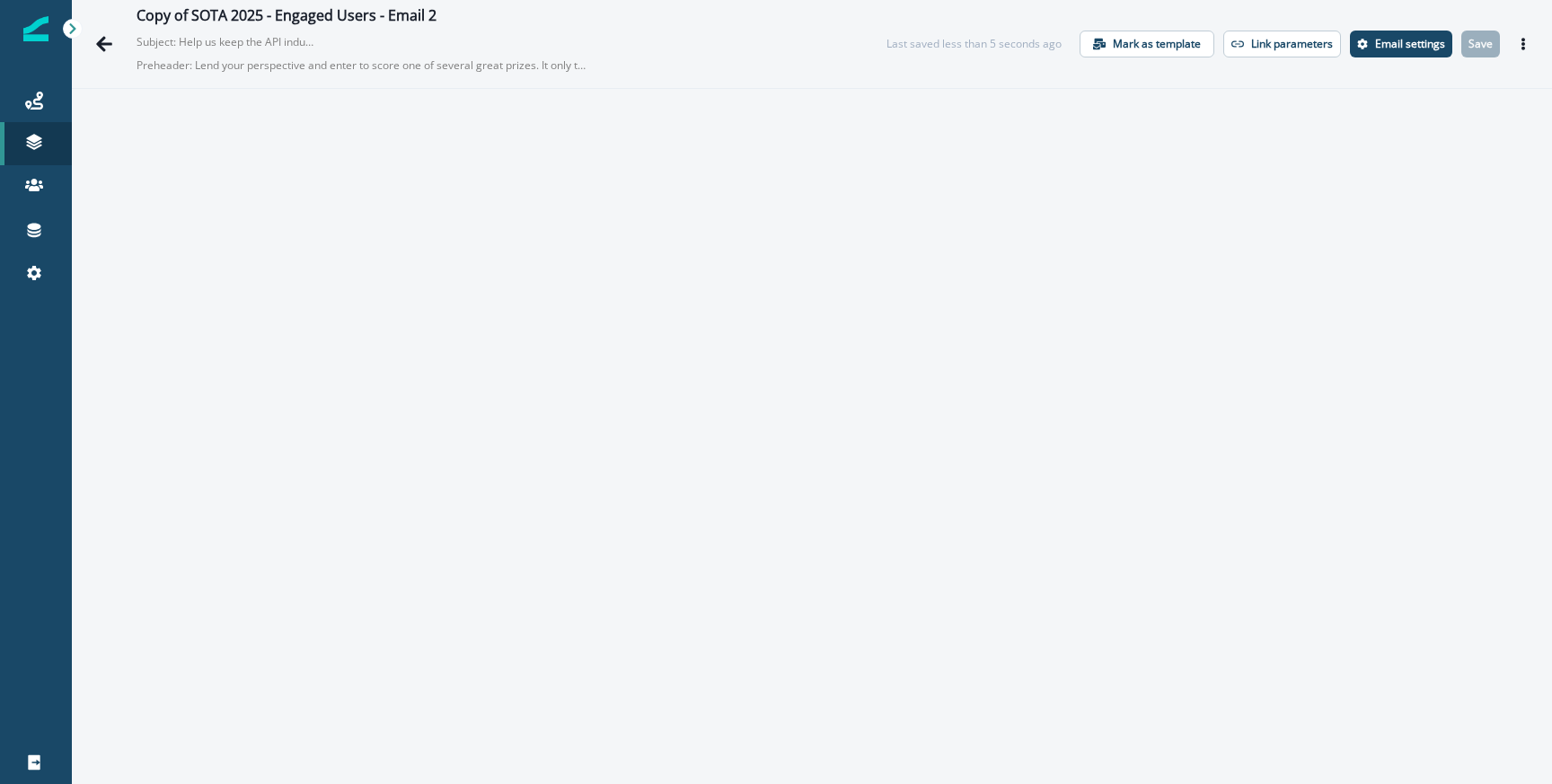 click on "Copy of SOTA 2025 - Engaged Users - Email 2 Subject: Help us keep the API industry honest—just 10 minutes Preheader: Lend your perspective and enter to score one of several great prizes. It only takes a few clicks. Last saved less than 5 seconds ago Mark as template Link parameters Email settings Save Preview Export html Send test email" at bounding box center [812, 44] 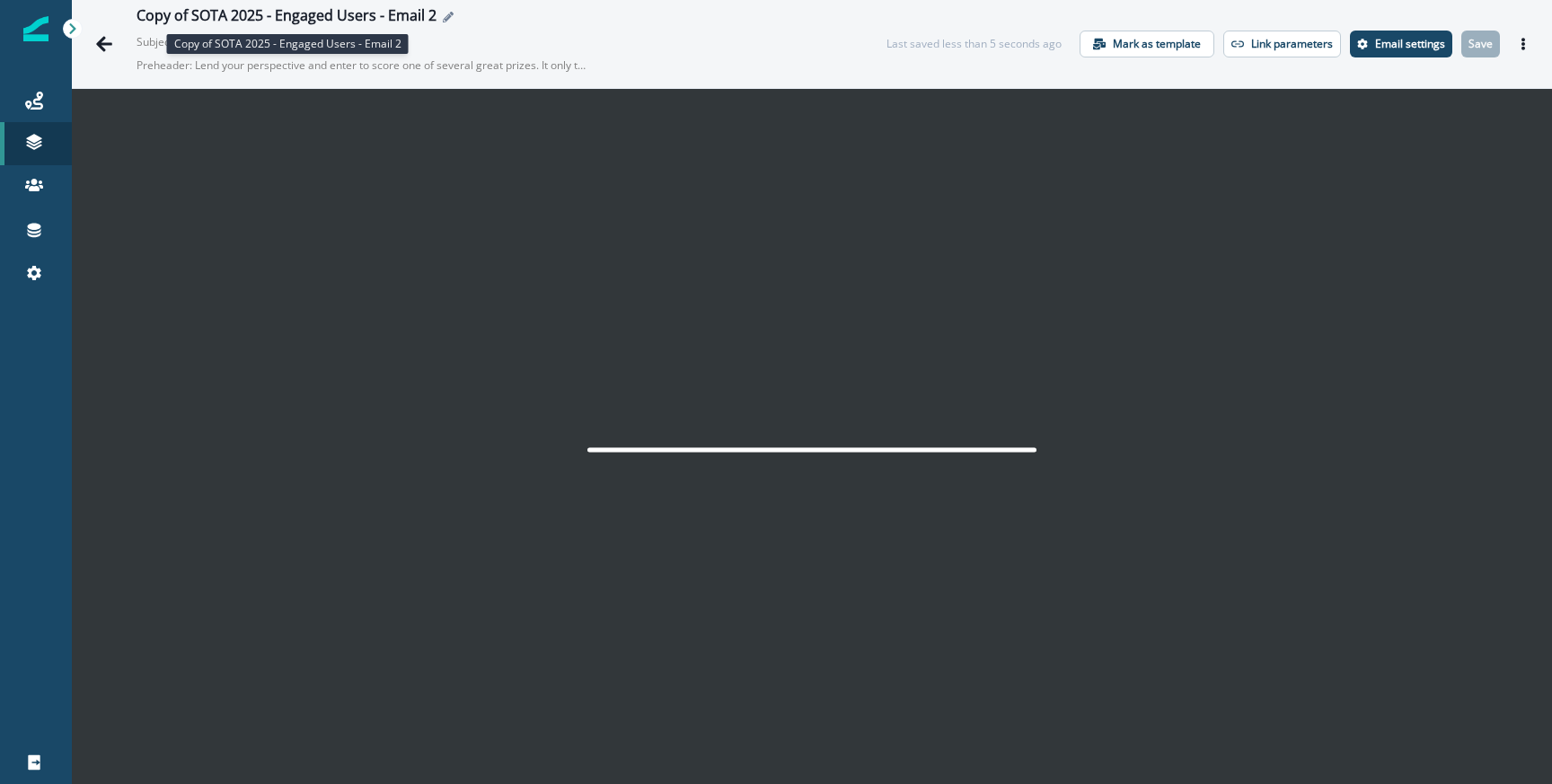 click on "Copy of SOTA 2025 - Engaged Users - Email 2" at bounding box center [287, 17] 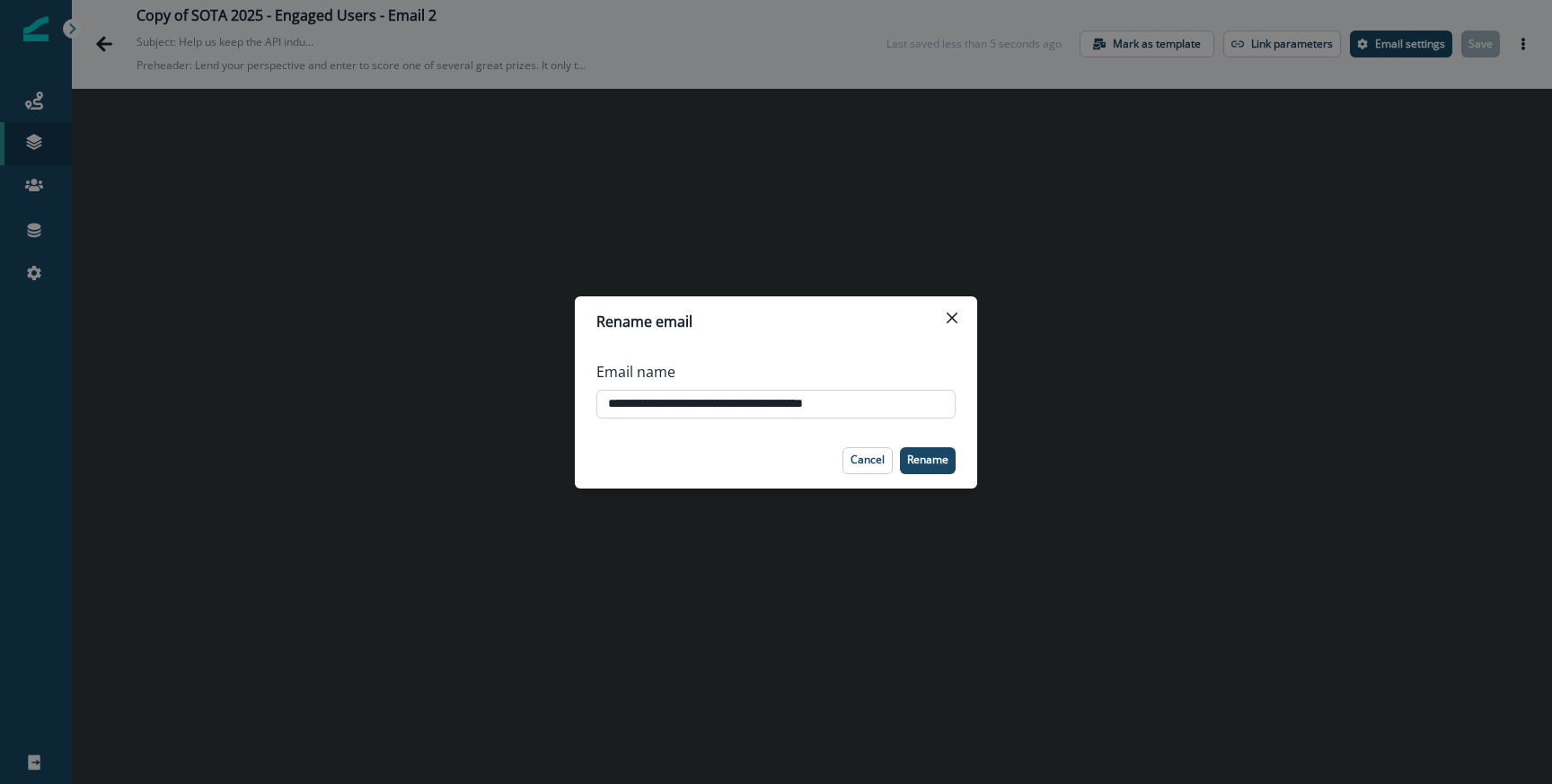 click on "**********" at bounding box center (776, 404) 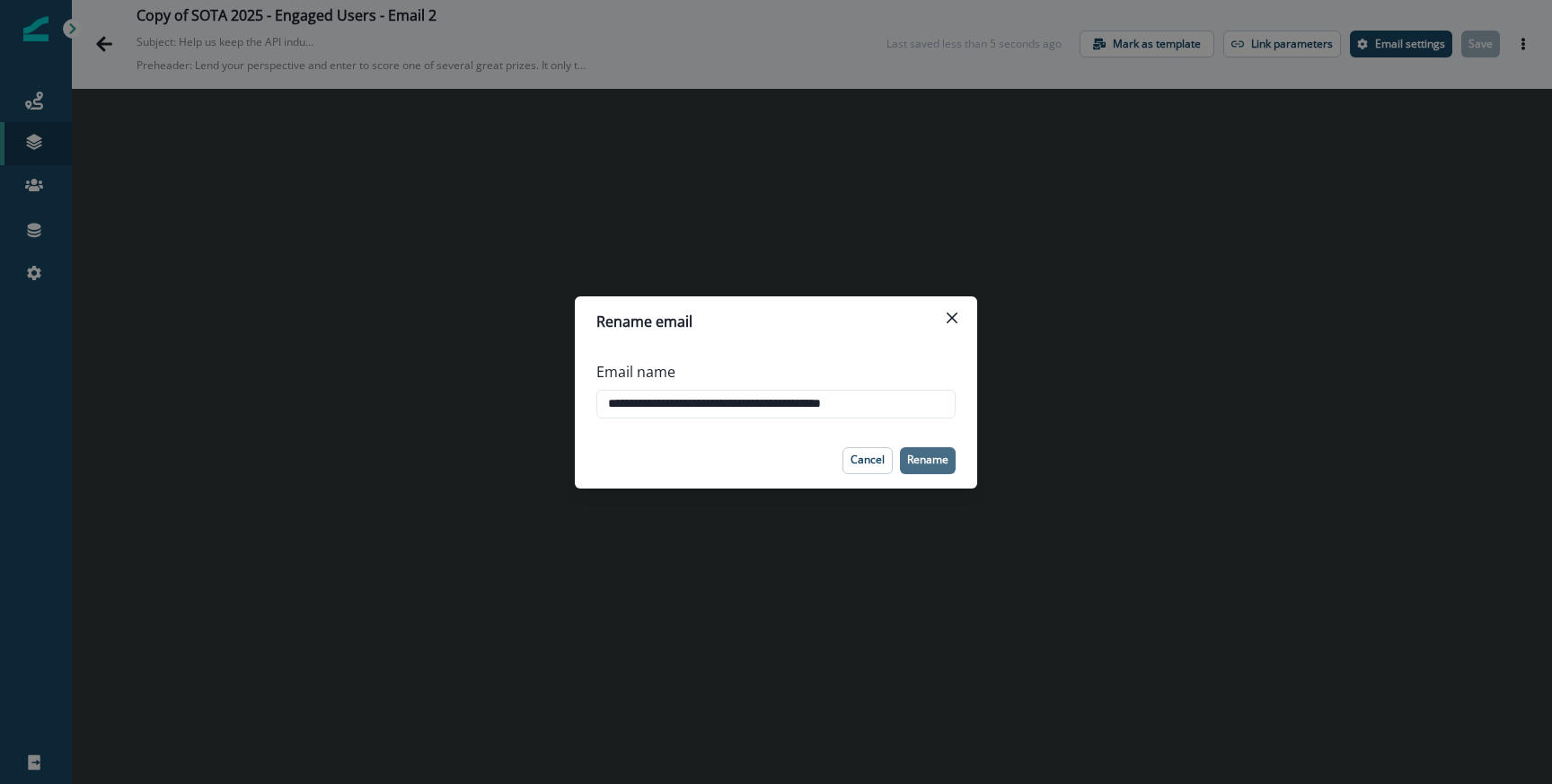 type on "**********" 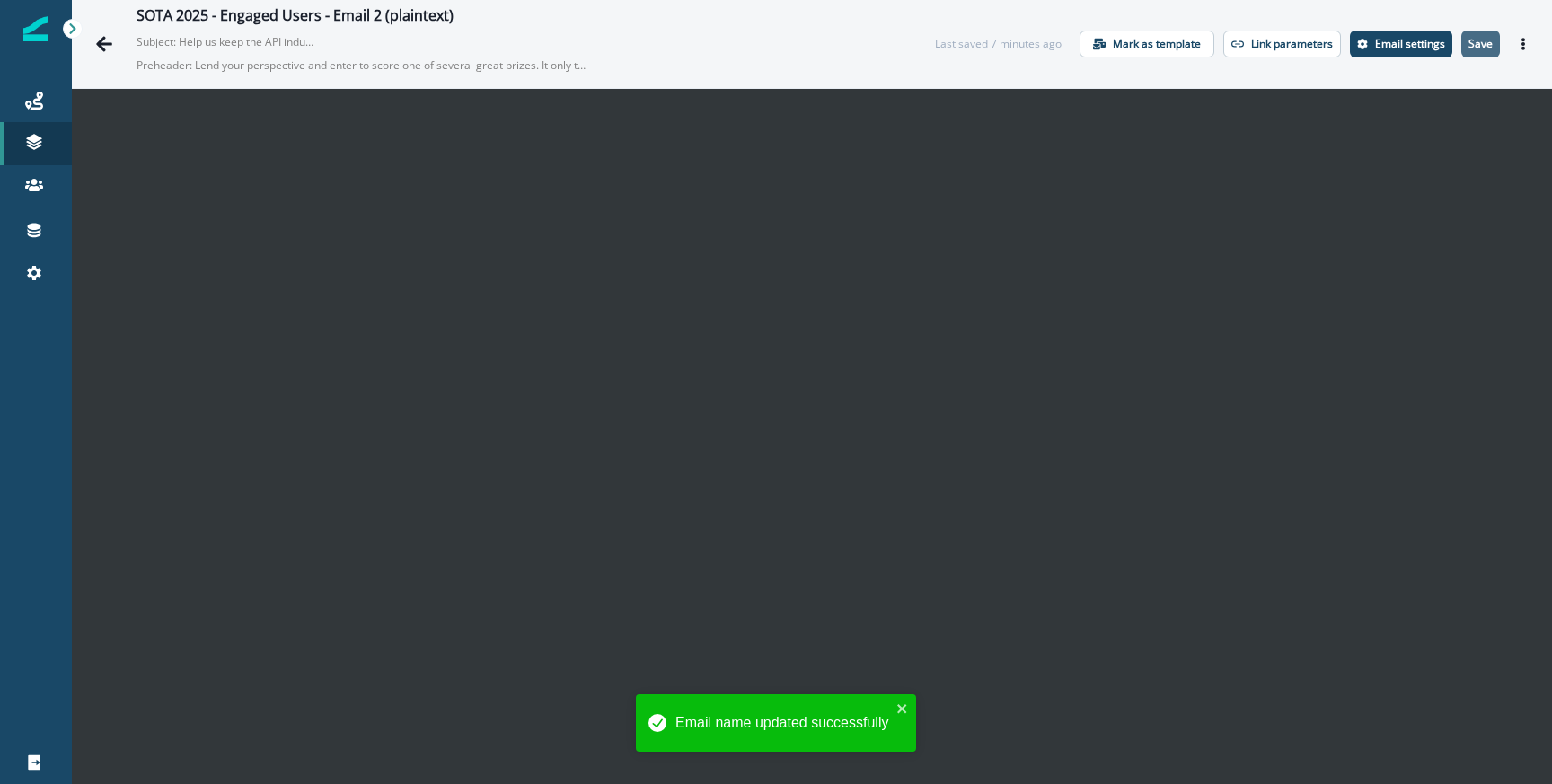 click on "Save" at bounding box center [1480, 44] 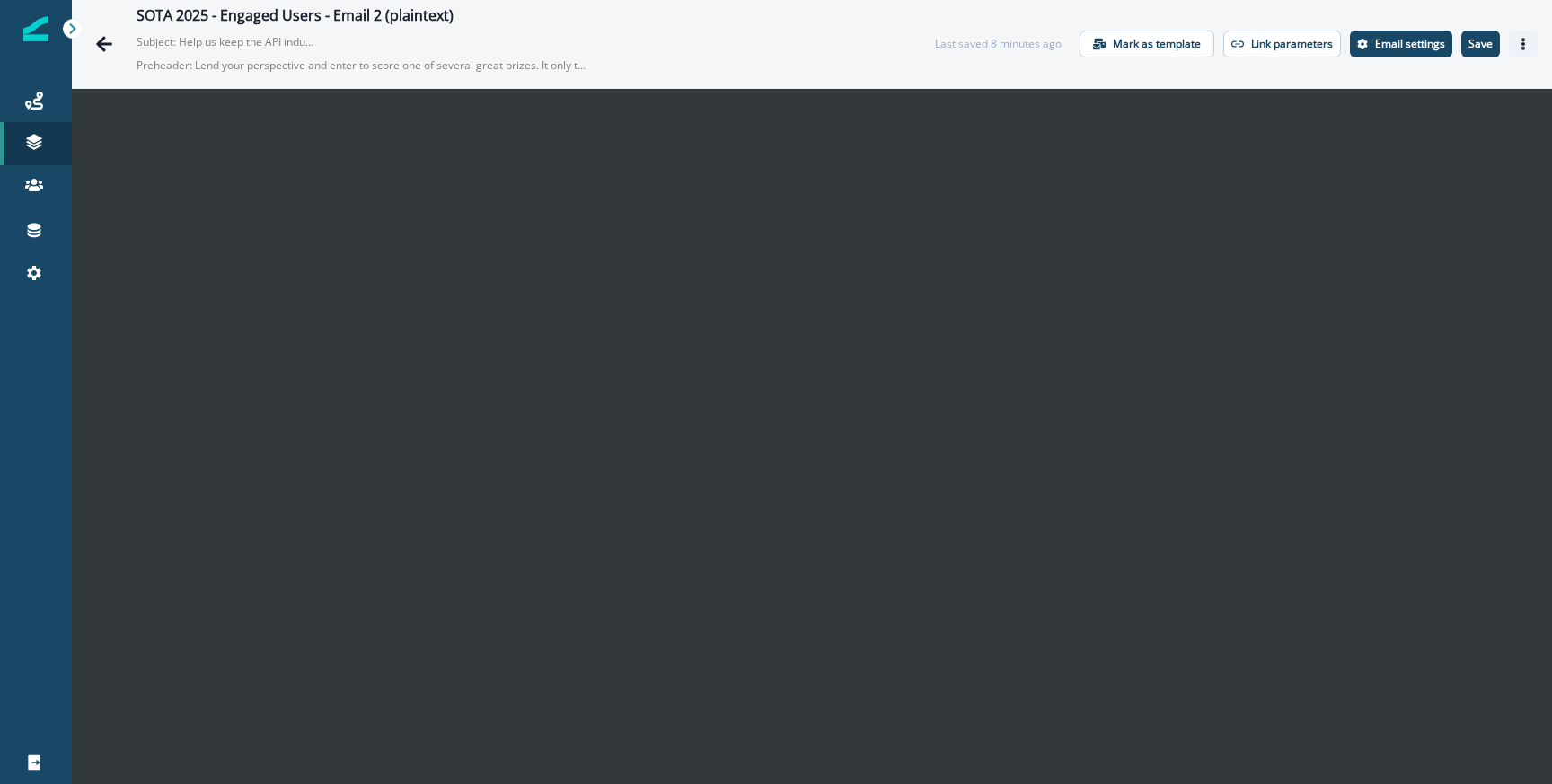 click 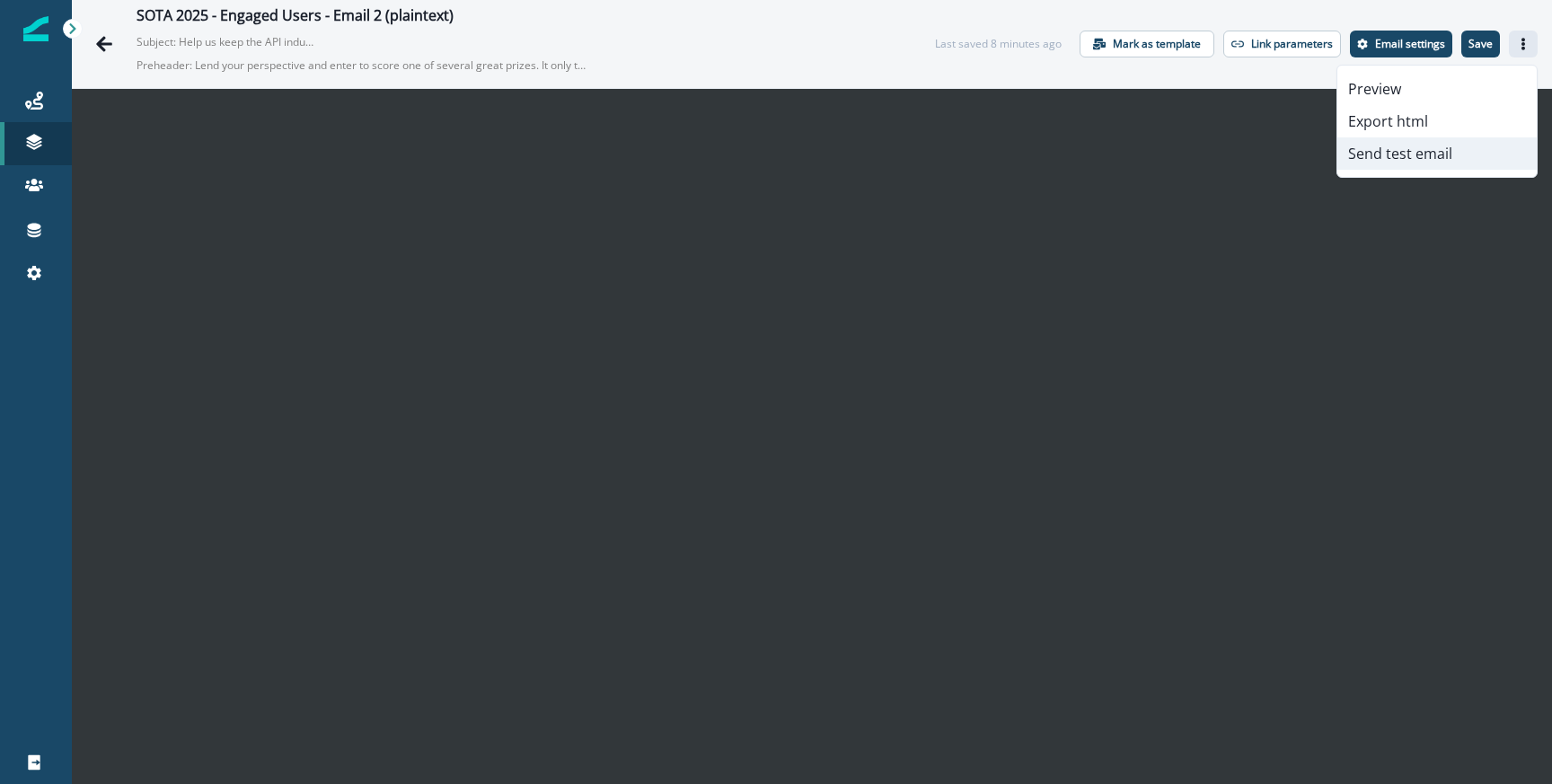 click on "Send test email" at bounding box center (1437, 154) 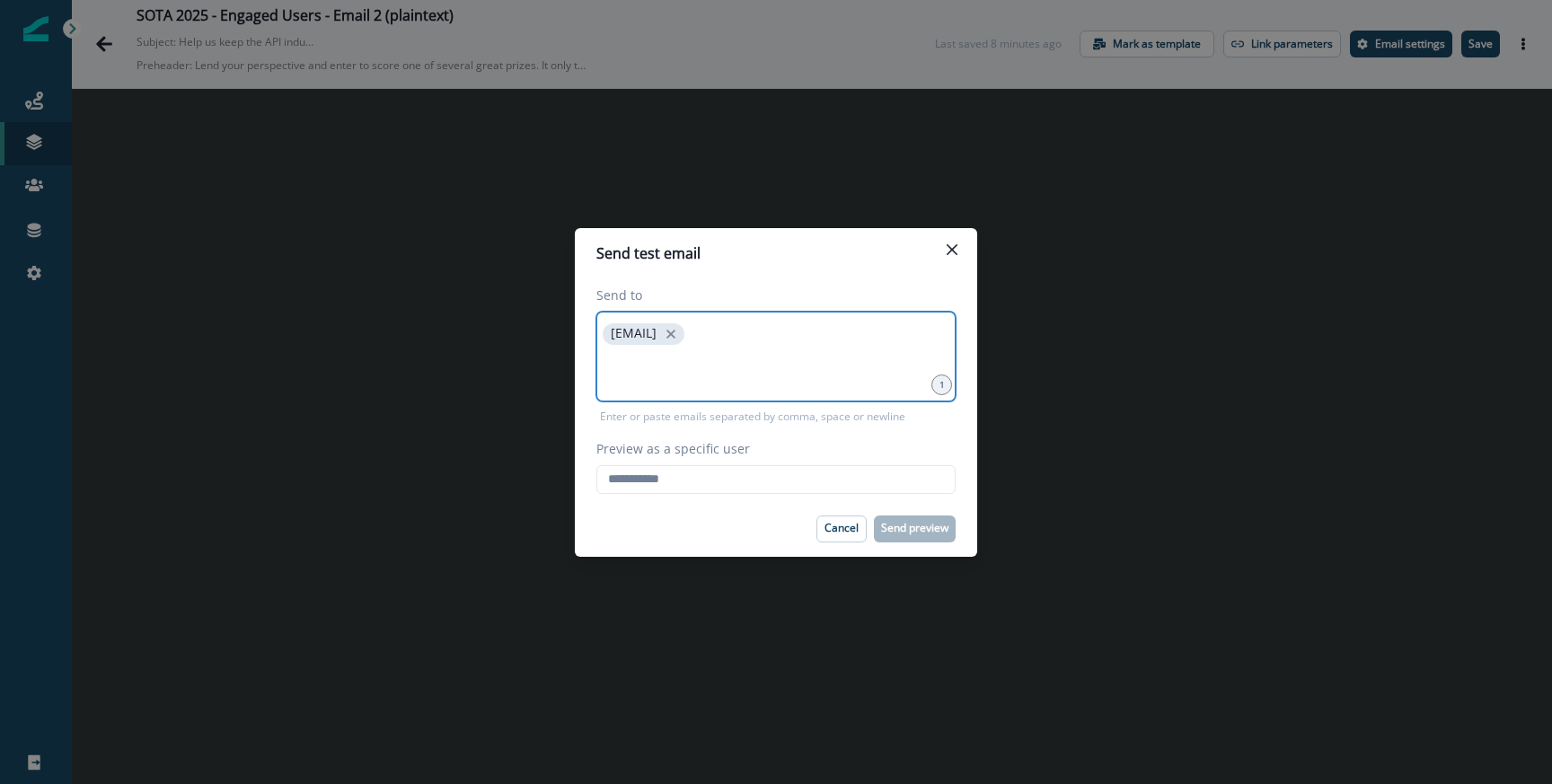 click at bounding box center (776, 371) 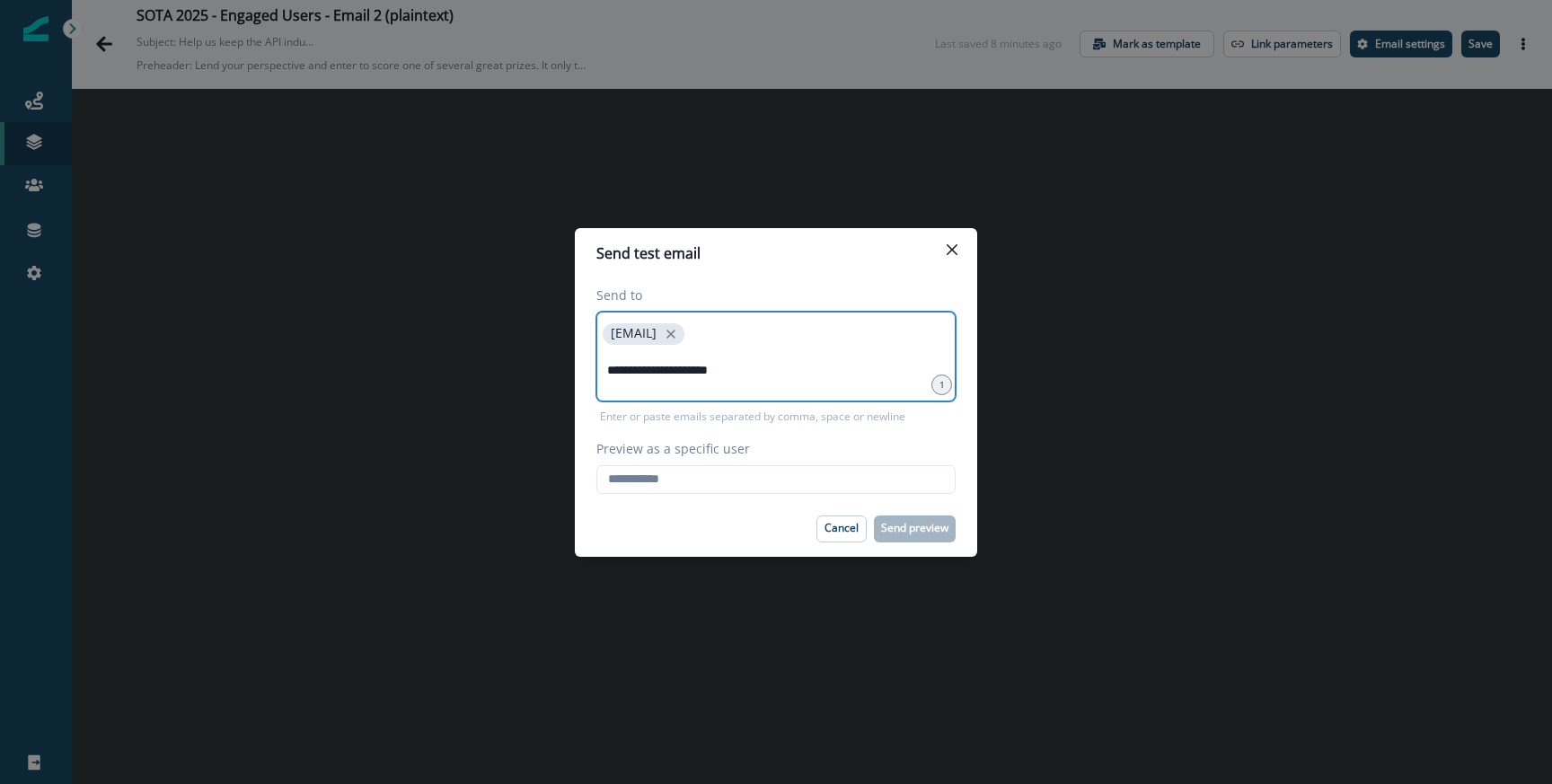 type on "**********" 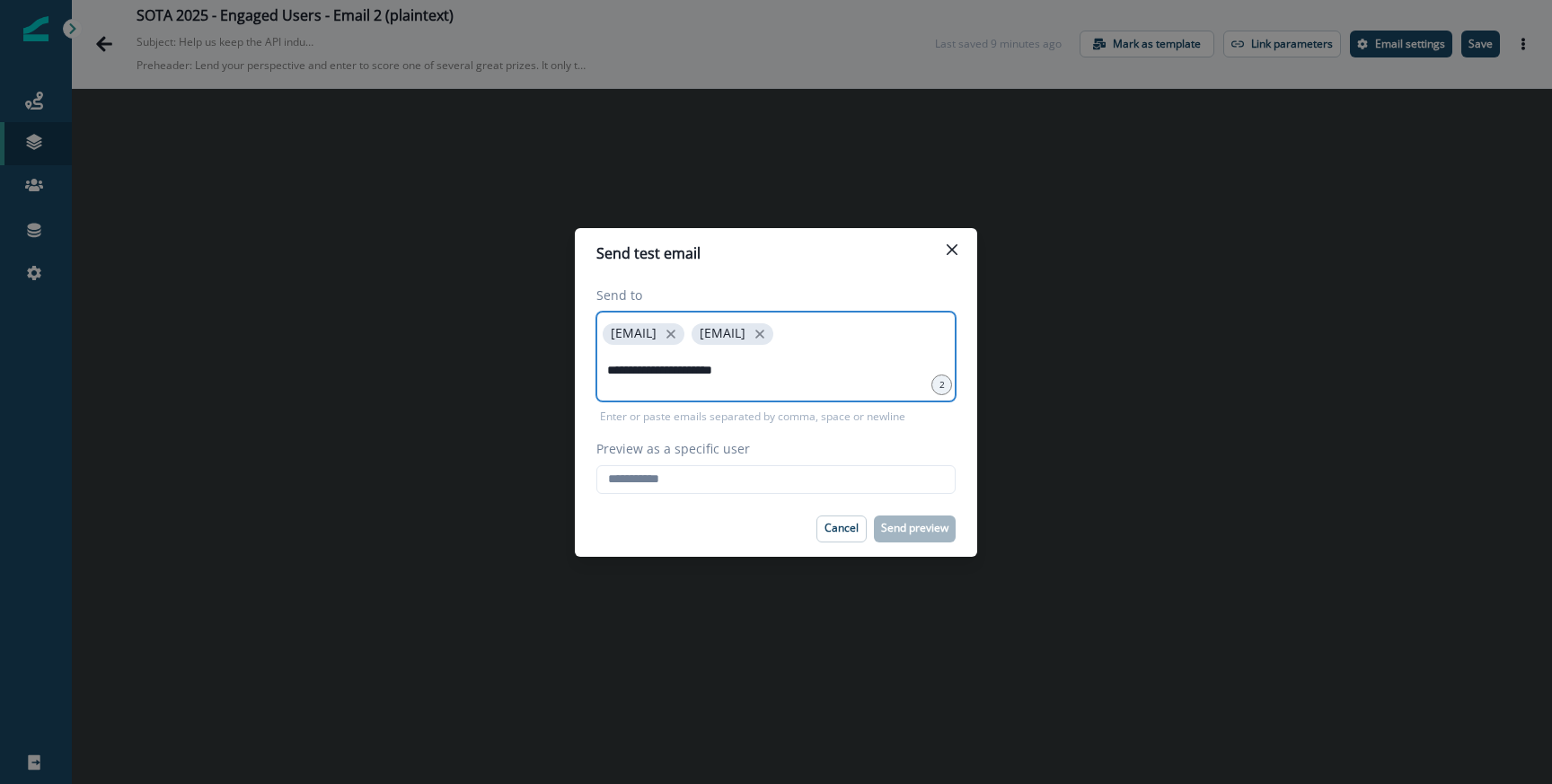 type on "**********" 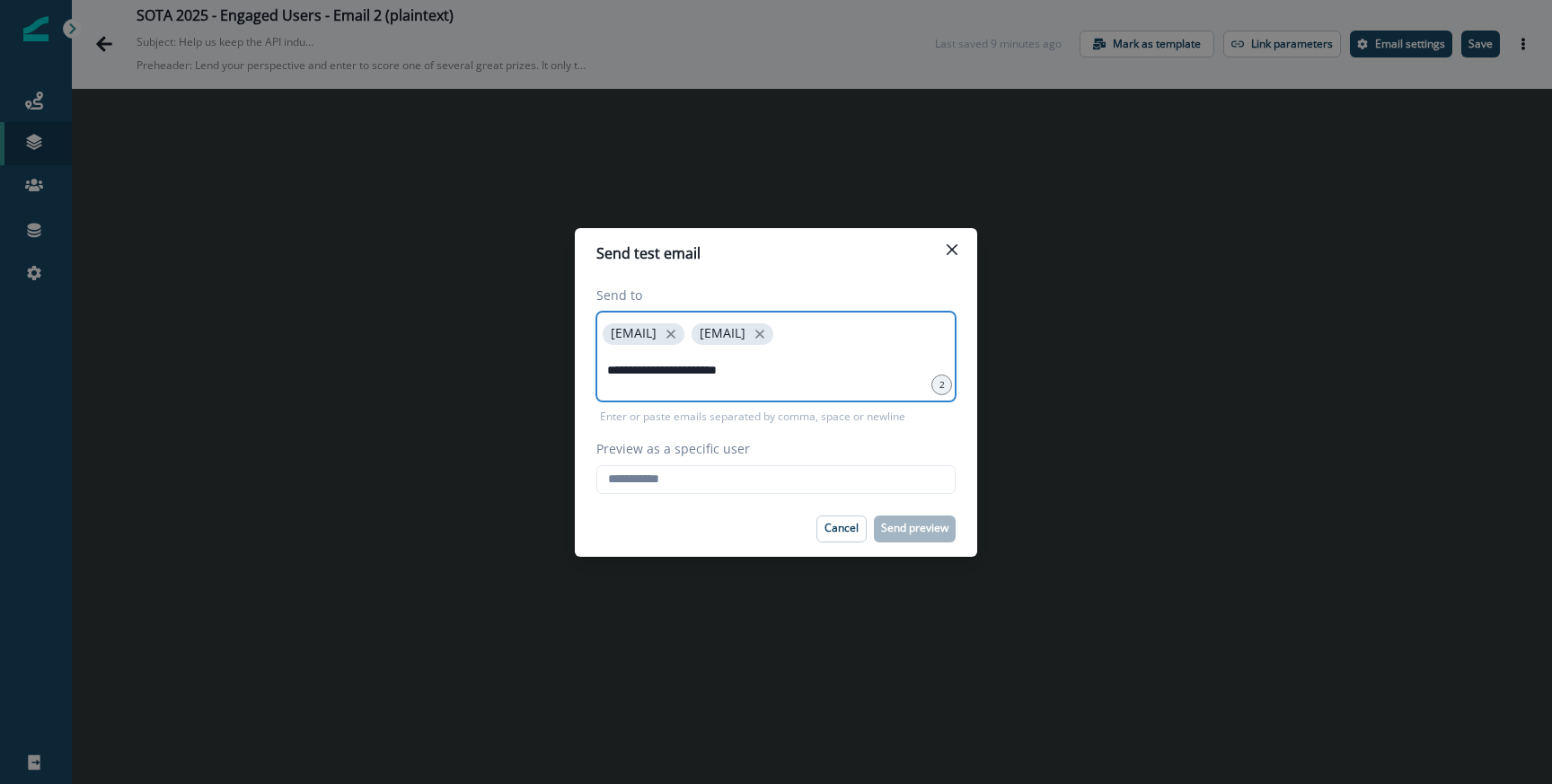 type 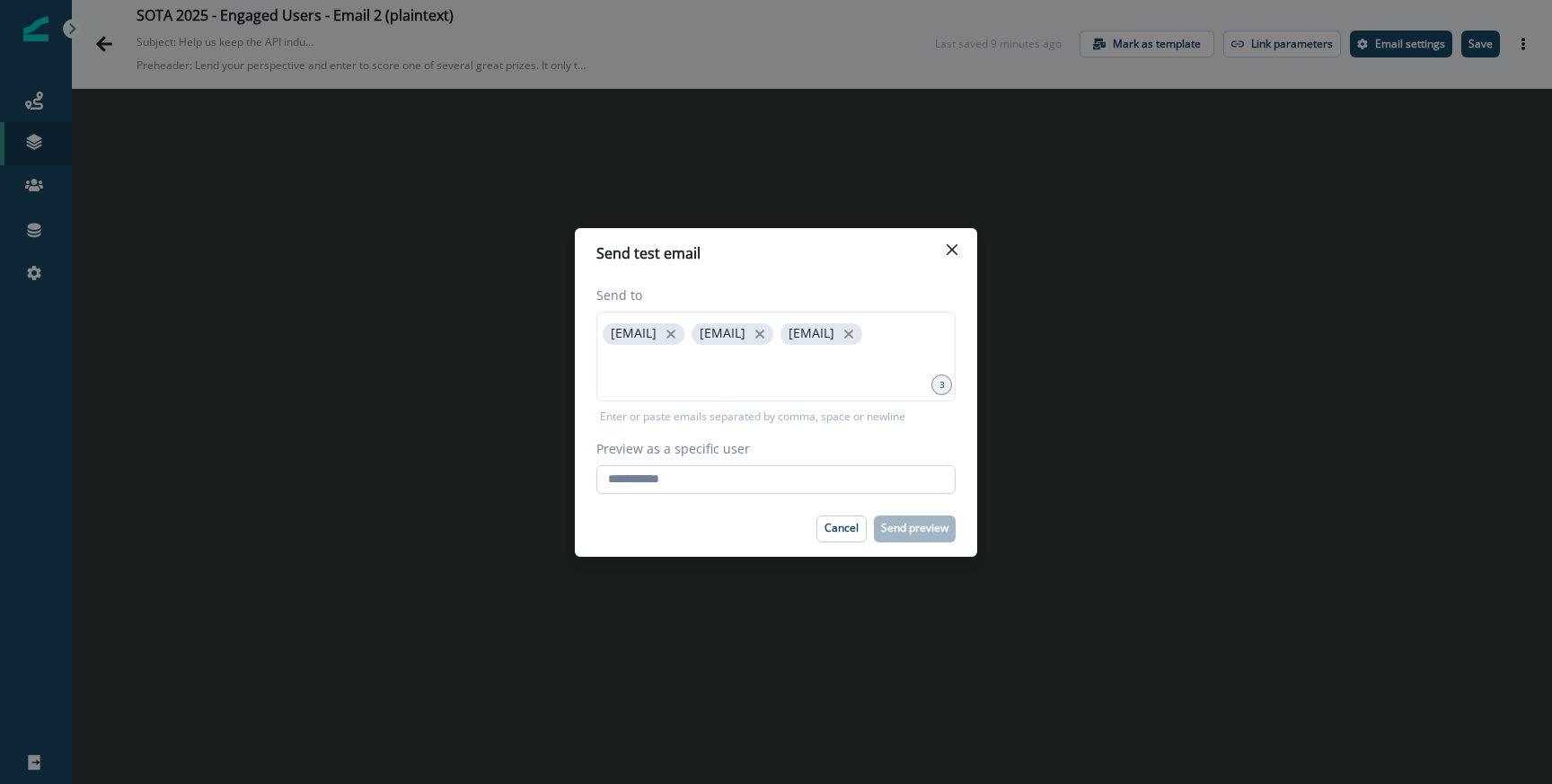 click on "Preview as a specific user" at bounding box center [776, 480] 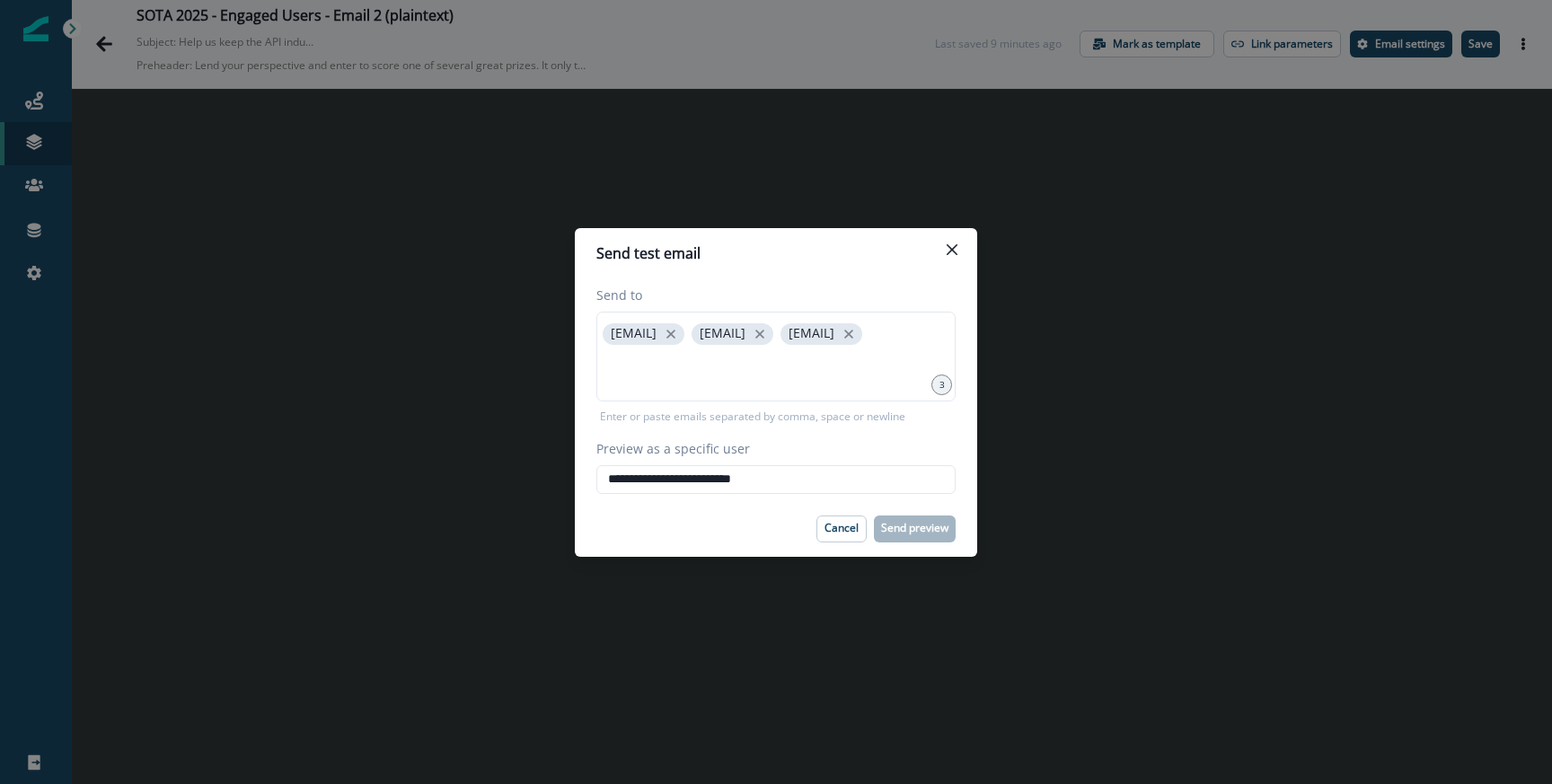 type on "**********" 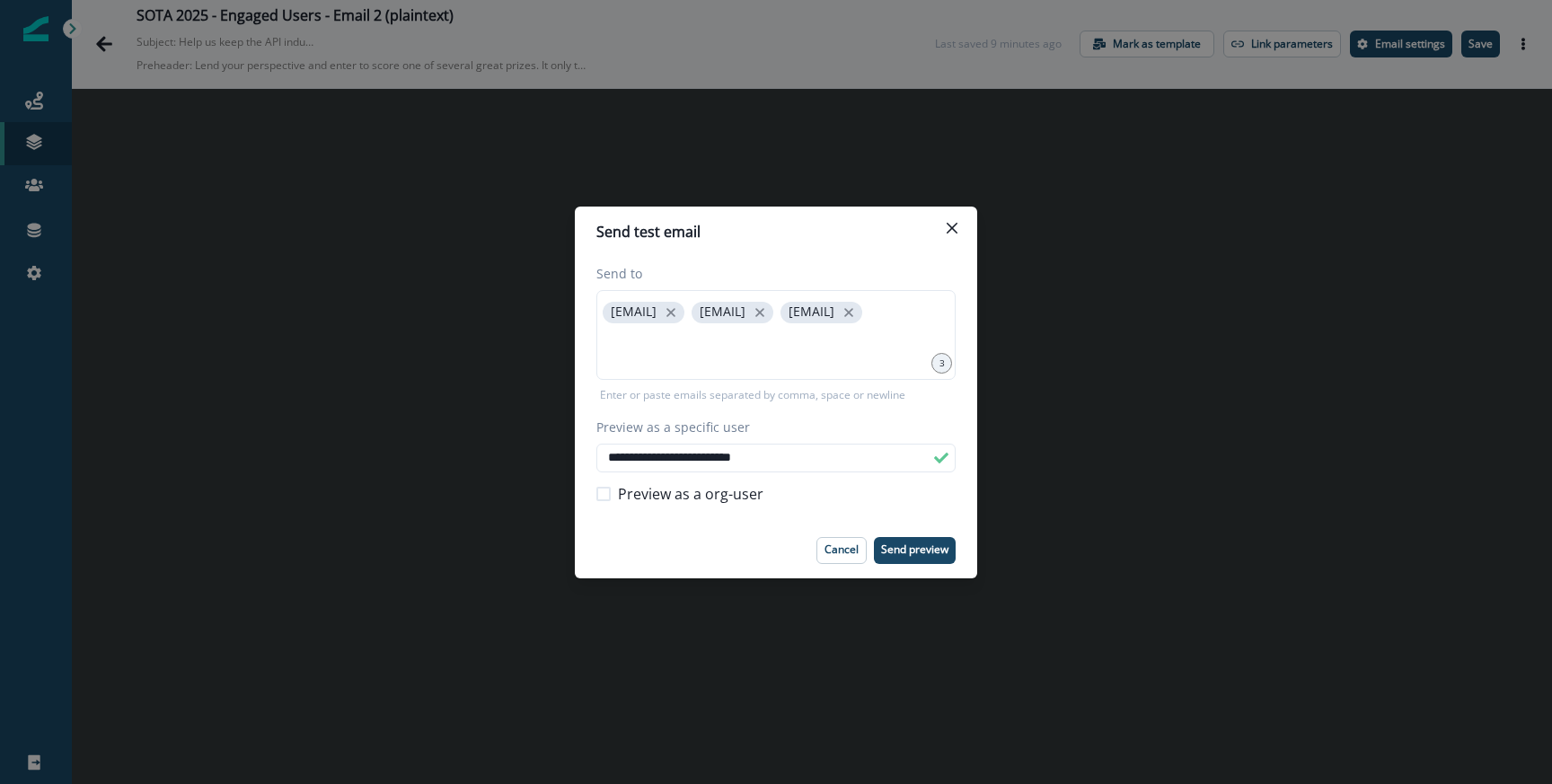 click on "**********" at bounding box center [776, 390] 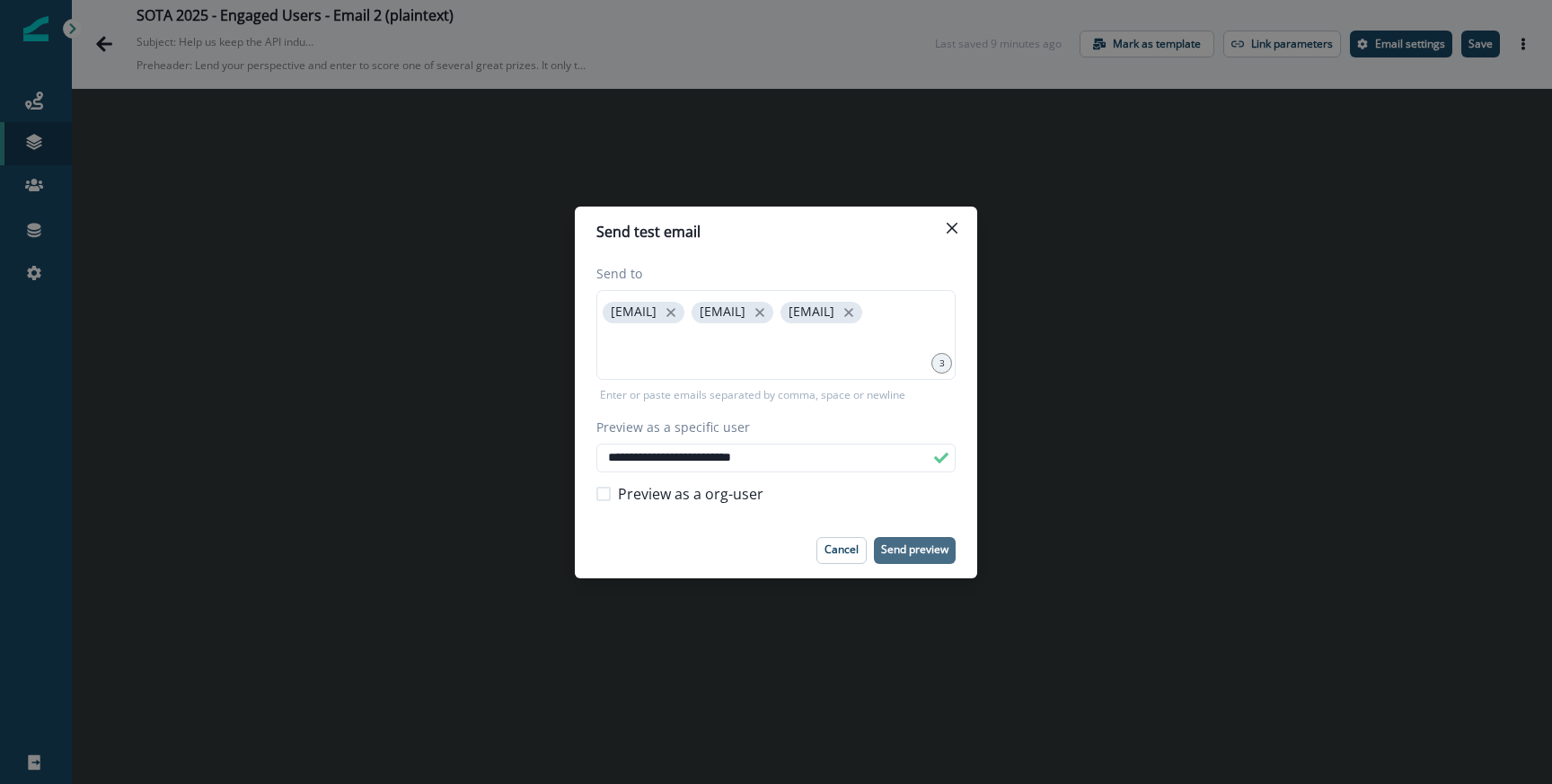 click on "Send preview" at bounding box center (914, 550) 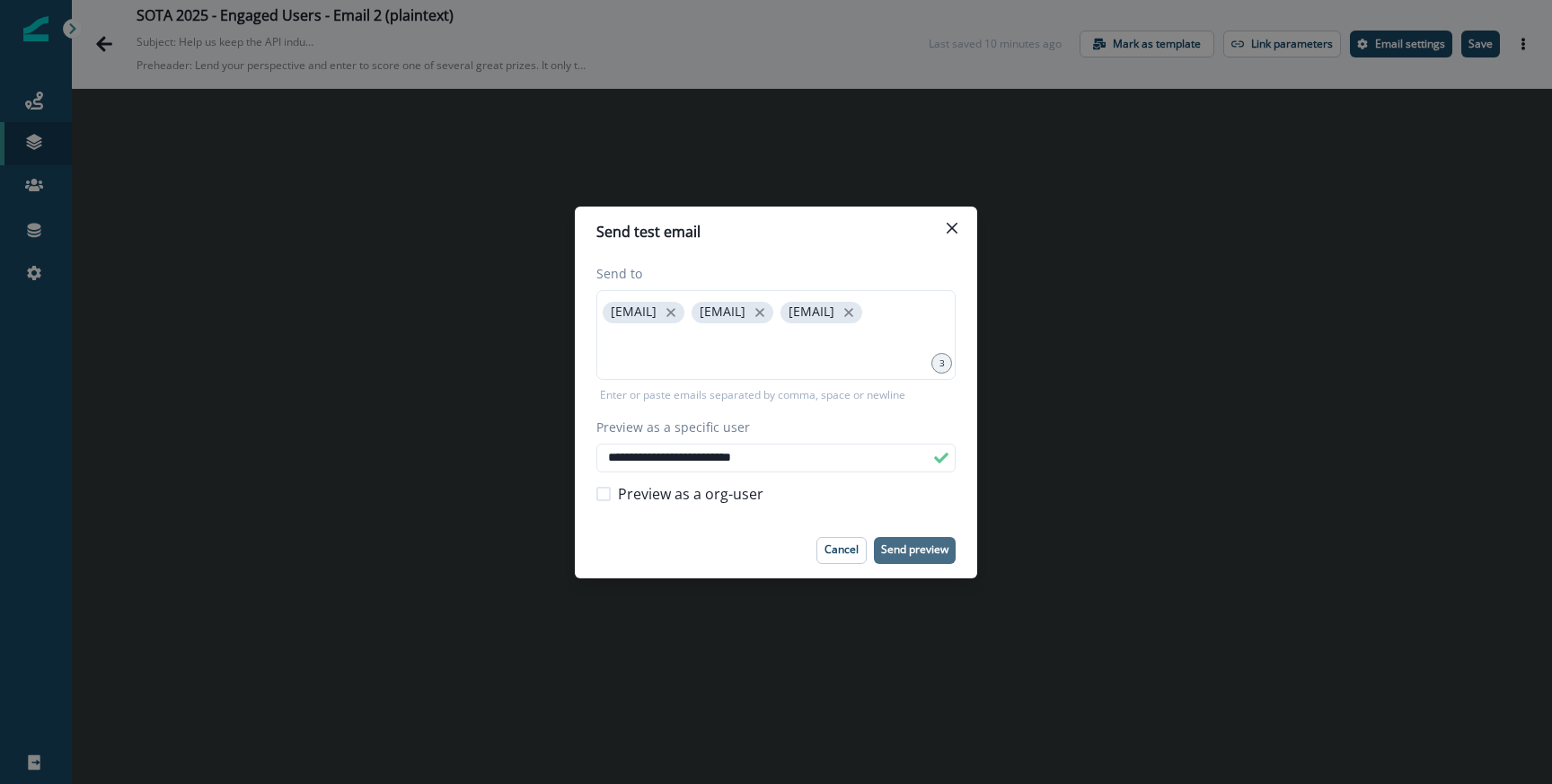 click on "**********" at bounding box center [776, 392] 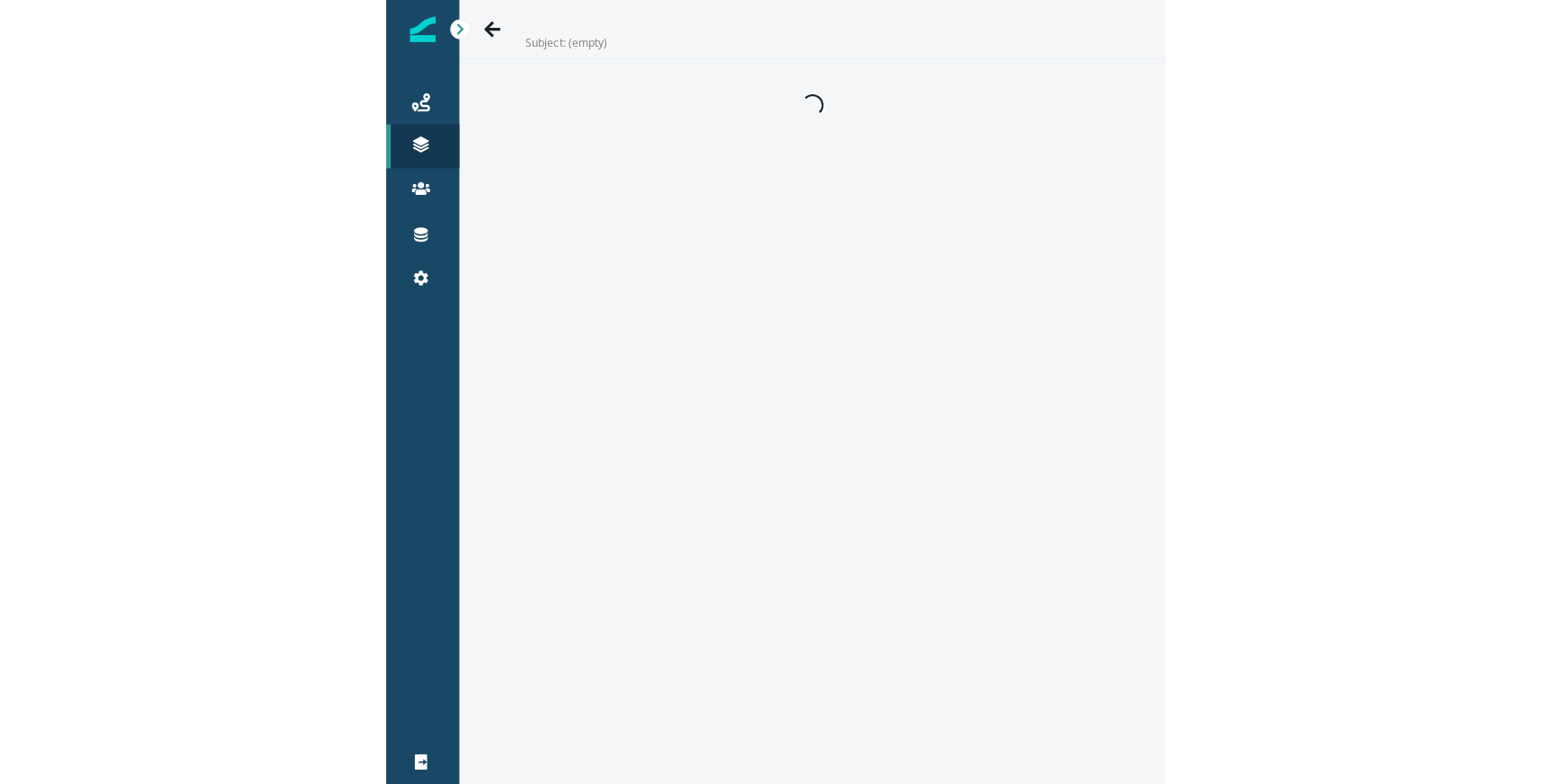 scroll, scrollTop: 0, scrollLeft: 0, axis: both 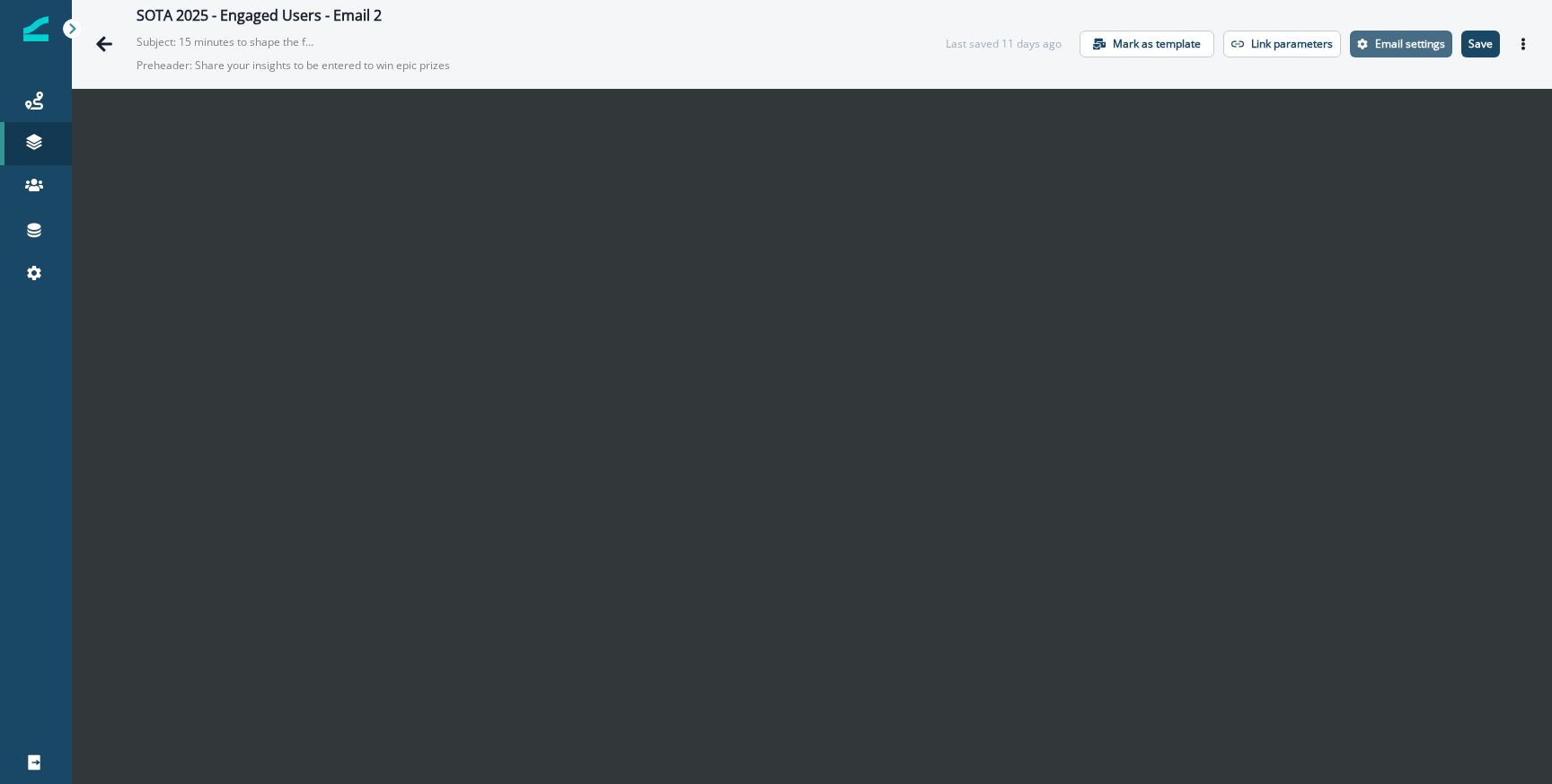 click on "Email settings" at bounding box center [1401, 44] 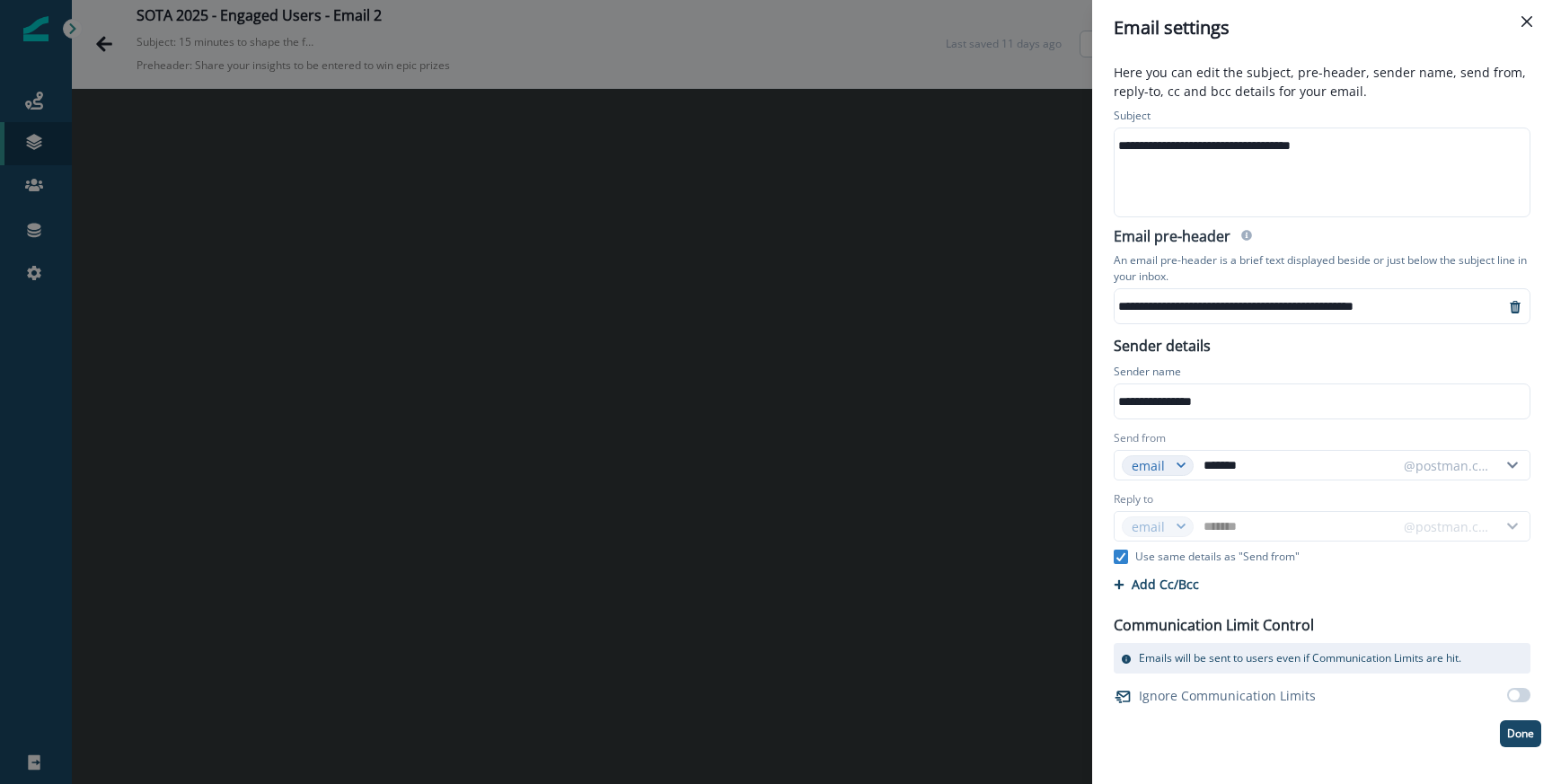 click on "**********" at bounding box center [1320, 172] 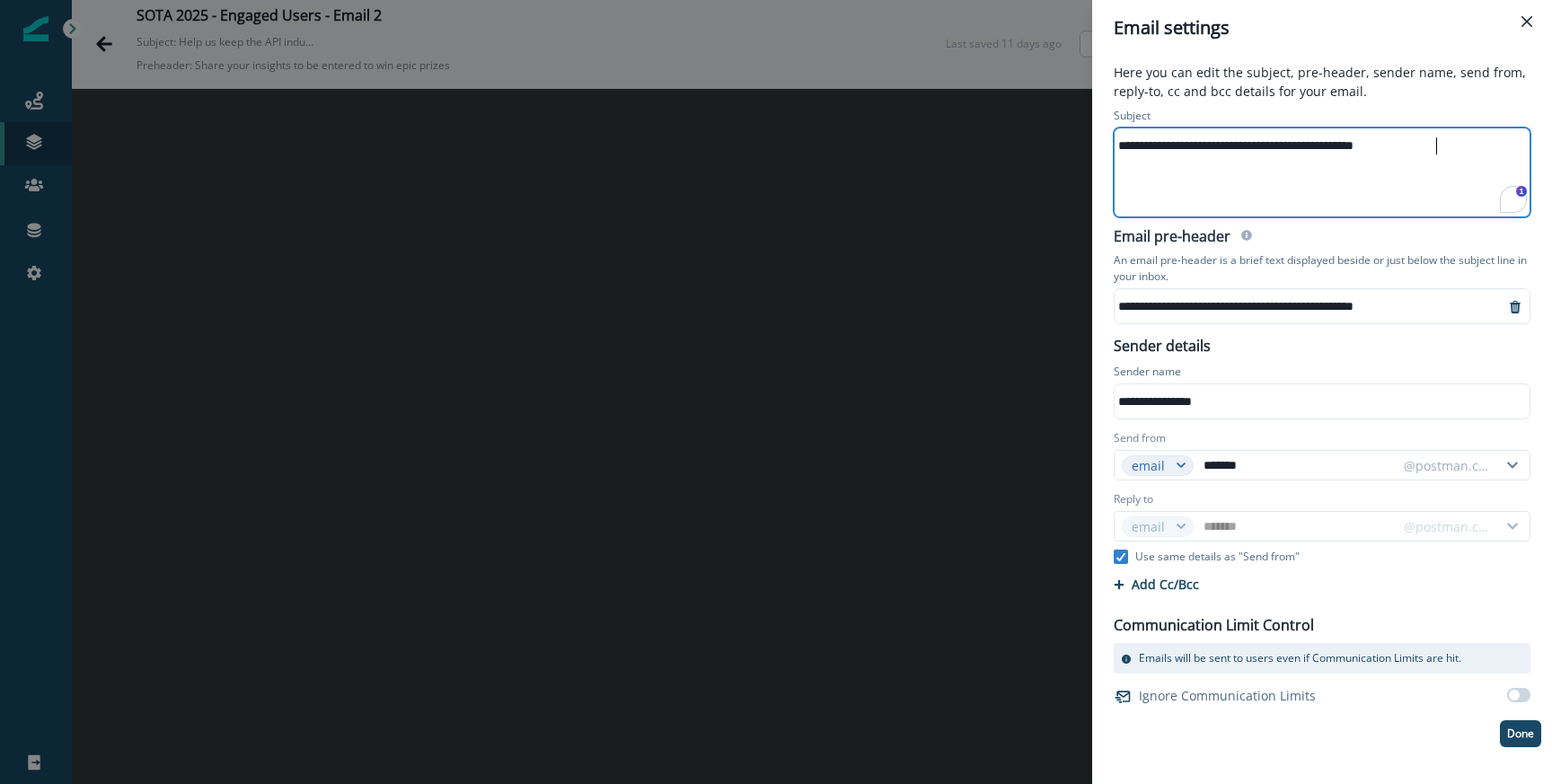 click on "**********" at bounding box center [1310, 306] 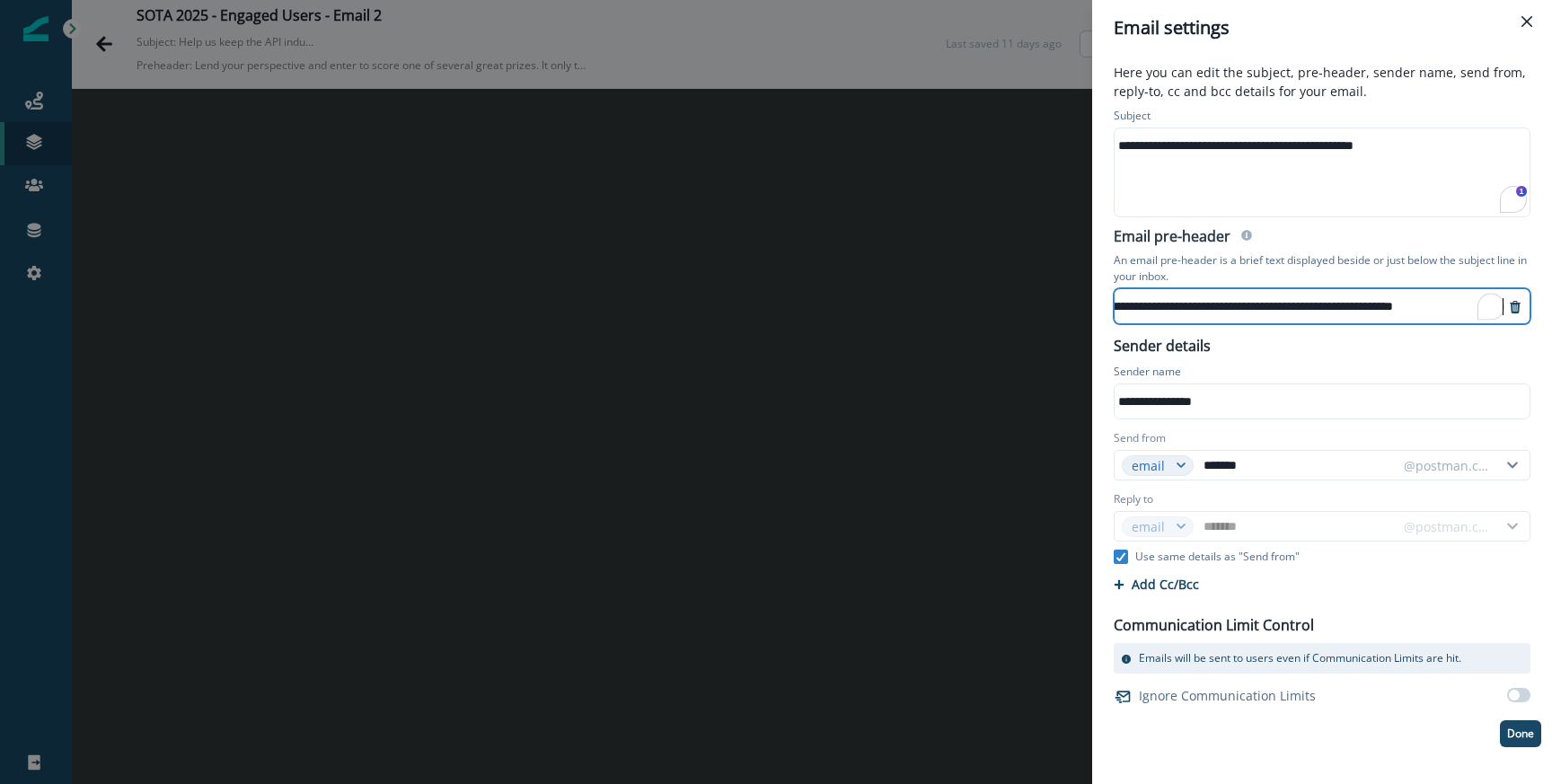 scroll, scrollTop: 0, scrollLeft: 0, axis: both 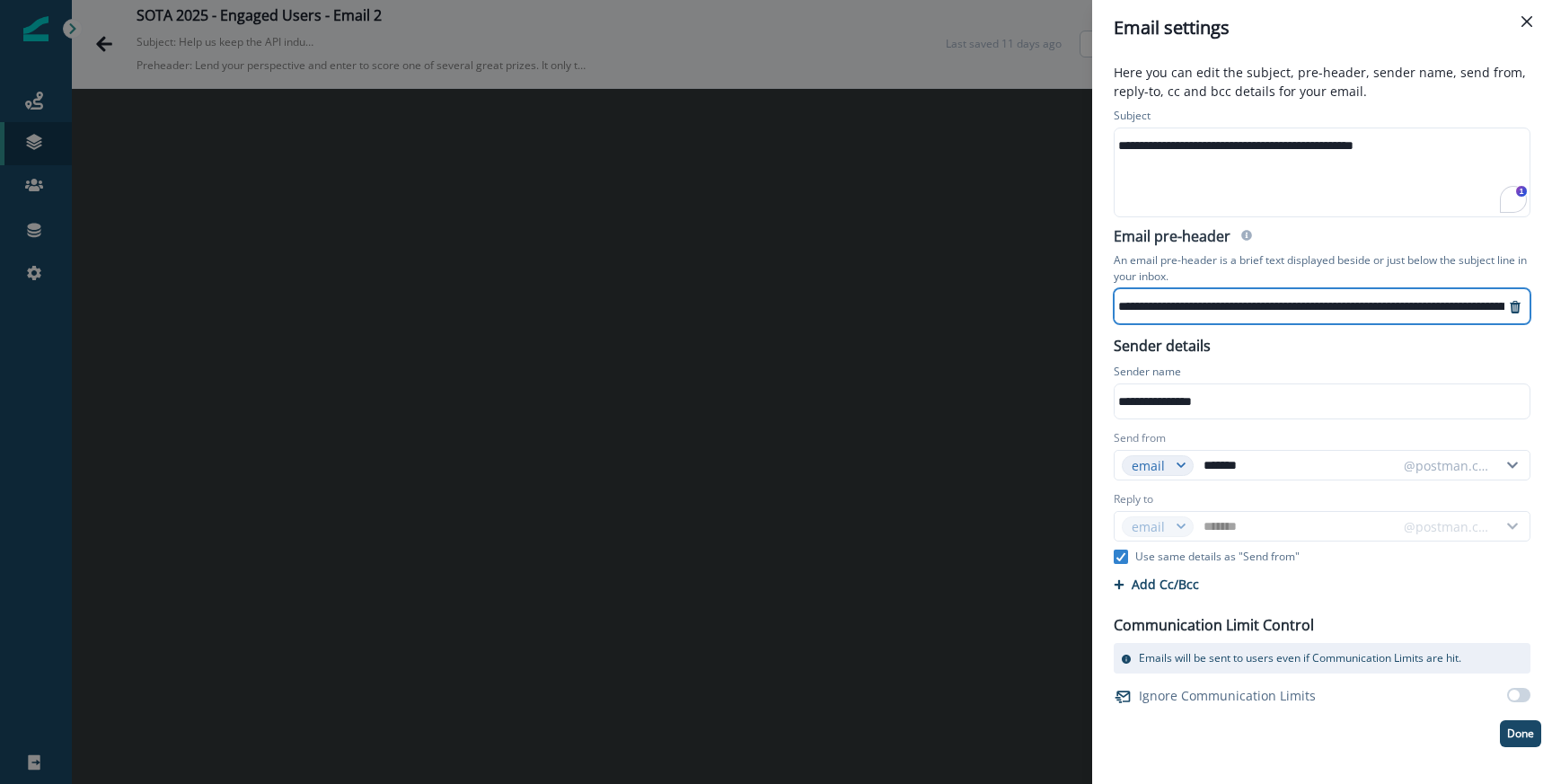 click on "An email pre-header is a brief text displayed beside or just below the subject line in your inbox." at bounding box center [1322, 269] 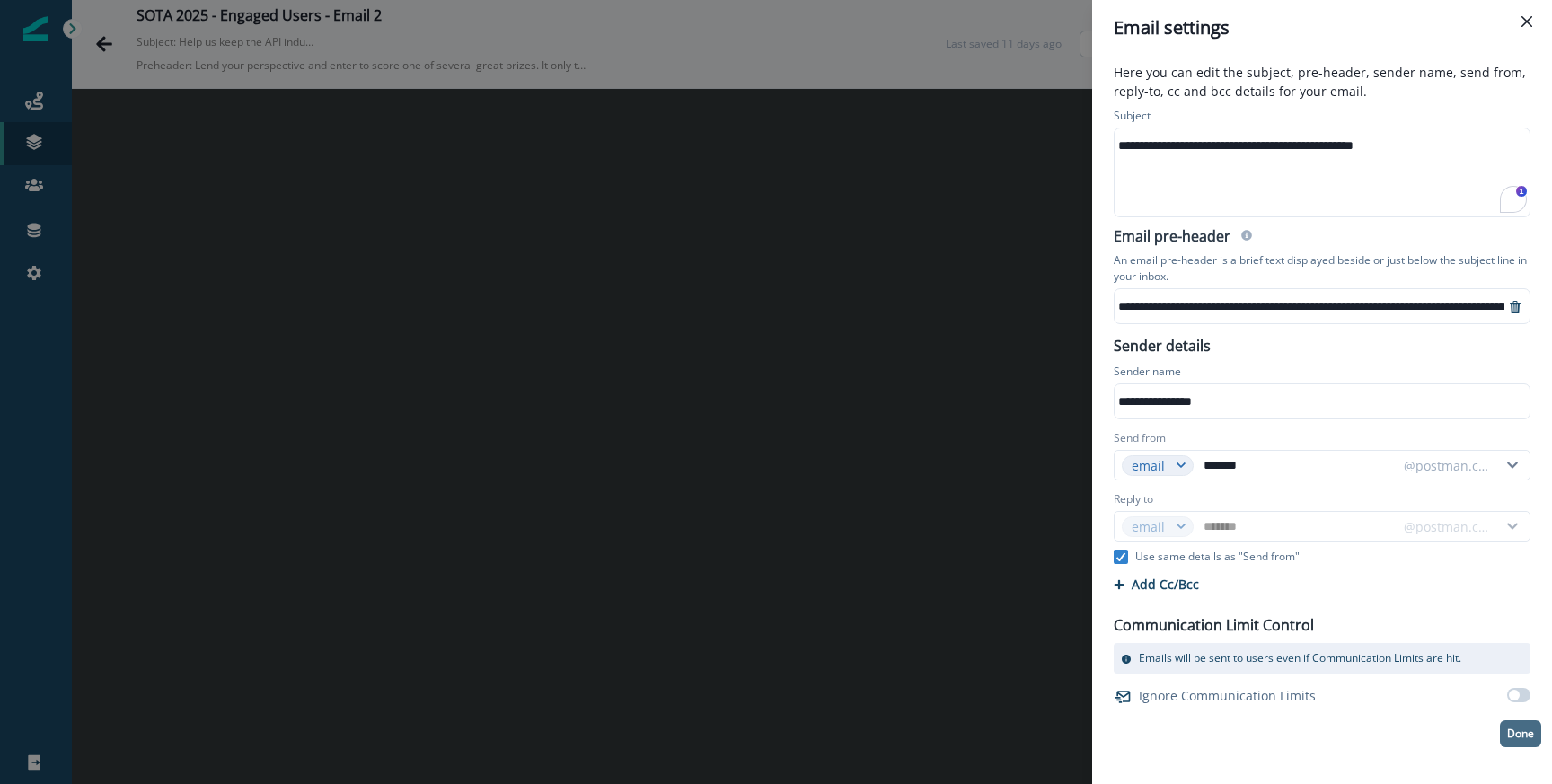 click on "Done" at bounding box center (1521, 734) 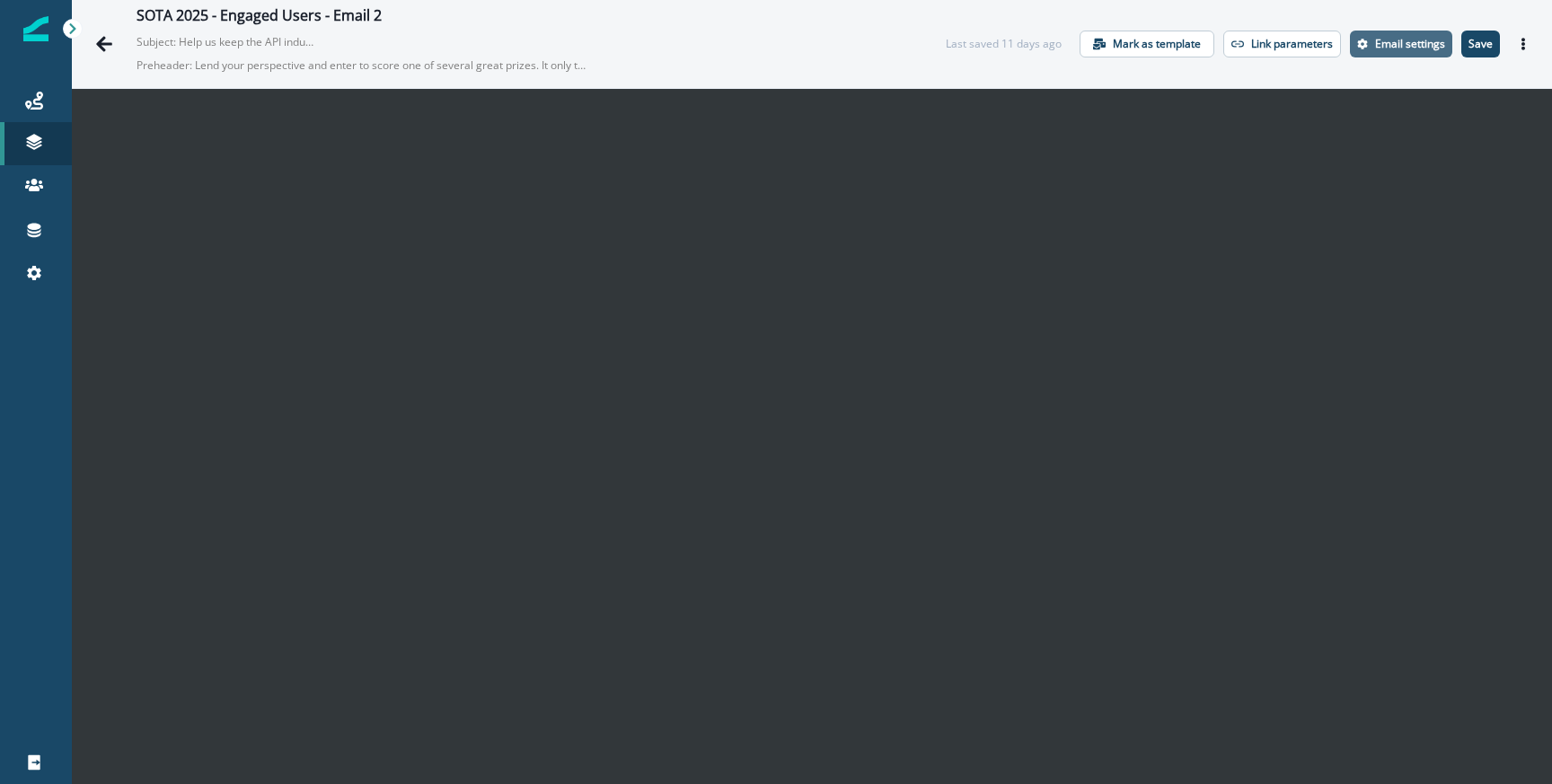 click on "Email settings" at bounding box center [1410, 44] 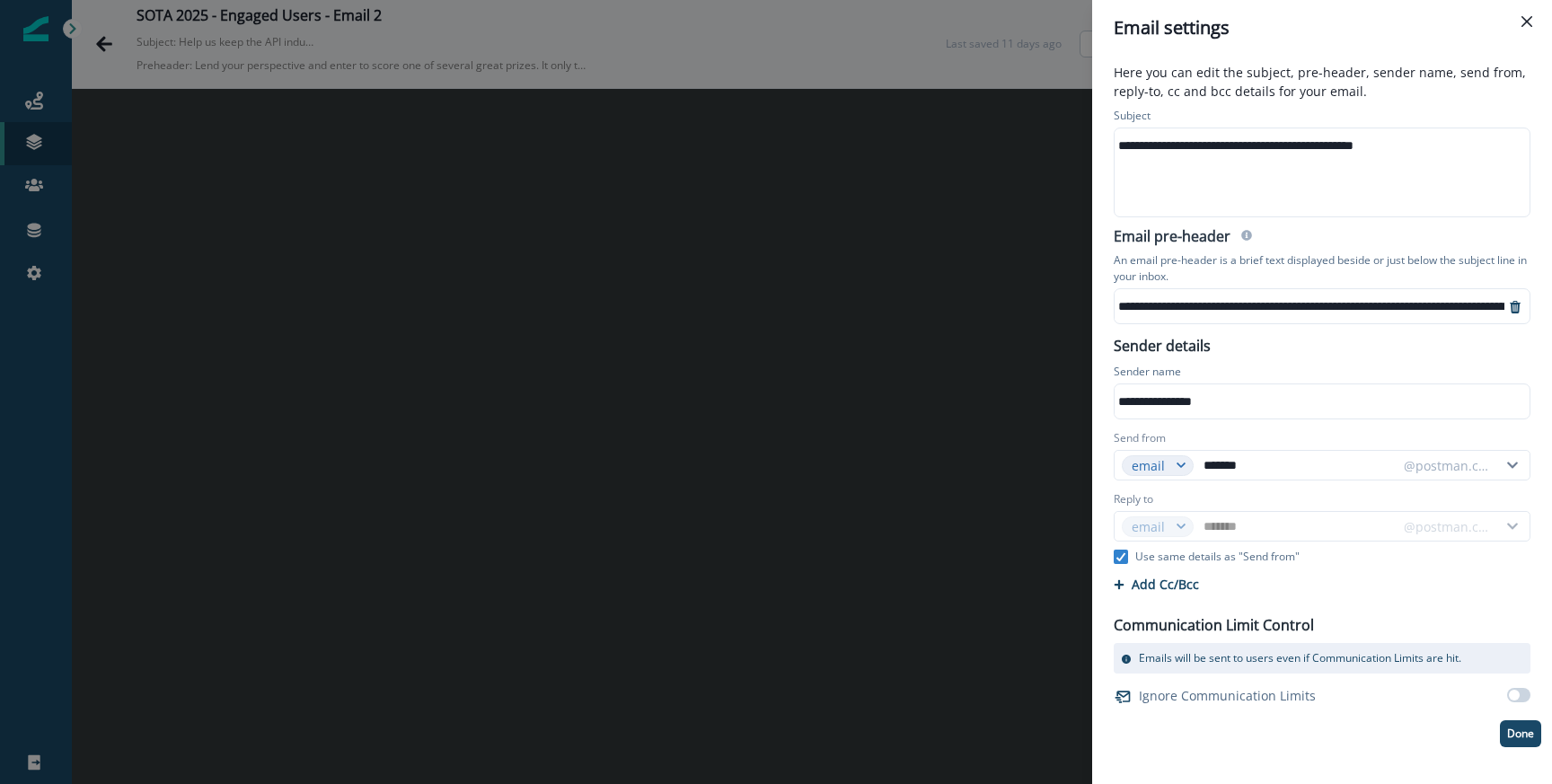 click on "Done" at bounding box center [1521, 734] 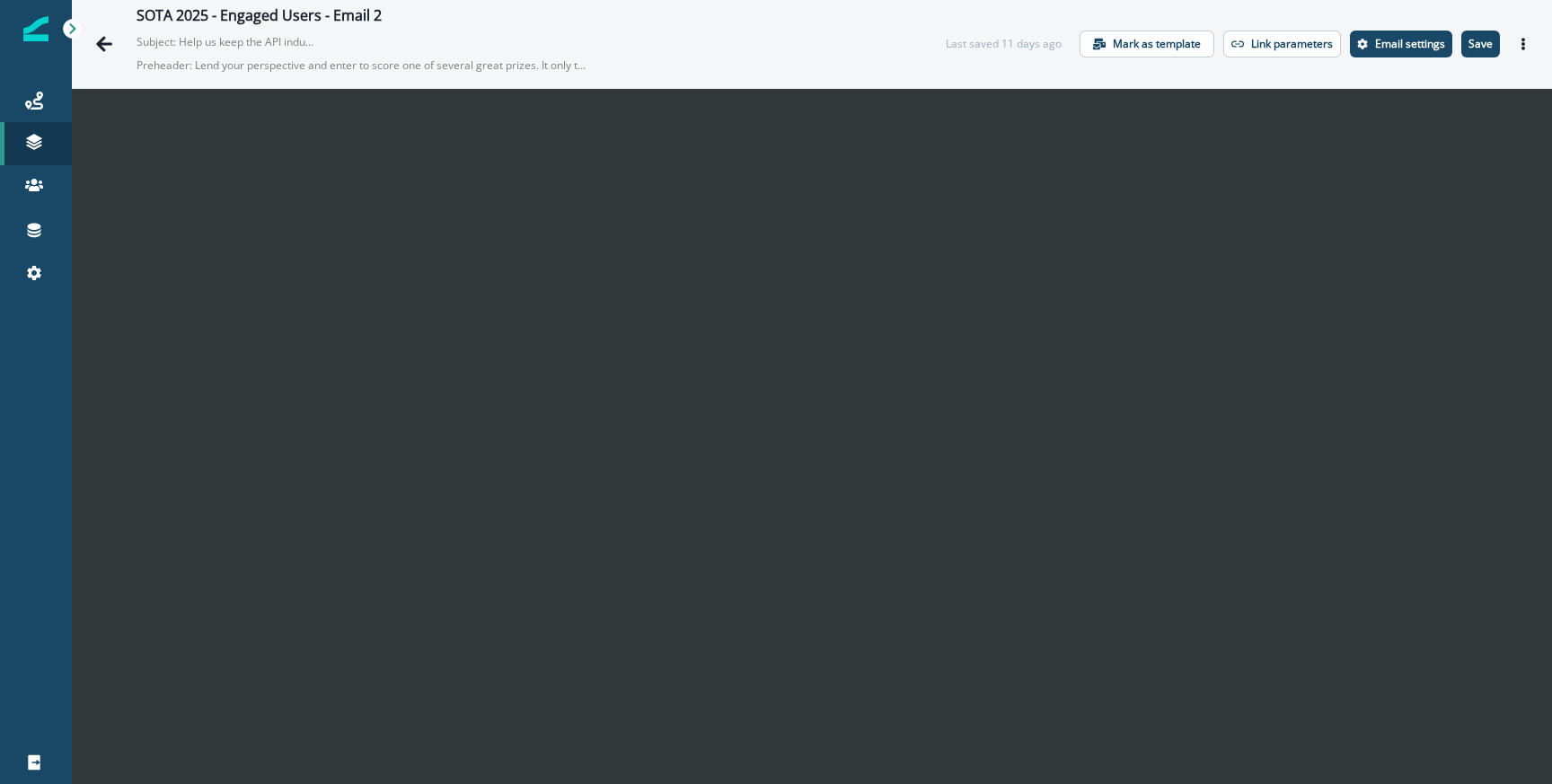 scroll, scrollTop: 1, scrollLeft: 0, axis: vertical 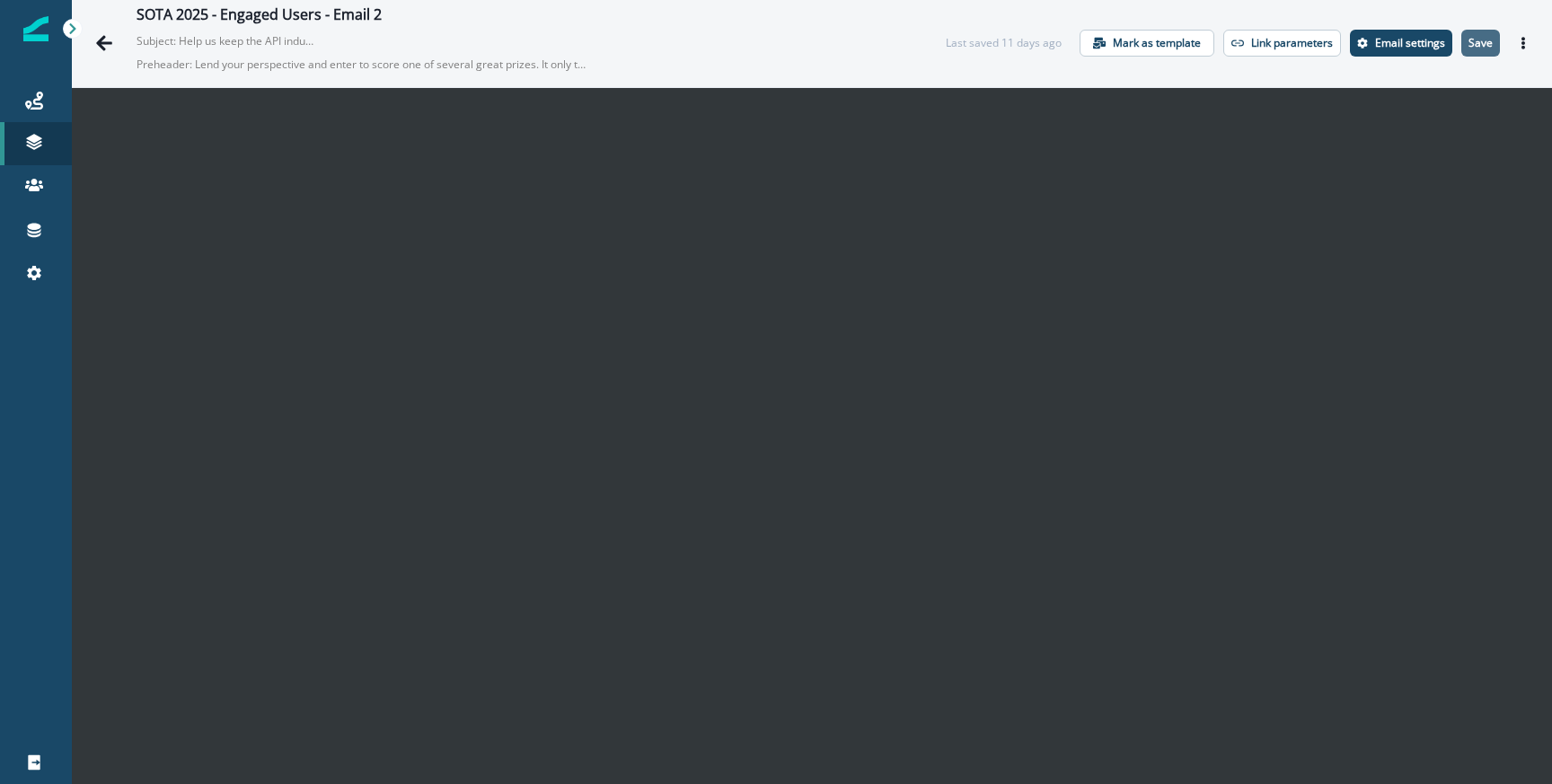 click on "Save" at bounding box center (1480, 43) 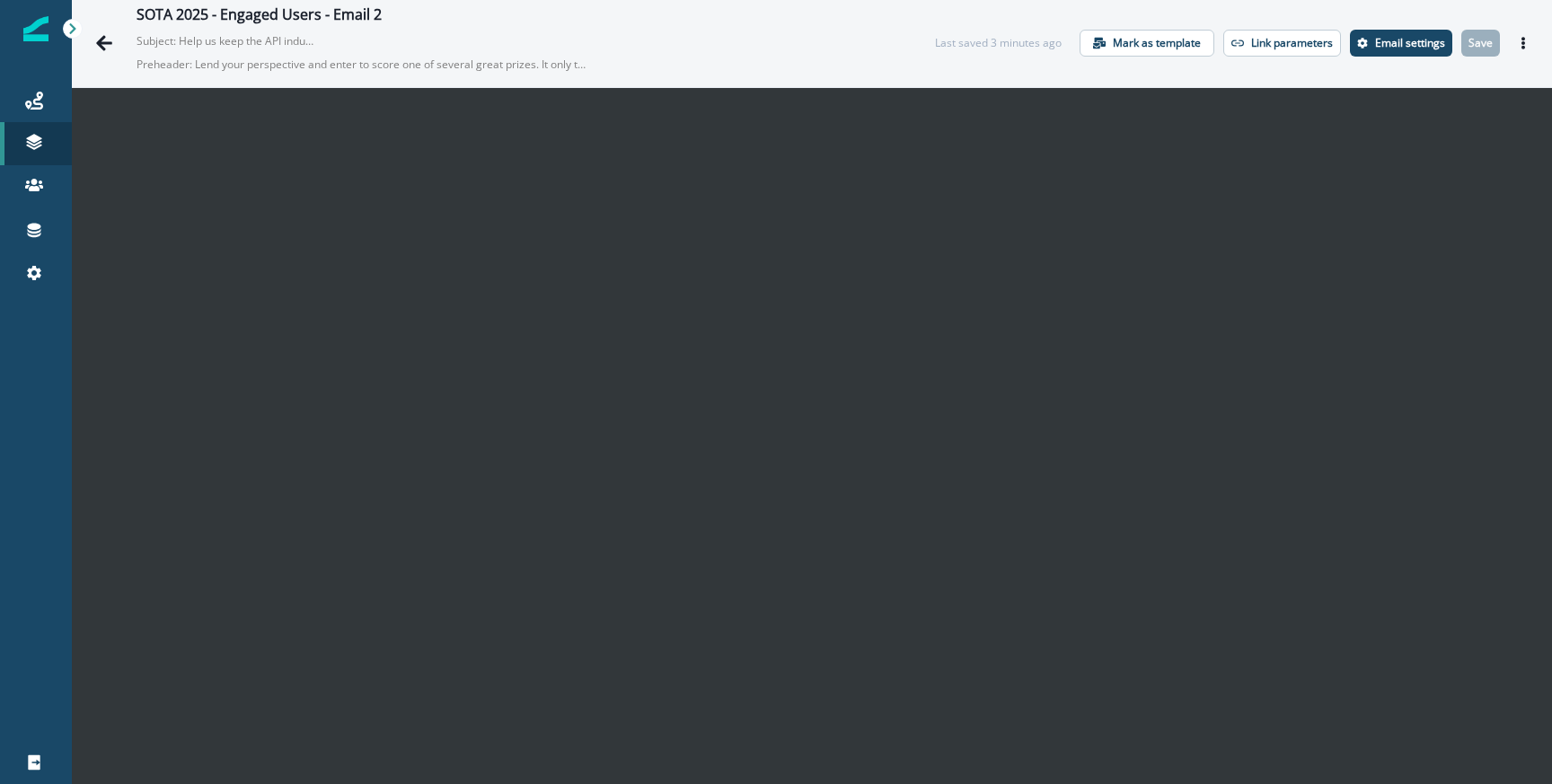 click on "SOTA [YEAR] - Engaged Users - Email 2 Subject: Help us keep the API industry honest—just 10 minutes Preheader: Lend your perspective and enter to score one of several great prizes. It only takes a few clicks." at bounding box center [517, 43] 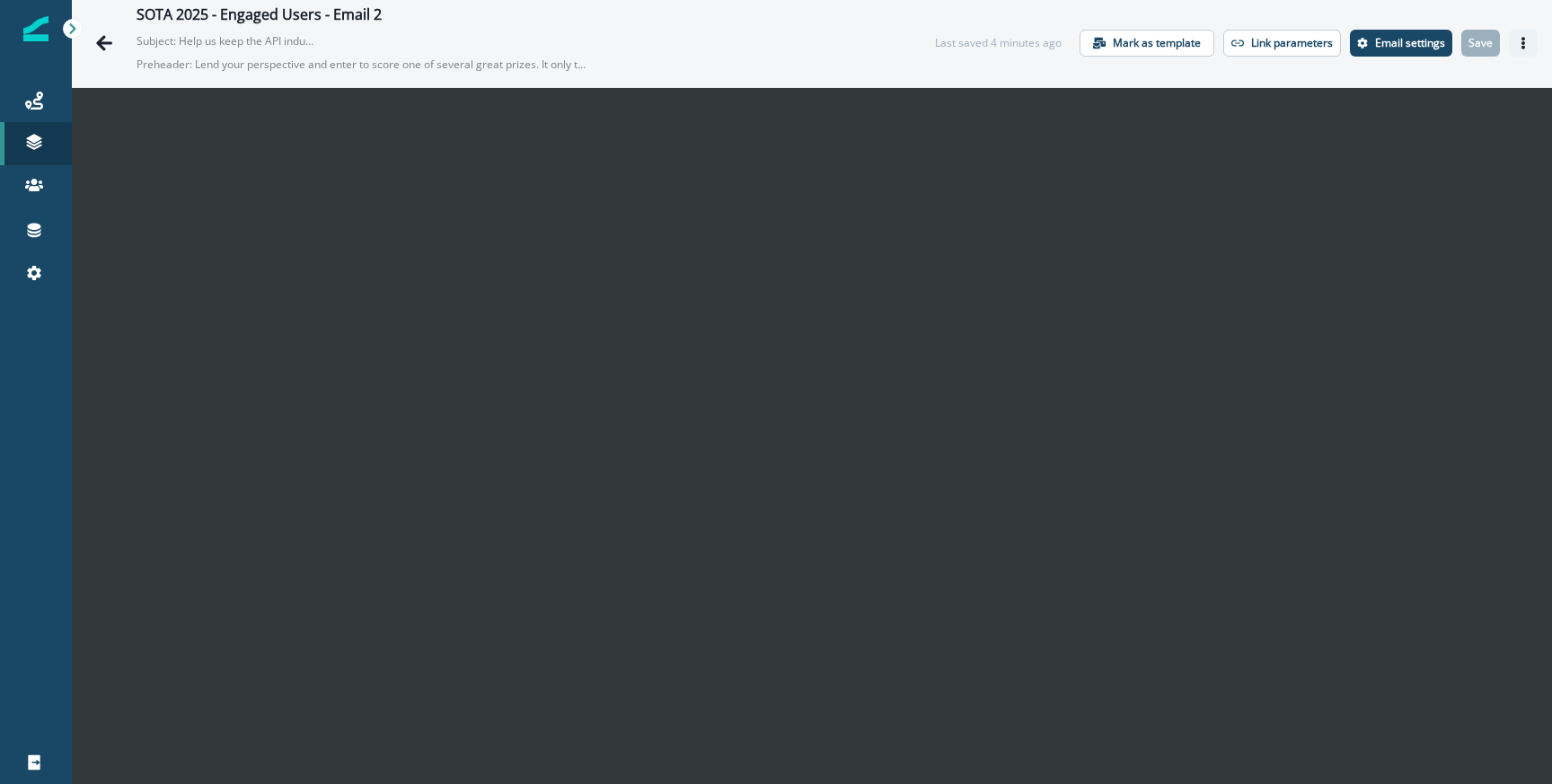 click 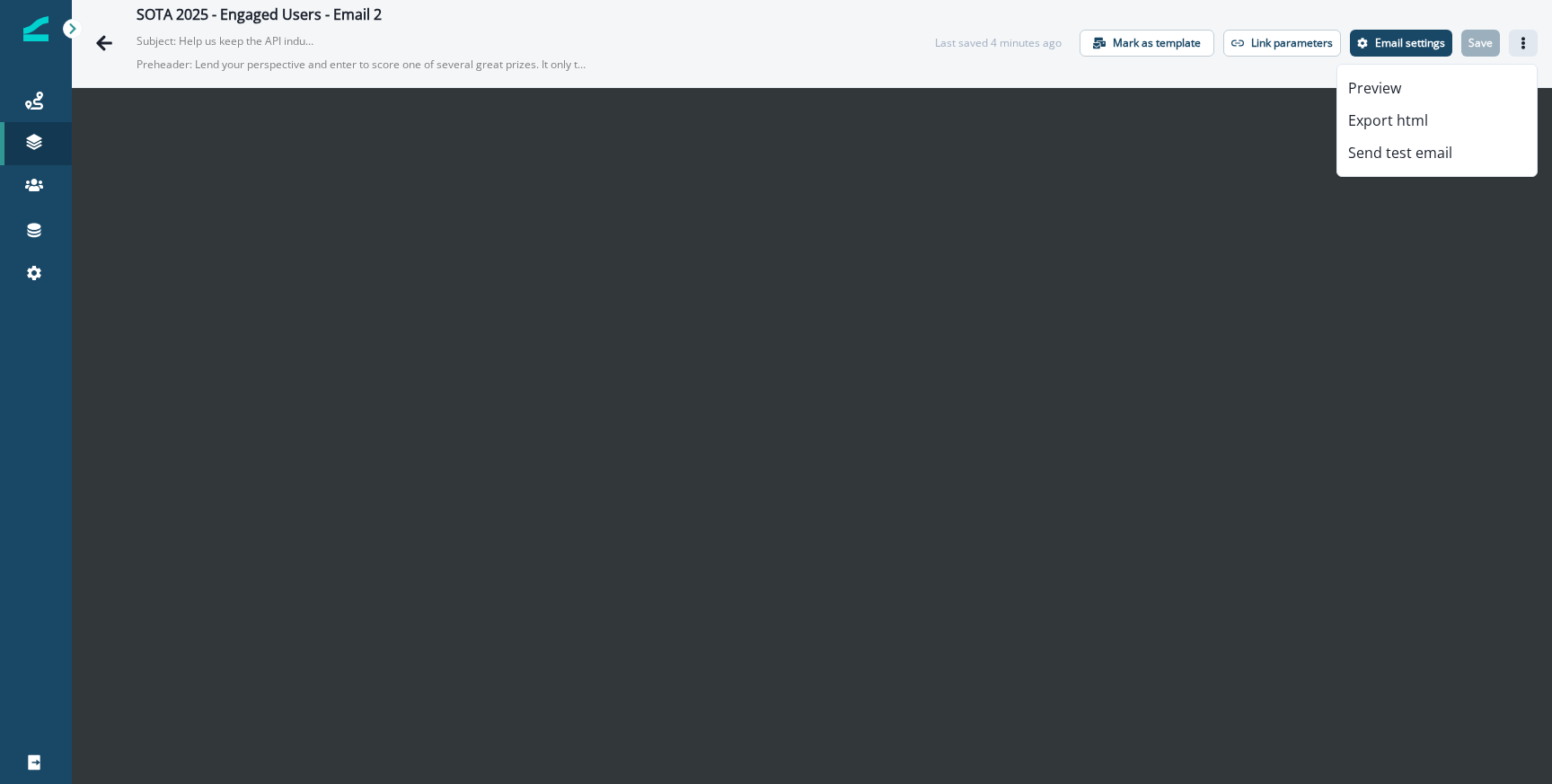 click on "SOTA [YEAR] - Engaged Users - Email 2 Subject: Help us keep the API industry honest—just 10 minutes Preheader: Lend your perspective and enter to score one of several great prizes. It only takes a few clicks." at bounding box center [517, 43] 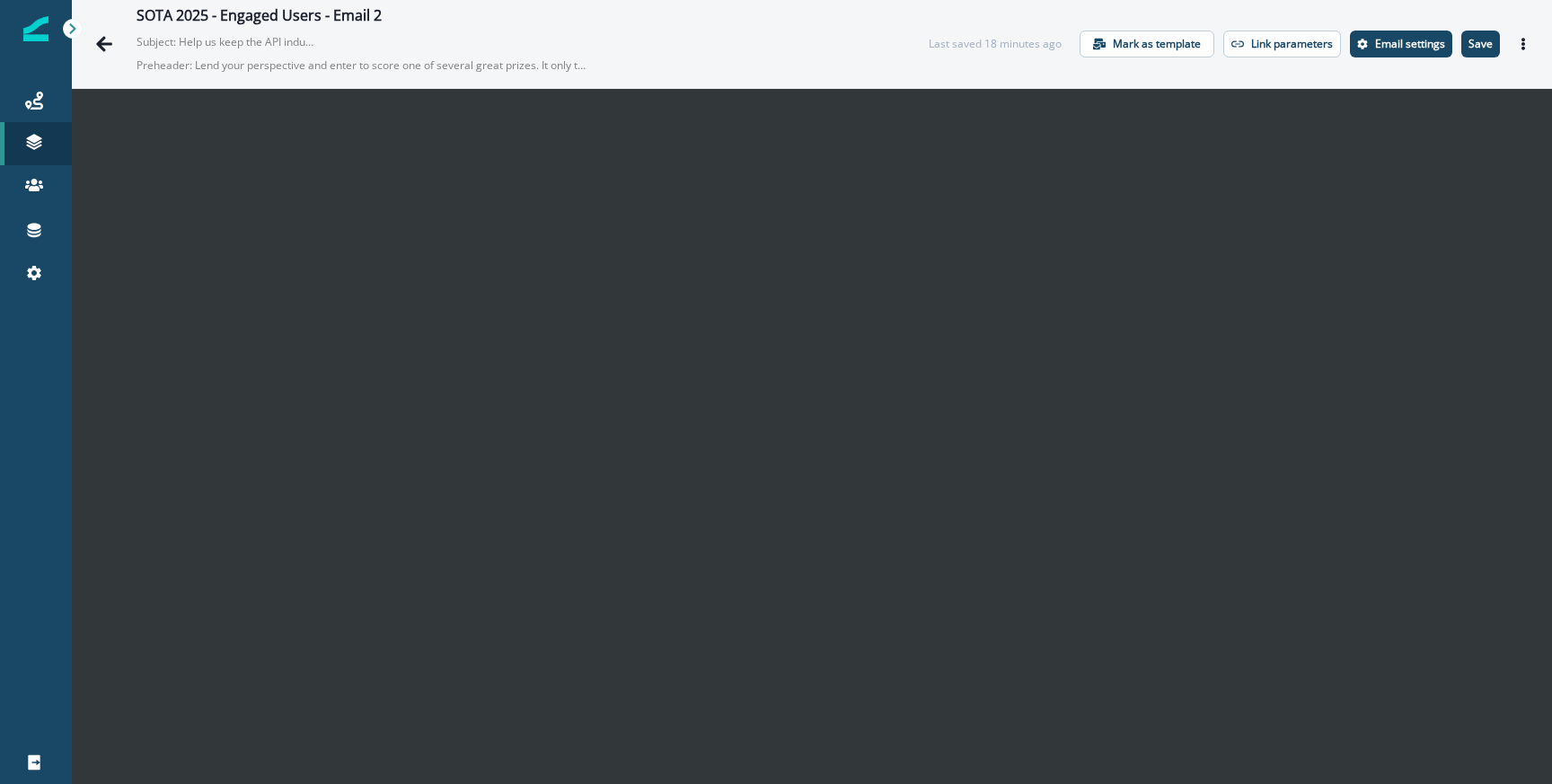 scroll, scrollTop: 26, scrollLeft: 0, axis: vertical 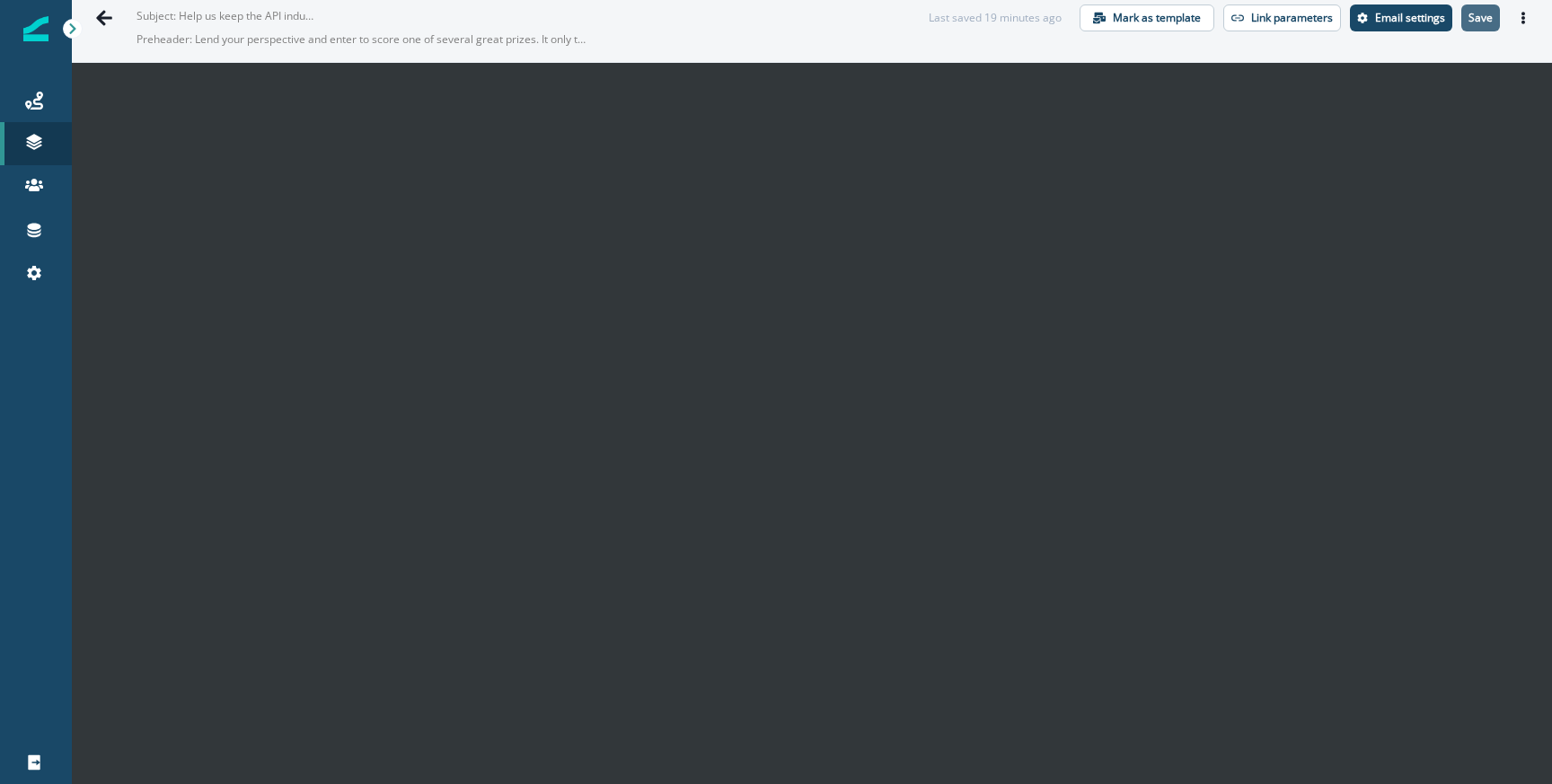 click on "Save" at bounding box center (1480, 18) 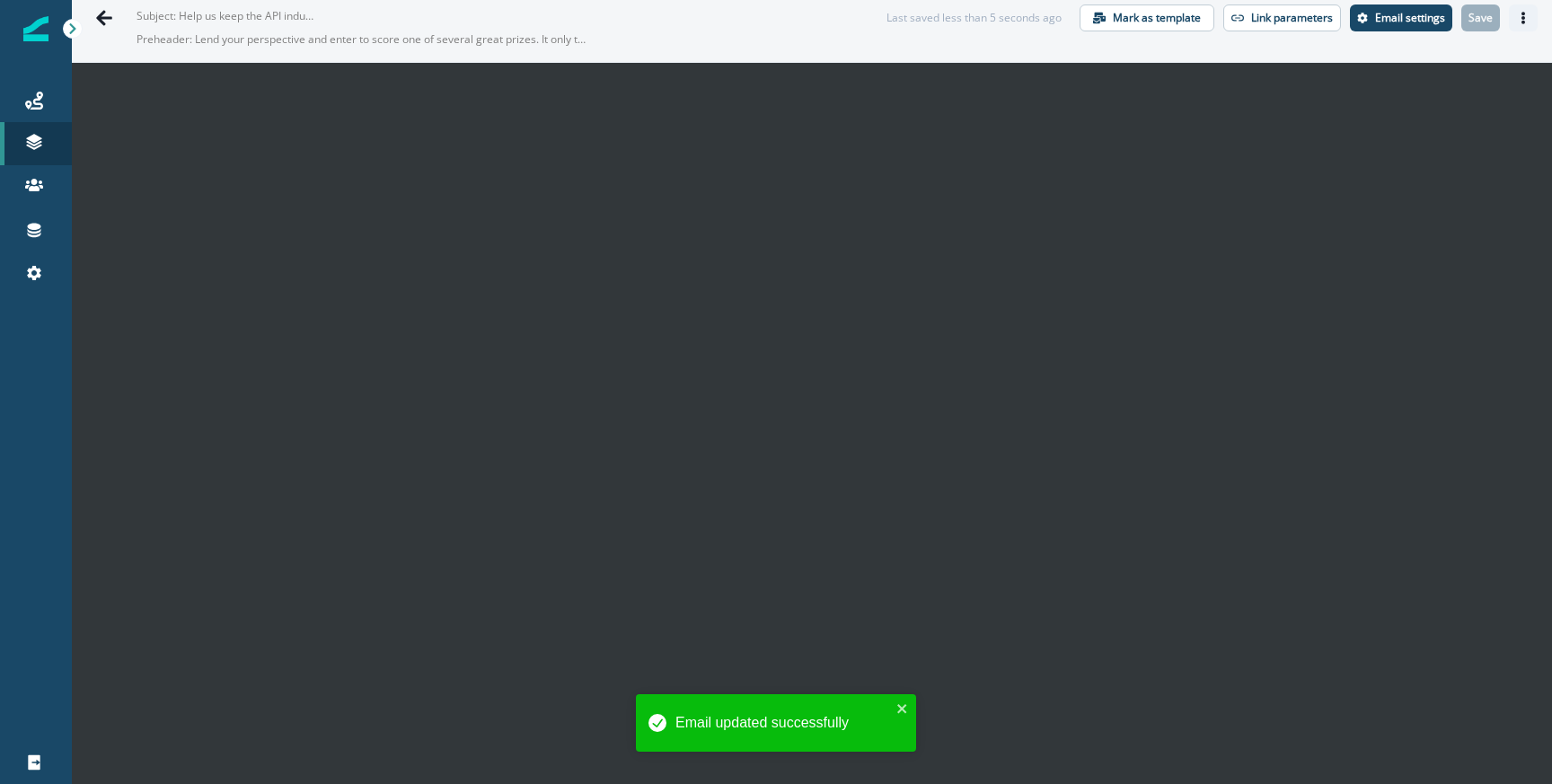 click 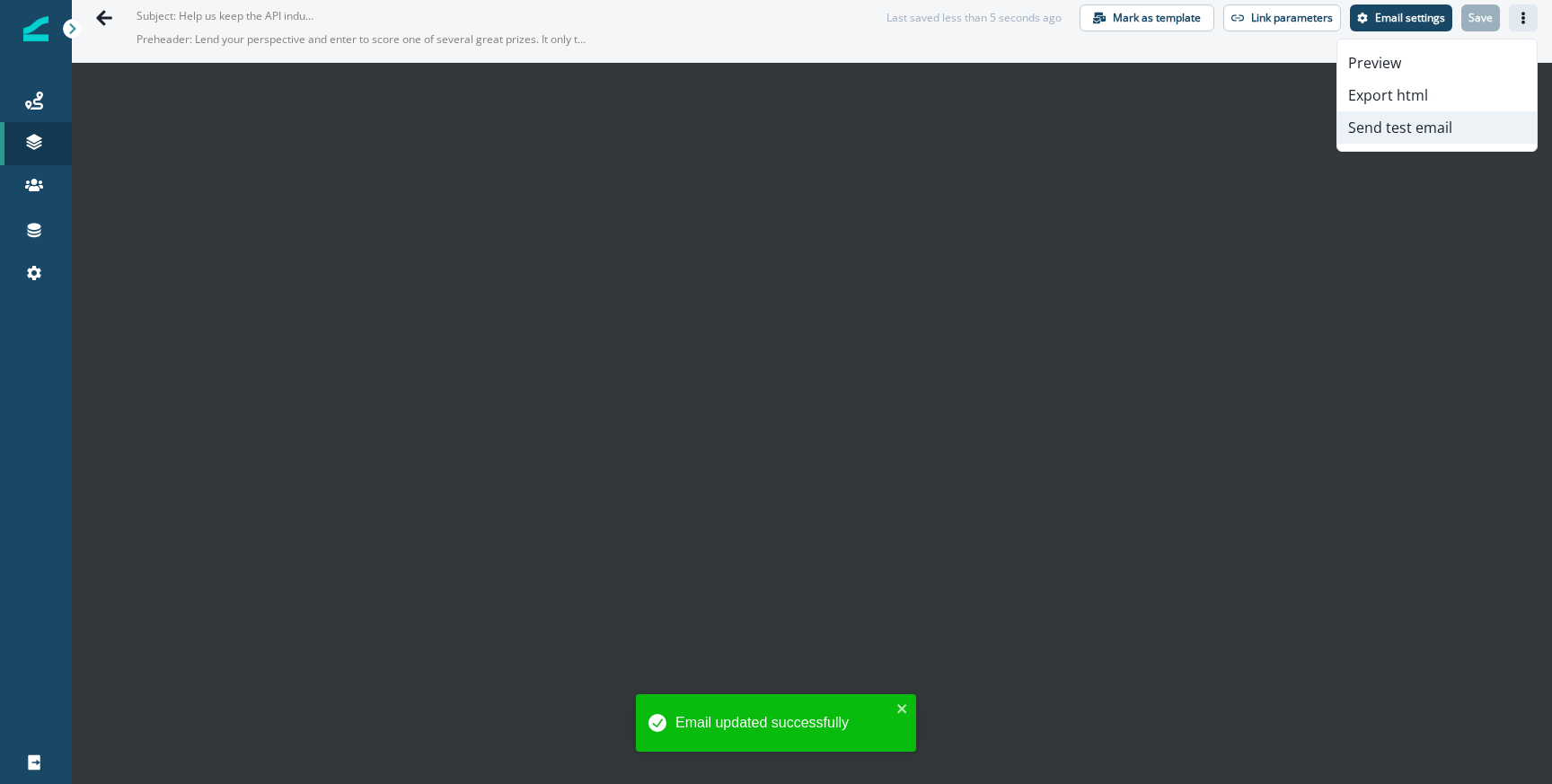 click on "Send test email" at bounding box center (1437, 128) 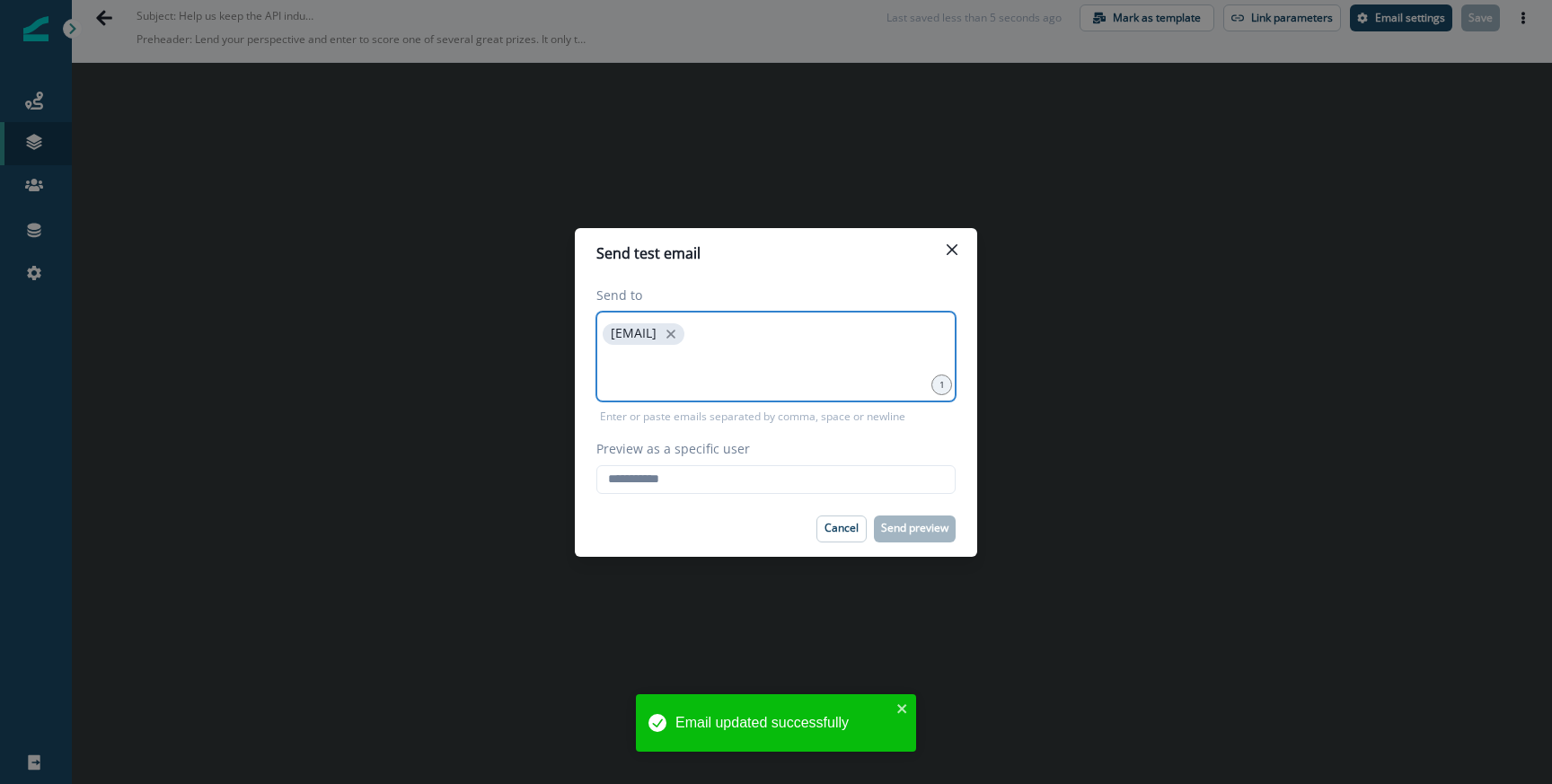 click at bounding box center [776, 371] 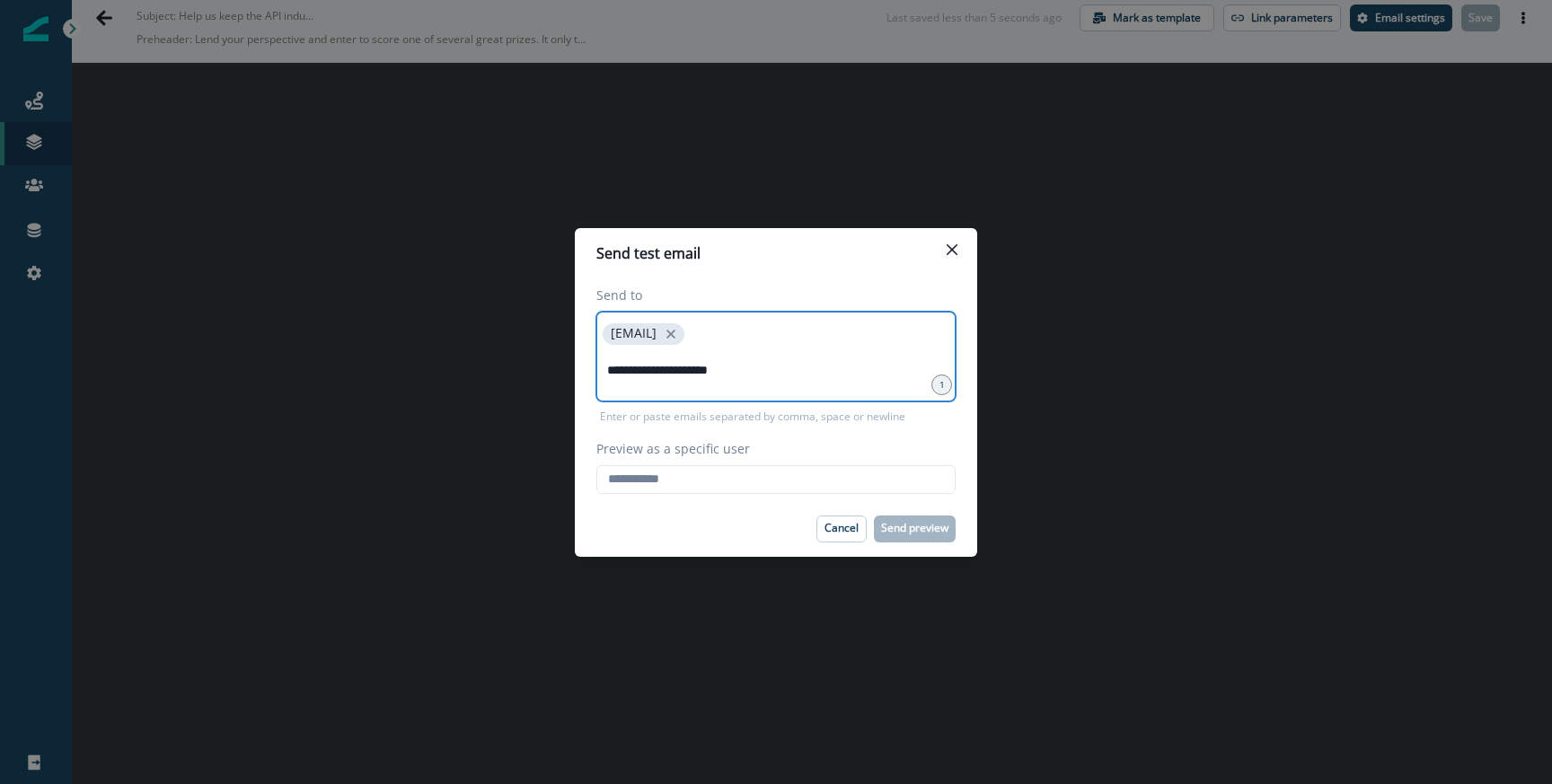 type on "**********" 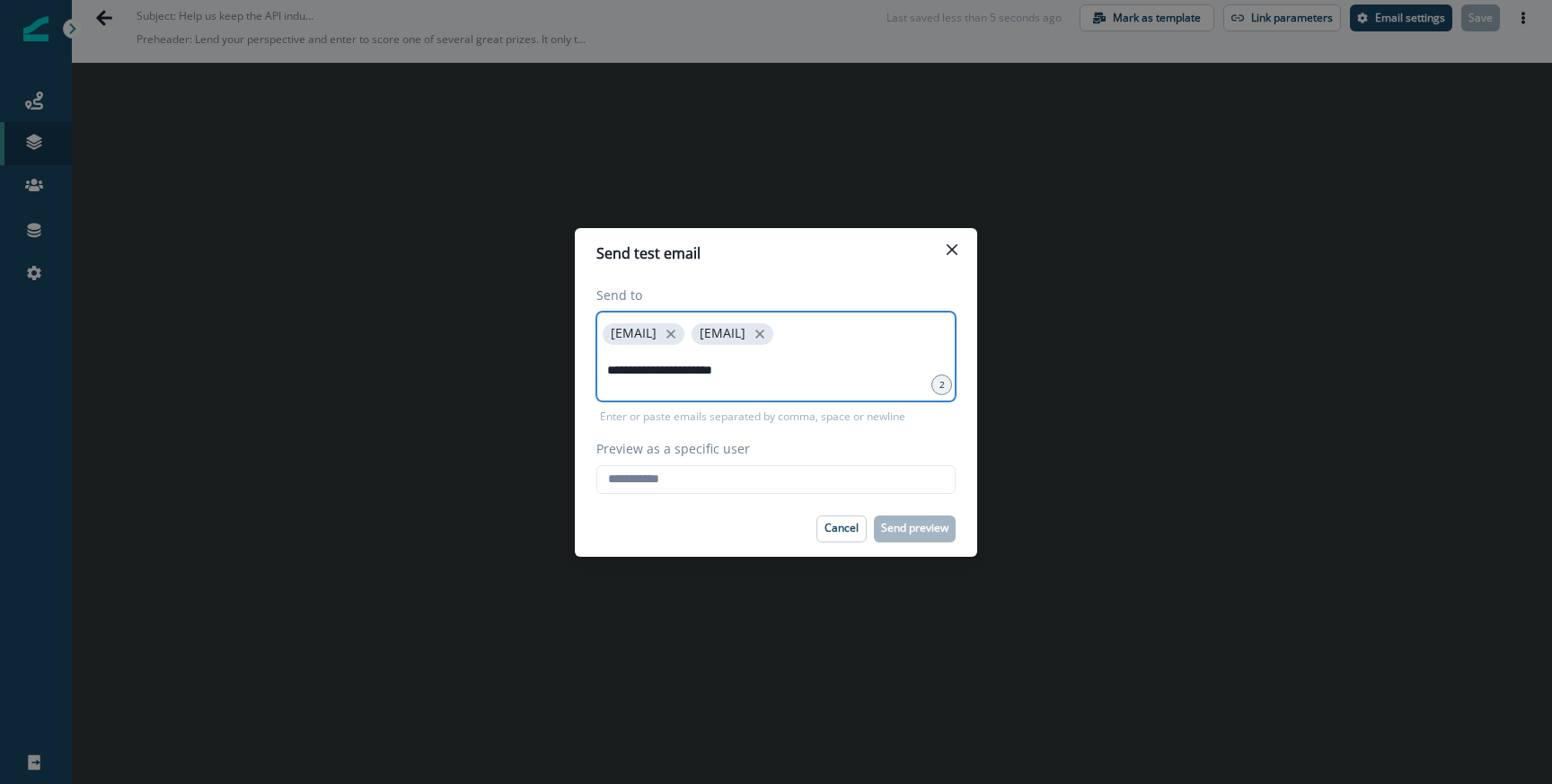 type on "**********" 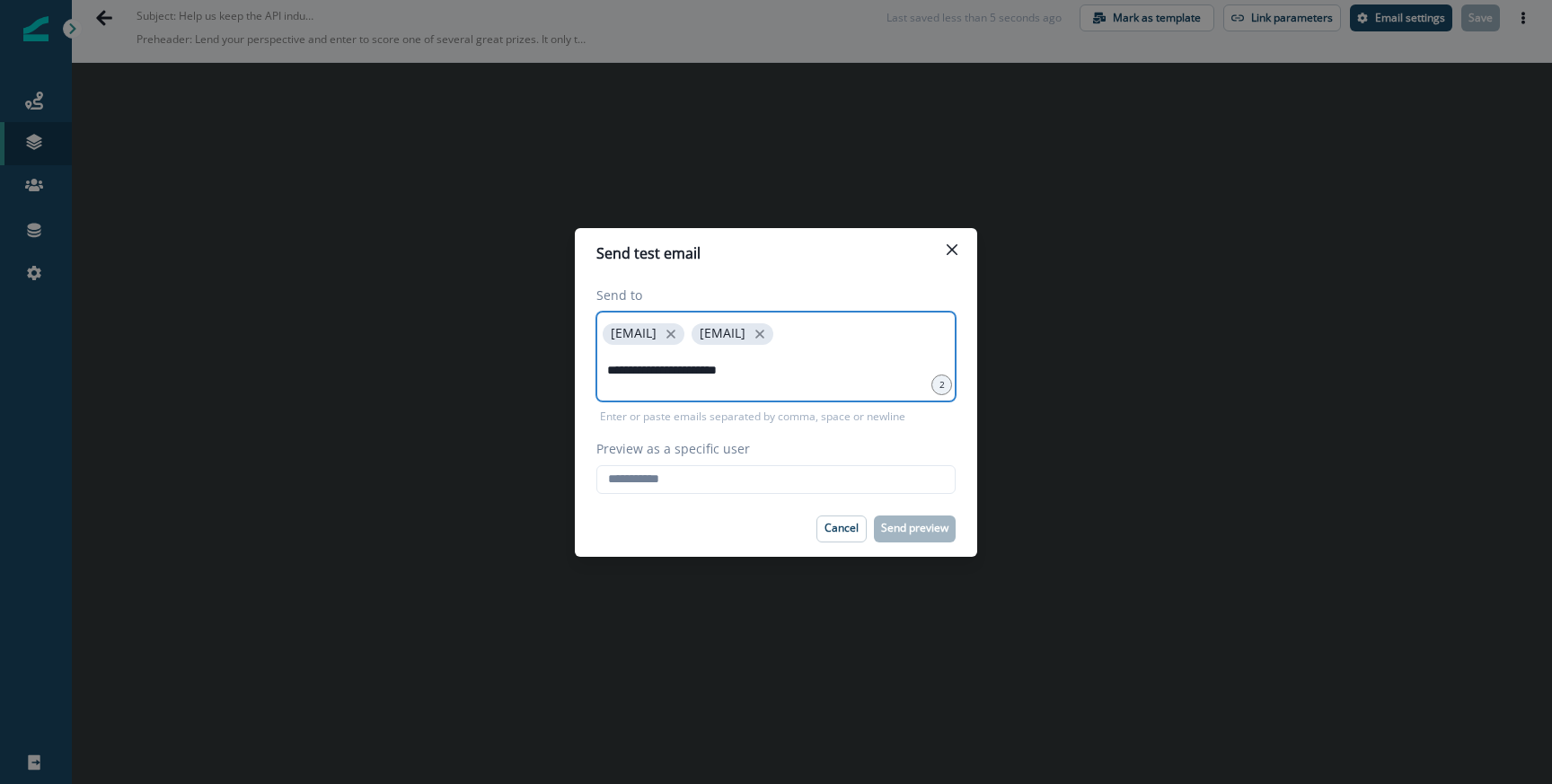 type 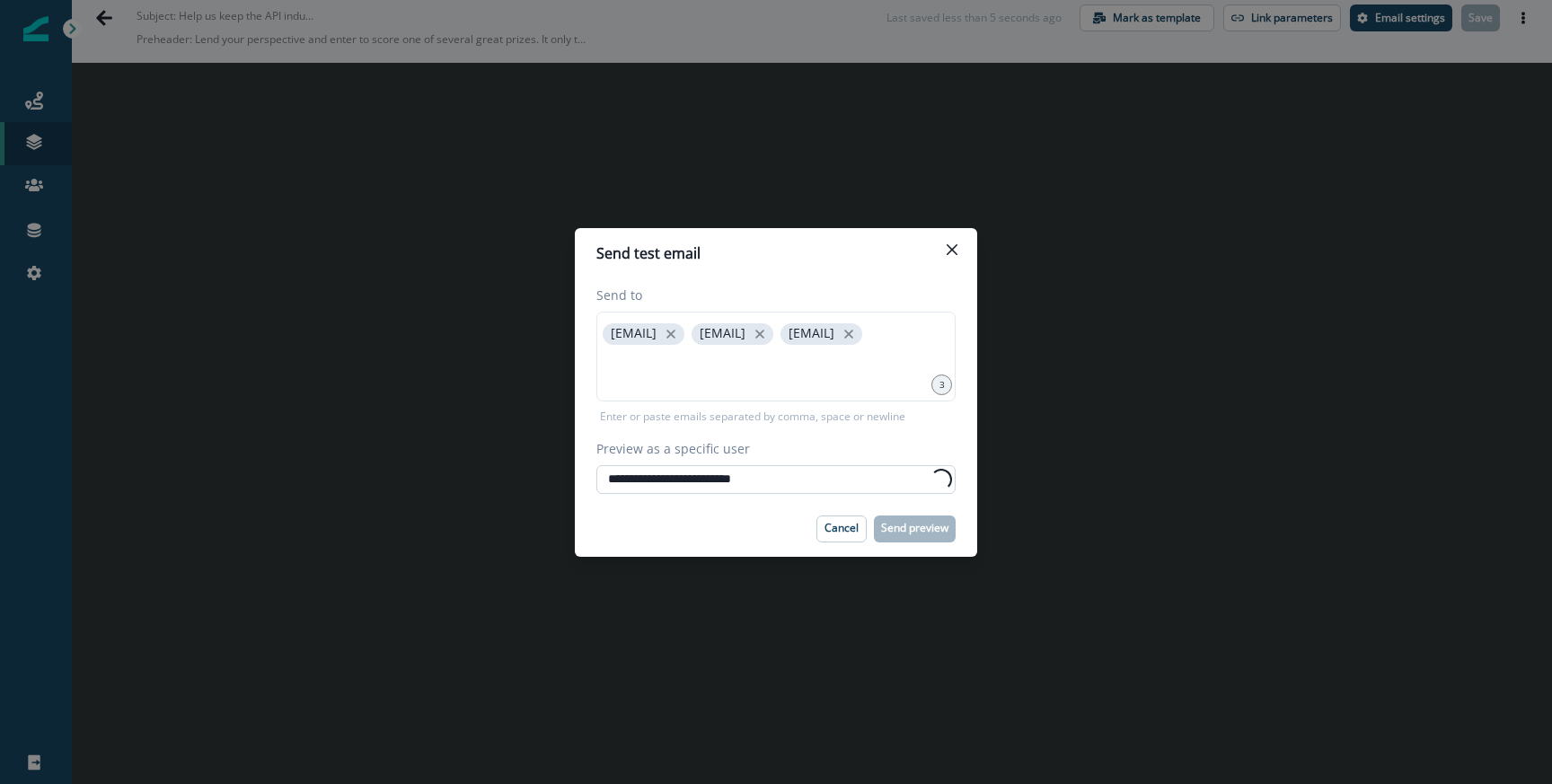 click on "**********" at bounding box center [776, 480] 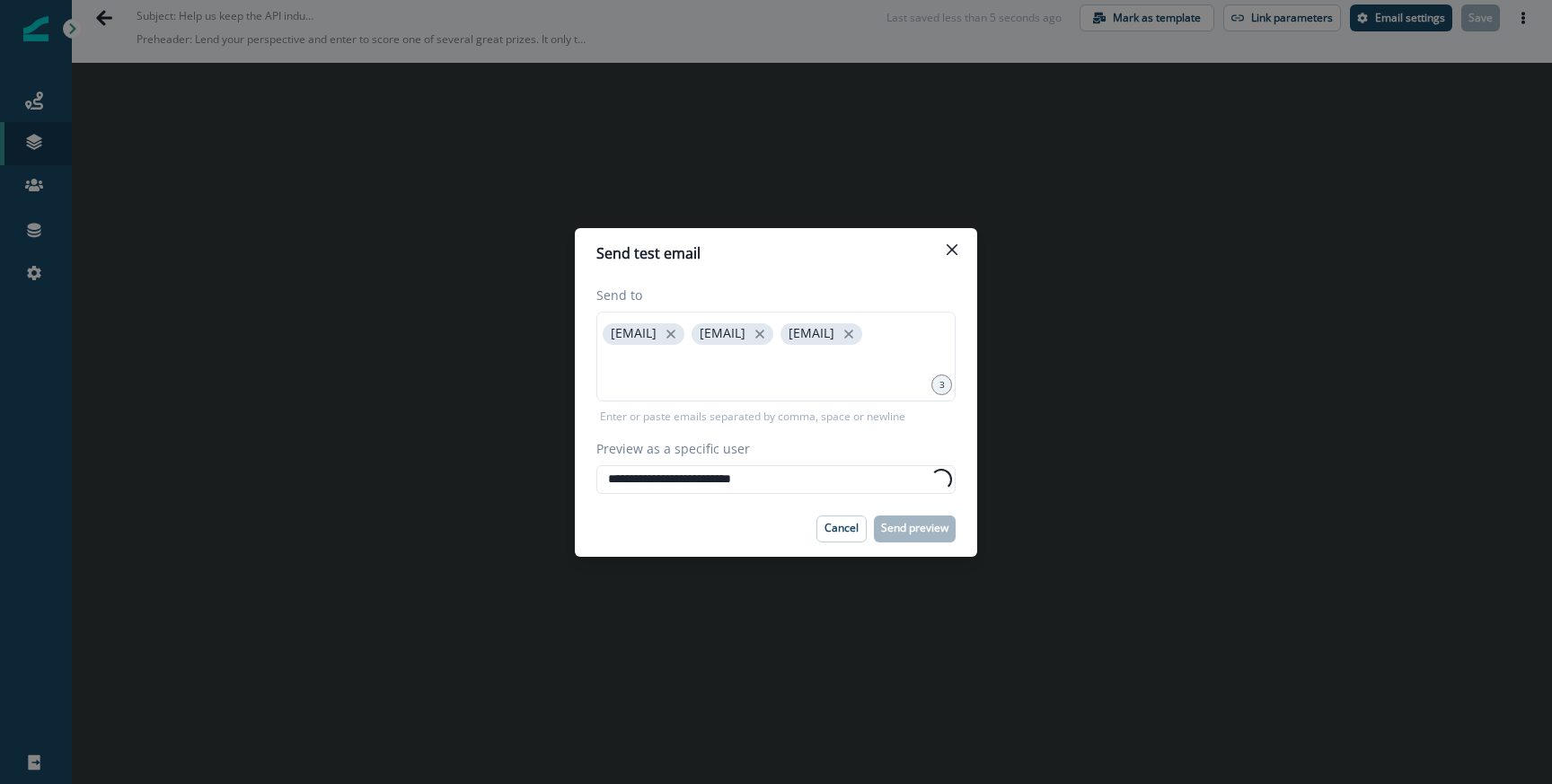 type on "**********" 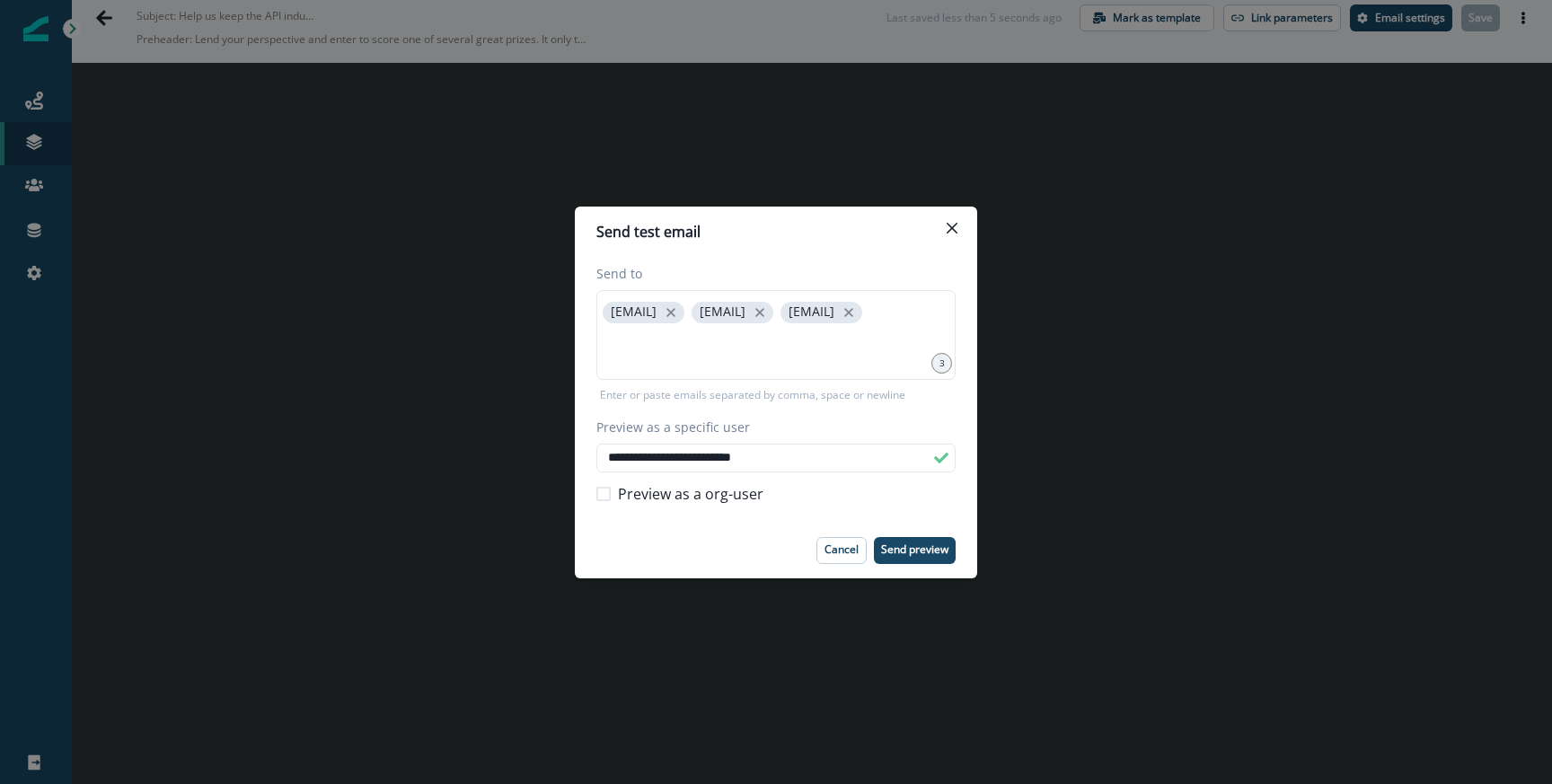 click on "Cancel Send preview" at bounding box center [776, 551] 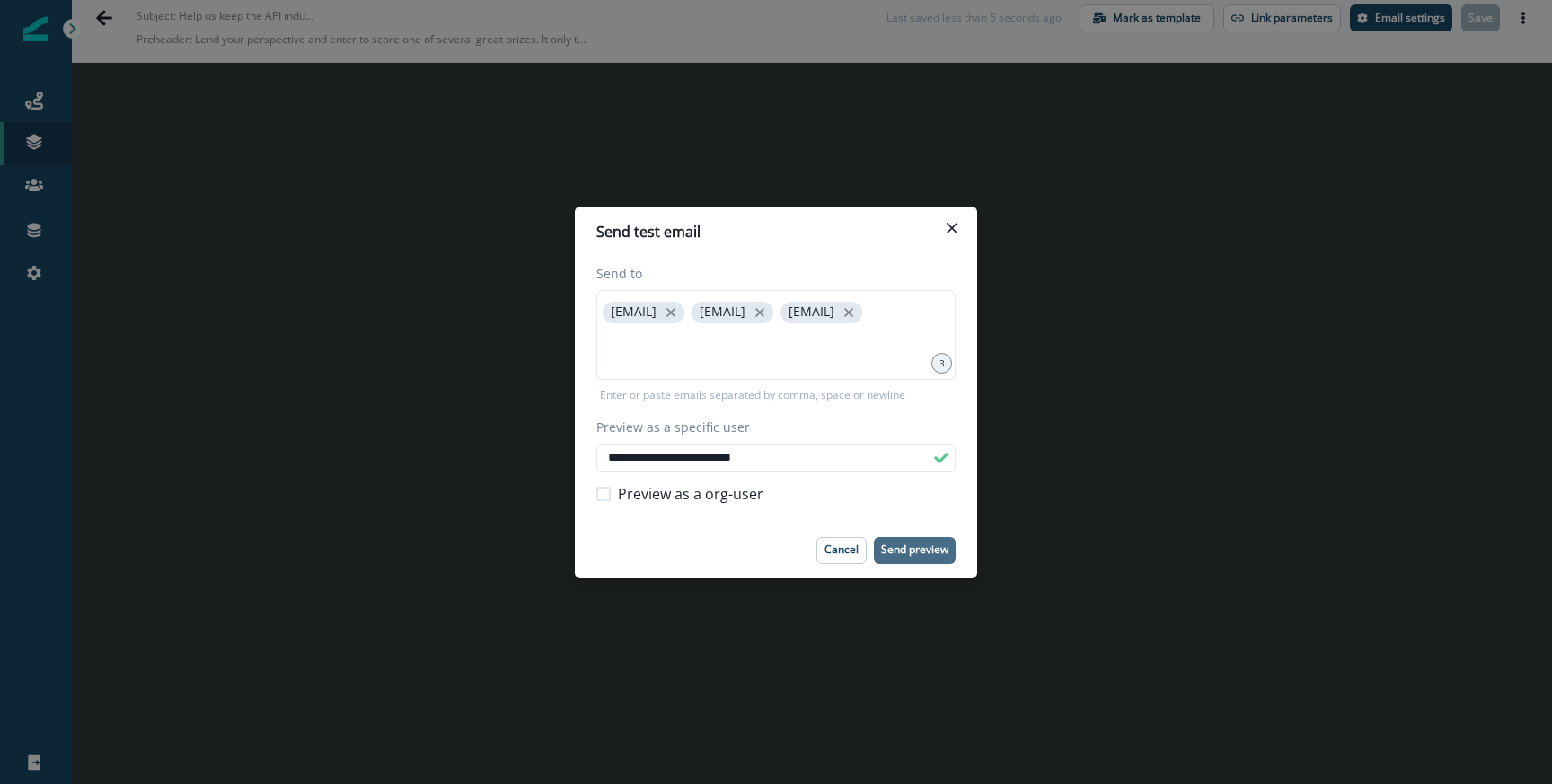 click on "Send preview" at bounding box center [914, 550] 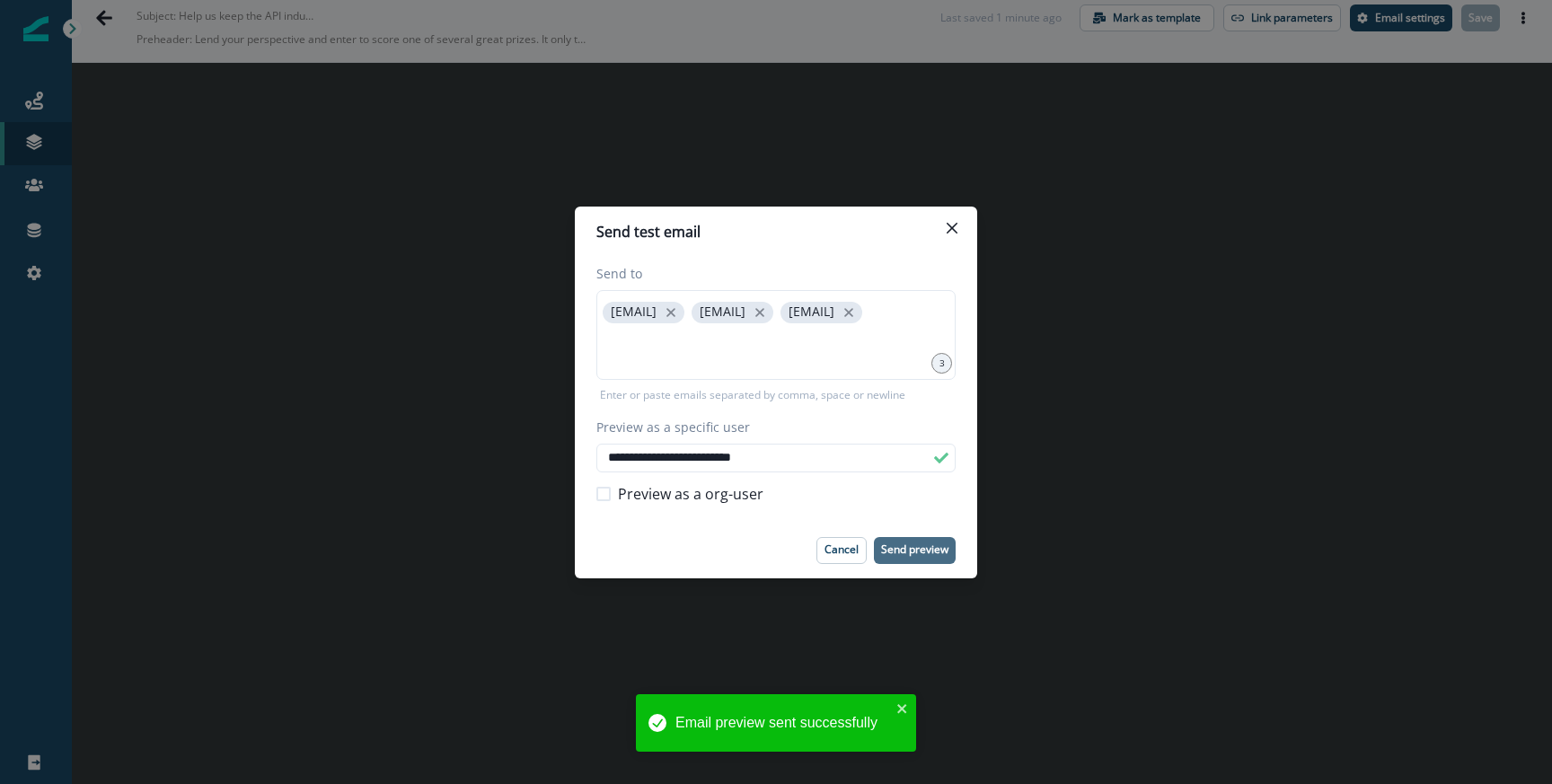 click on "**********" at bounding box center [776, 392] 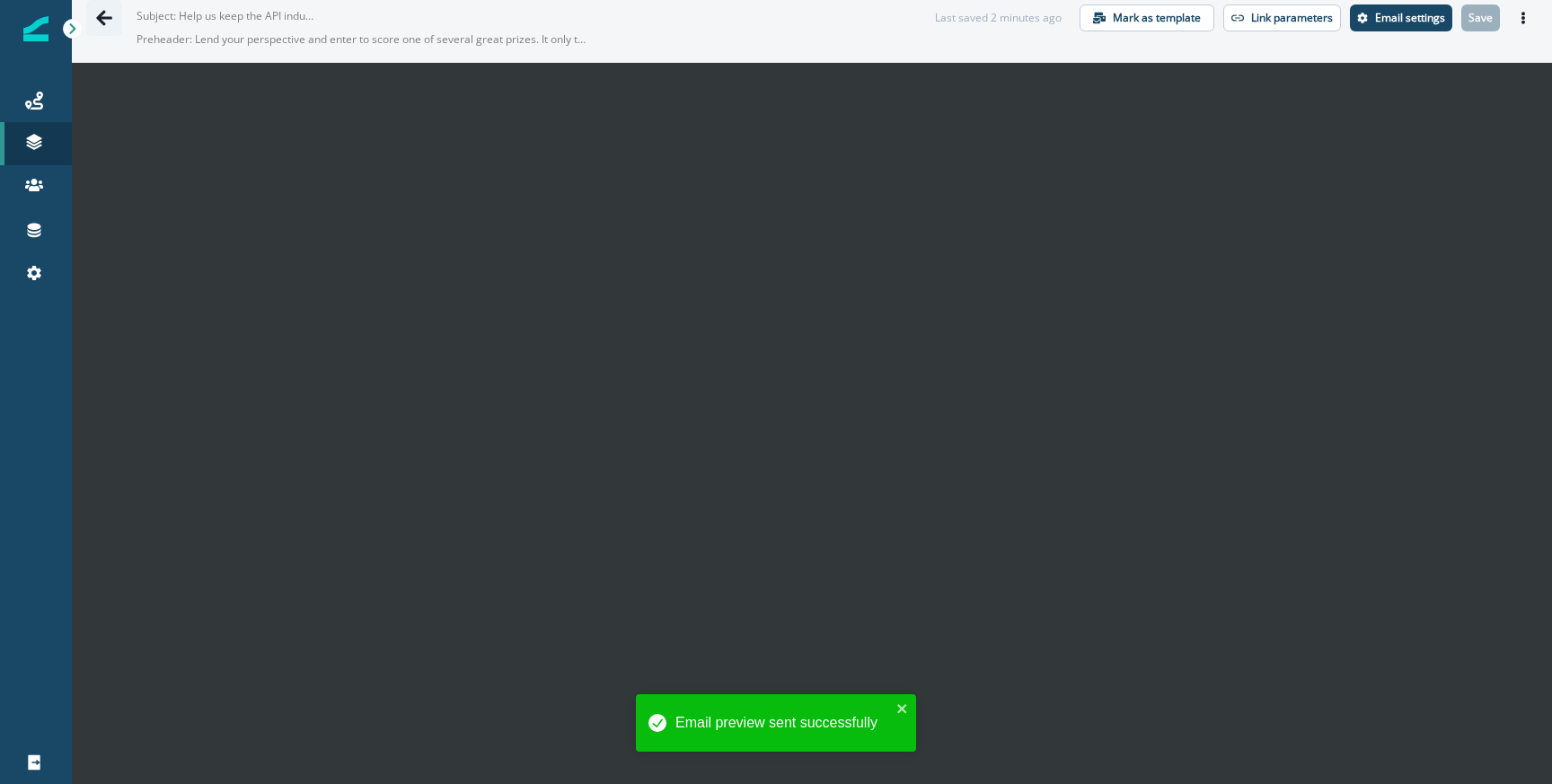 click 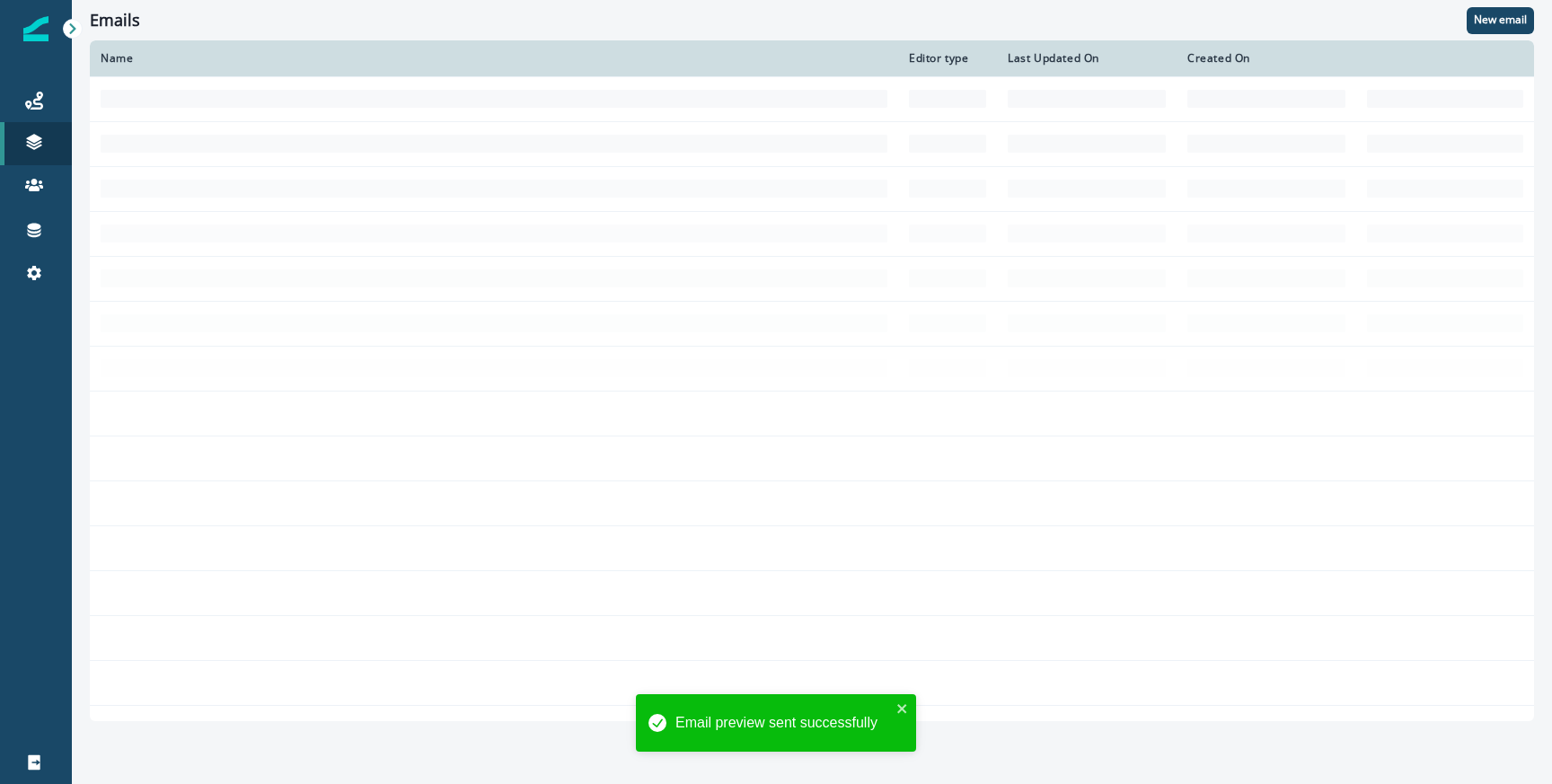 scroll, scrollTop: 0, scrollLeft: 0, axis: both 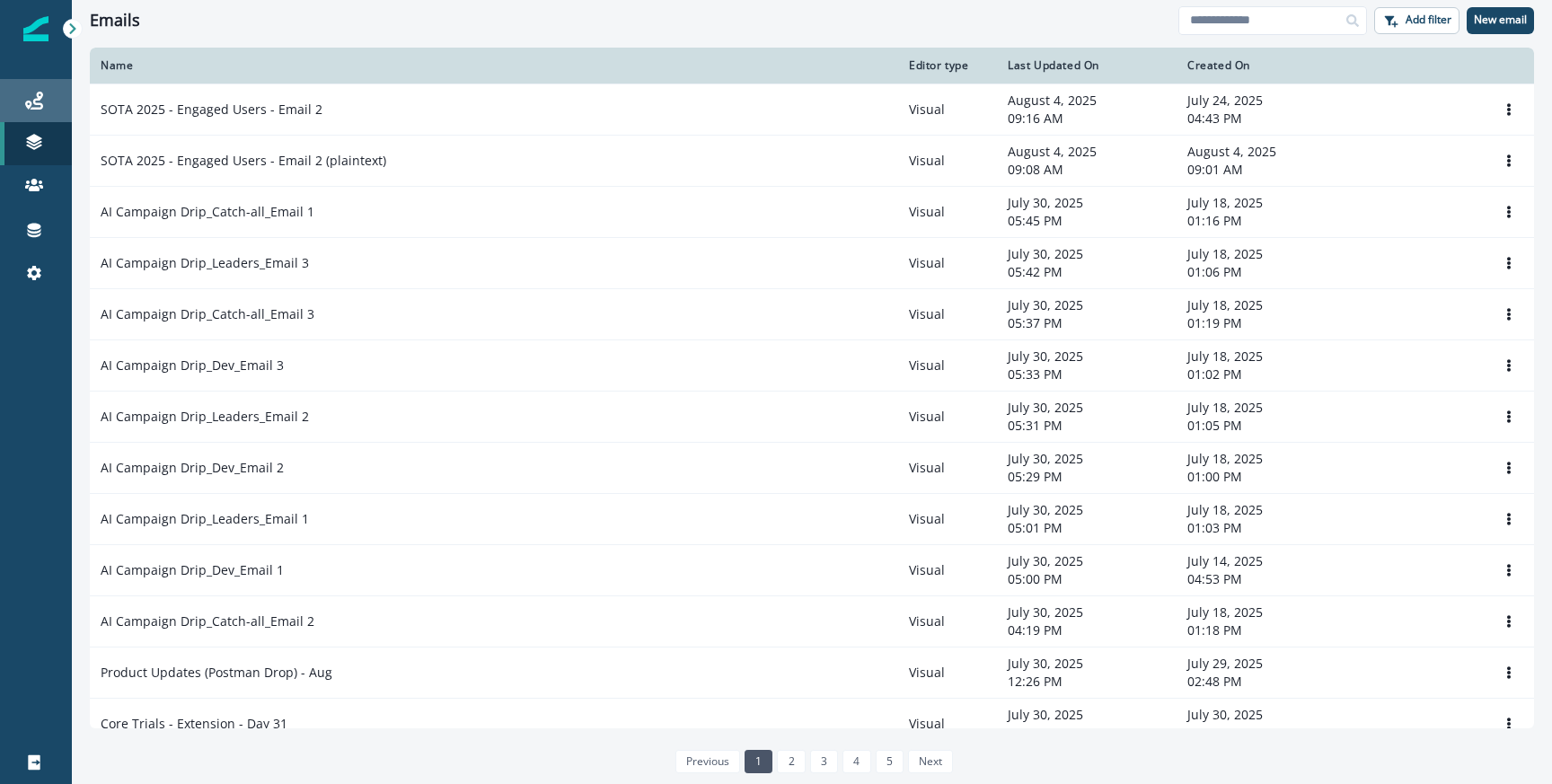 click 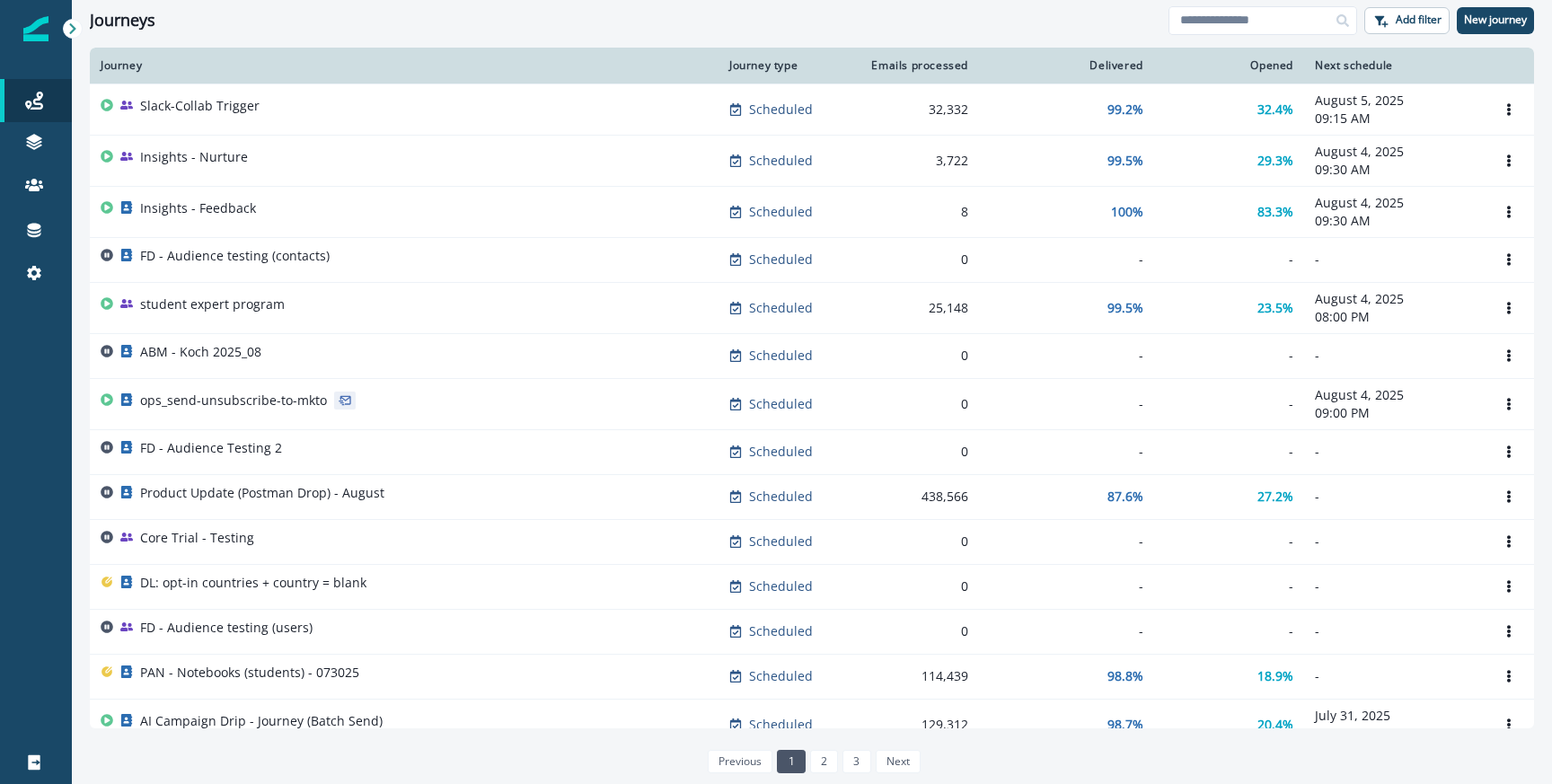 click on "FD - Audience testing (contacts)" at bounding box center (234, 256) 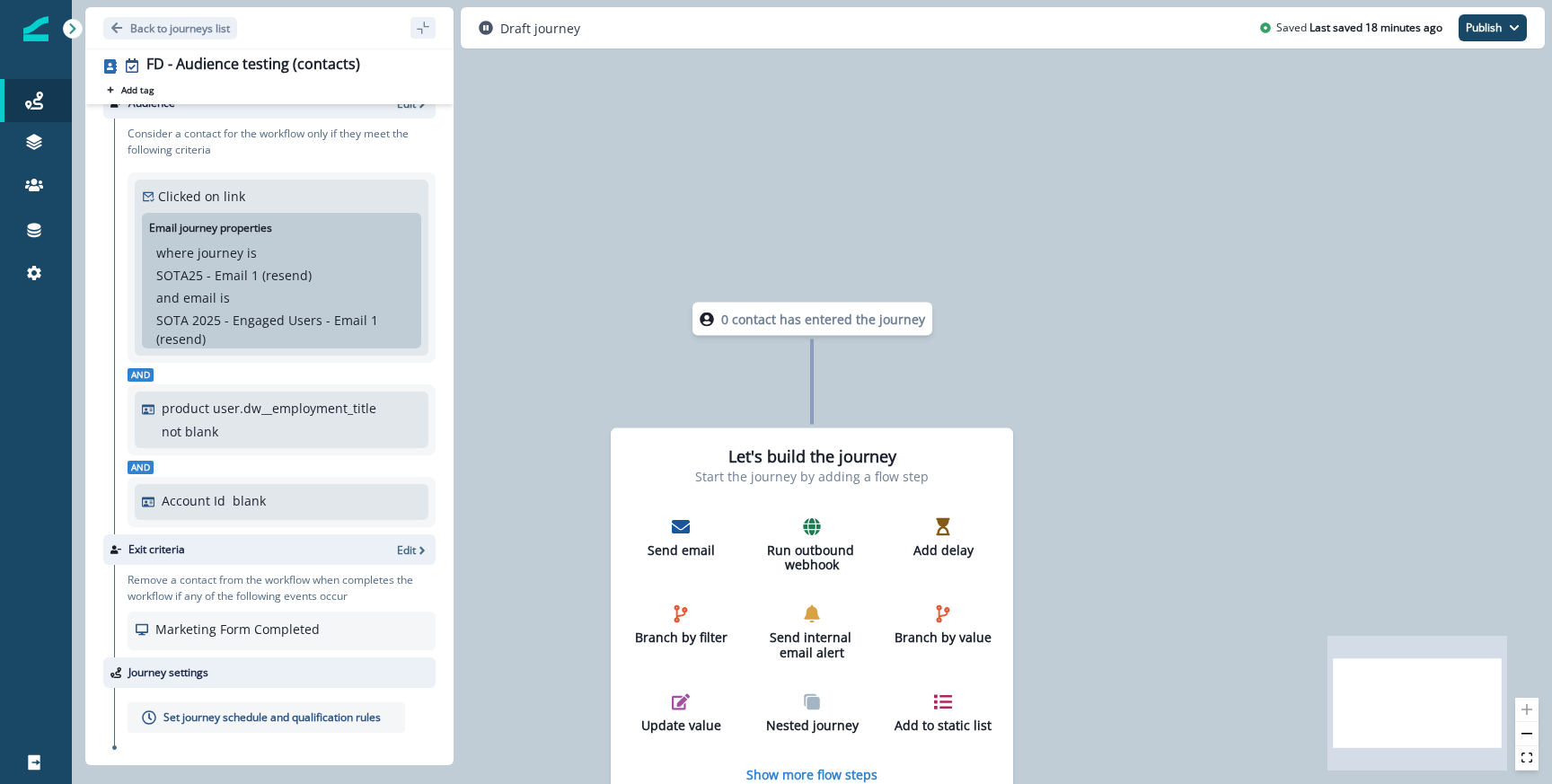 scroll, scrollTop: 0, scrollLeft: 0, axis: both 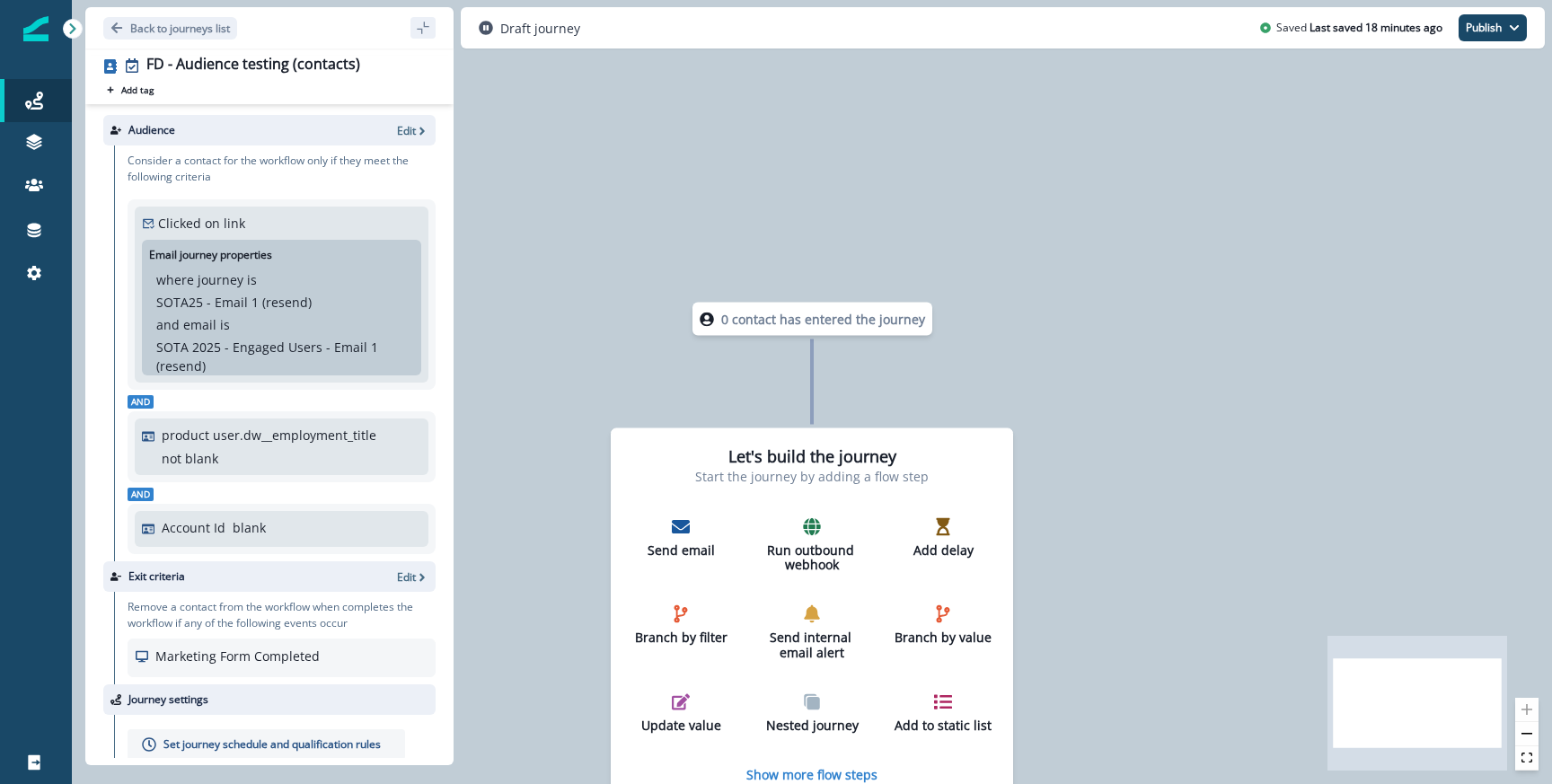 click on "Audience Edit" at bounding box center (269, 130) 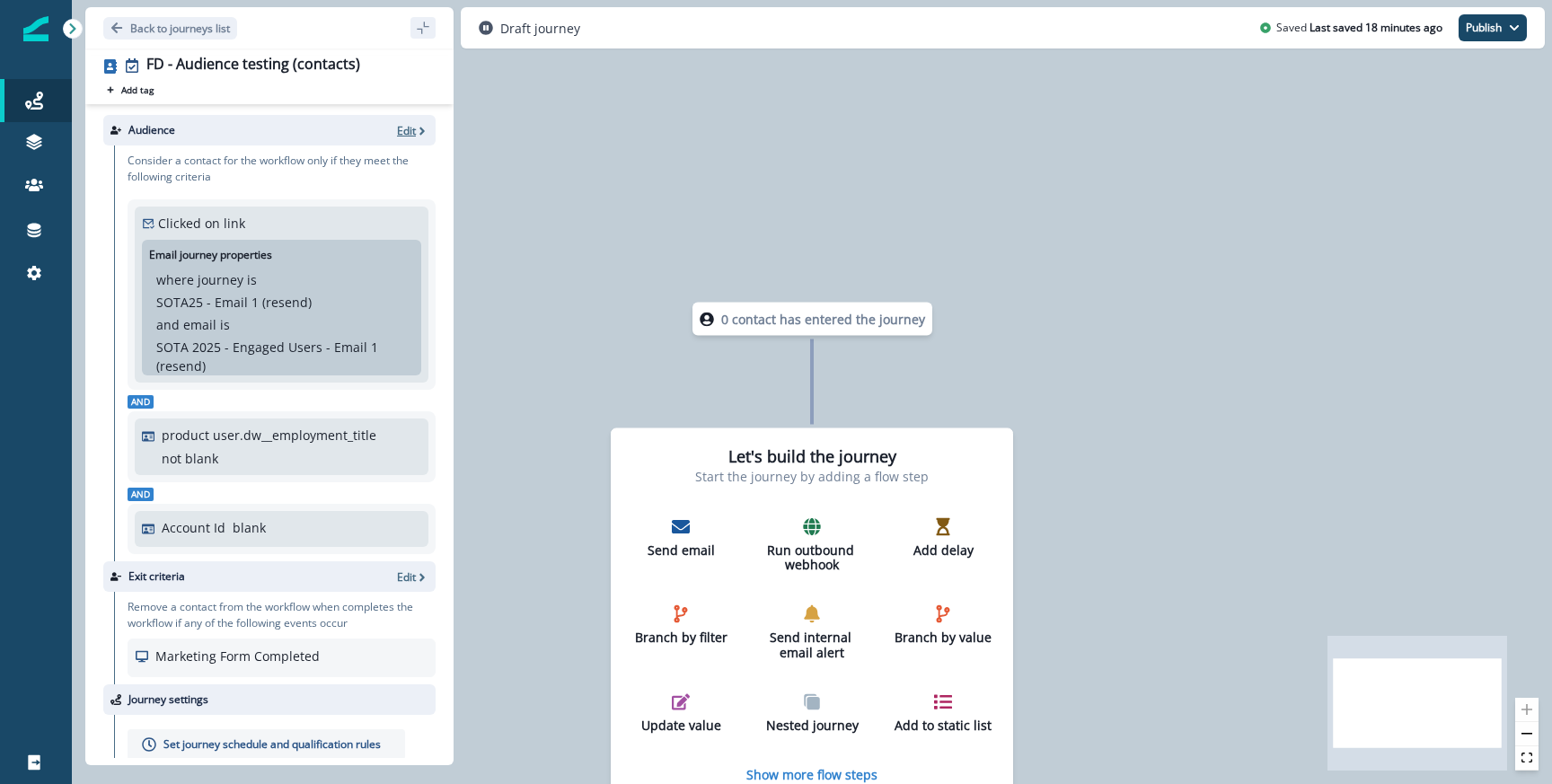 click on "Edit" at bounding box center (406, 130) 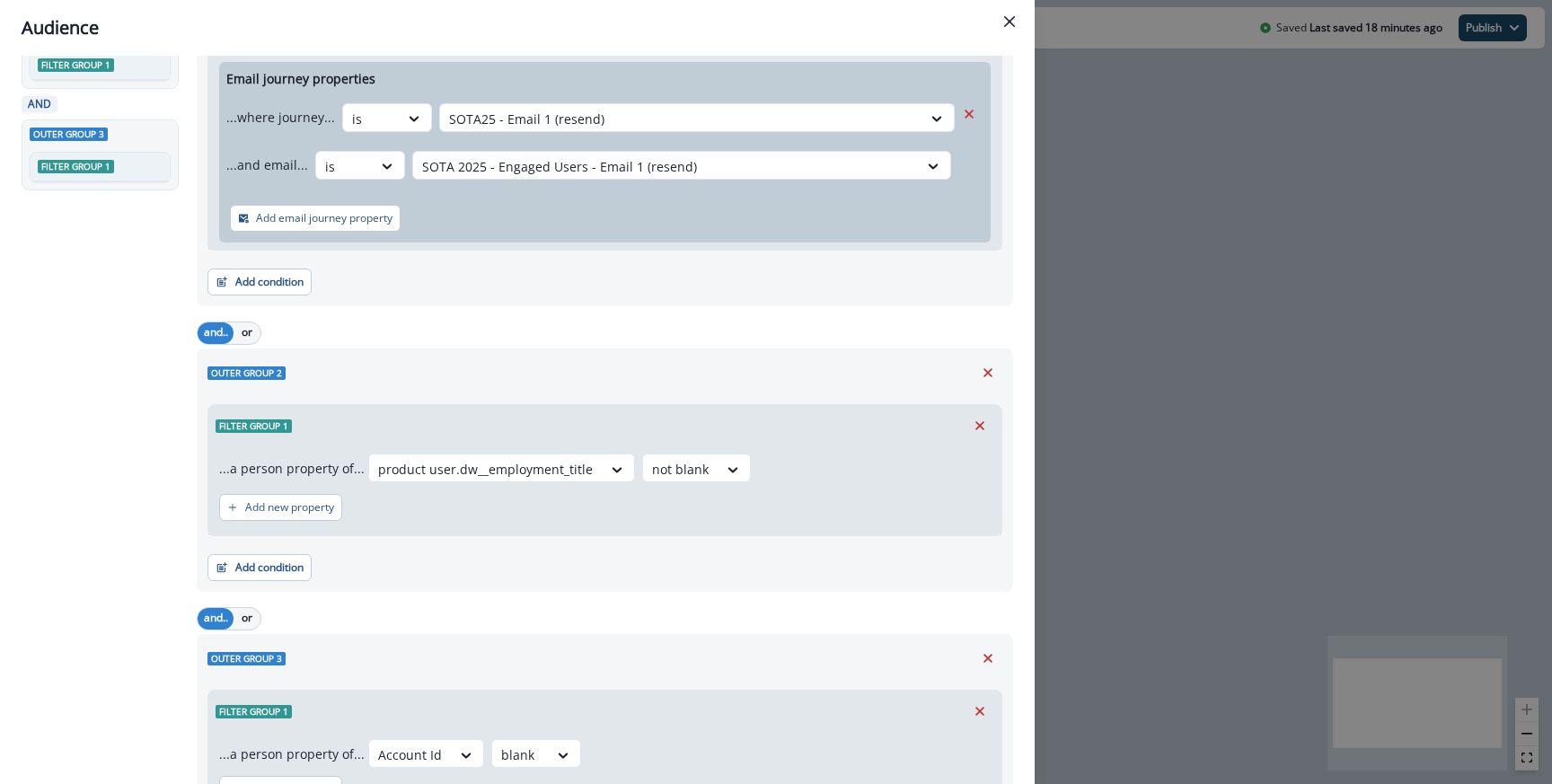 scroll, scrollTop: 282, scrollLeft: 0, axis: vertical 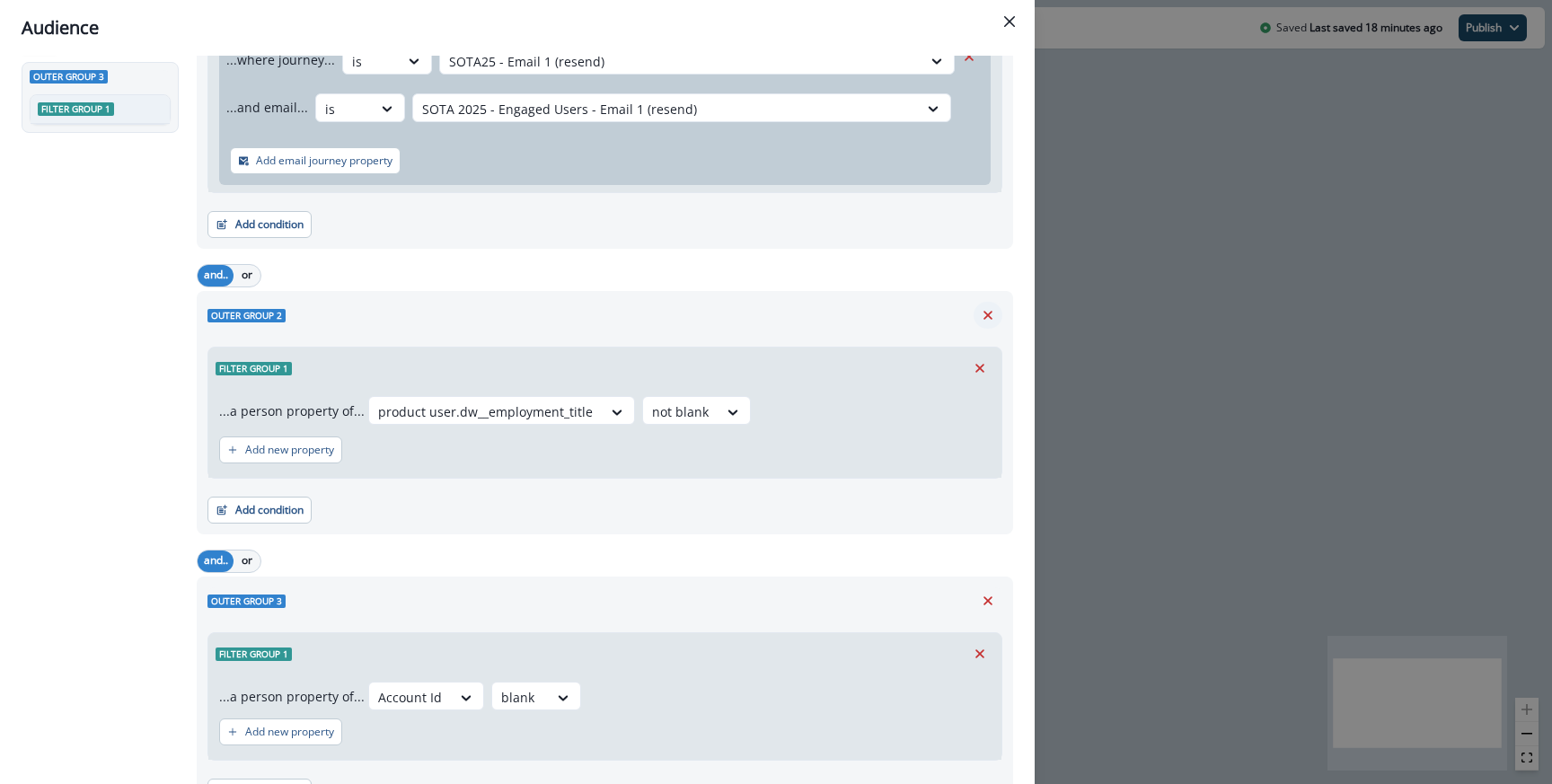 click 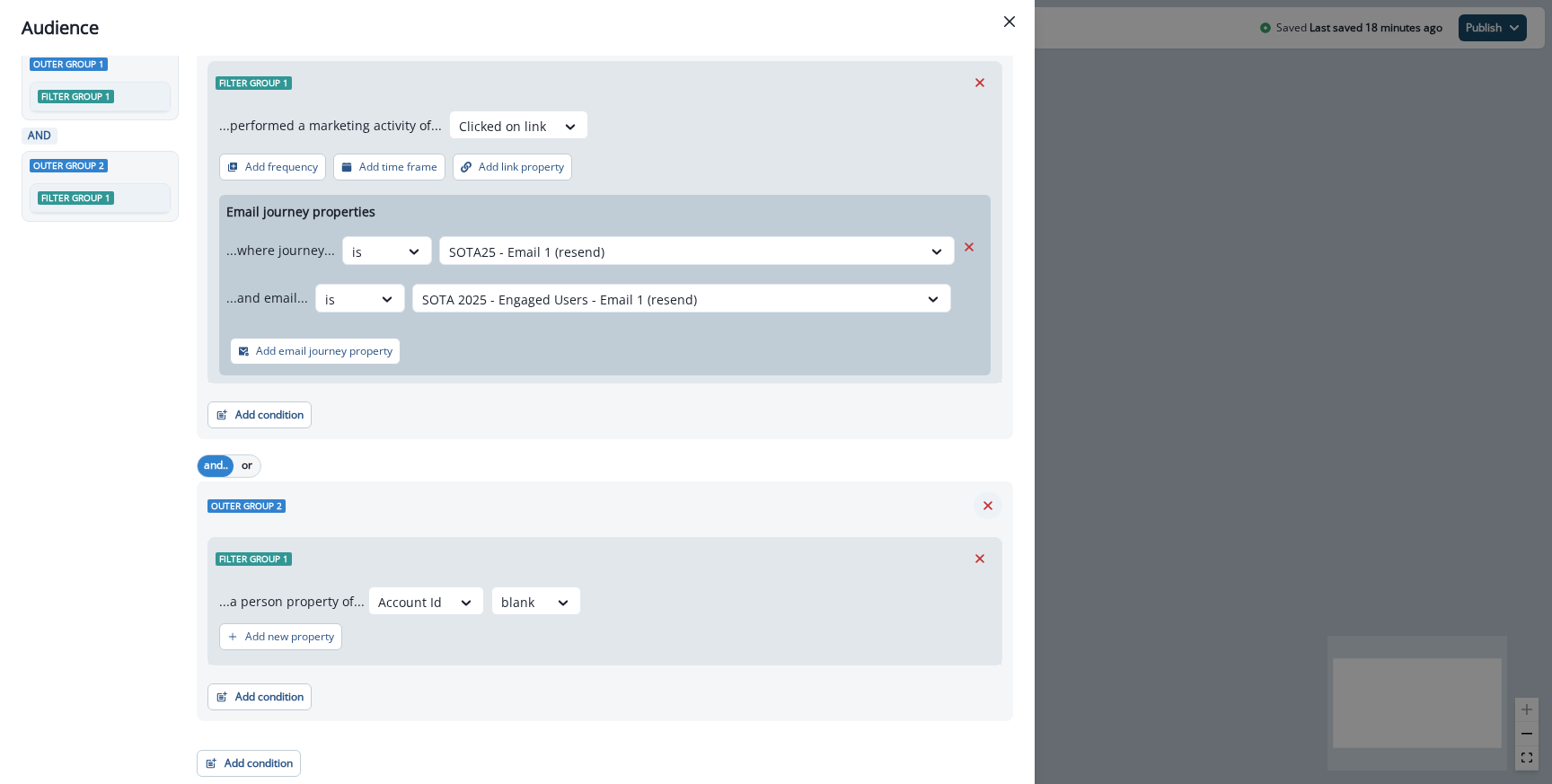 click 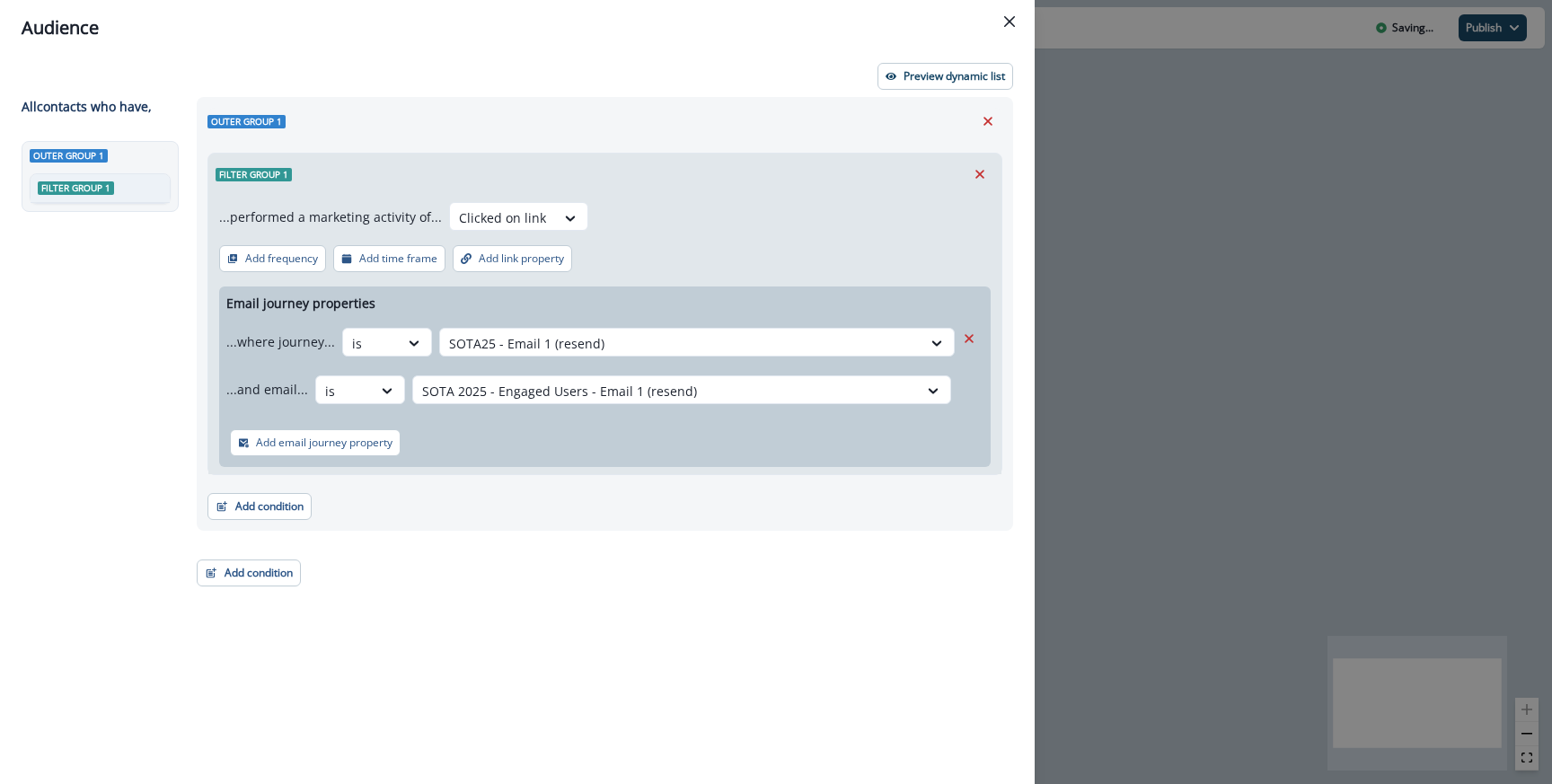 click on "Audience Preview dynamic list All  contact s who have, Outer group 1 Filter group 1 Outer group 1 Filter group 1 ...performed a marketing activity of... Clicked on link Add frequency Add time frame Add link property Email journey properties ...where journey... is SOTA[YEAR] - Email 1 (resend) ...and email... is SOTA [YEAR] - Engaged Users - Email 1 (resend)  Add email journey property Add condition Contact properties A person property Performed a product event Performed a marketing activity Performed a web activity List membership Salesforce campaign membership Add condition Contact properties A person property Performed a product event Performed a marketing activity Performed a web activity List membership Salesforce campaign membership Grouped properties Account members" at bounding box center (776, 392) 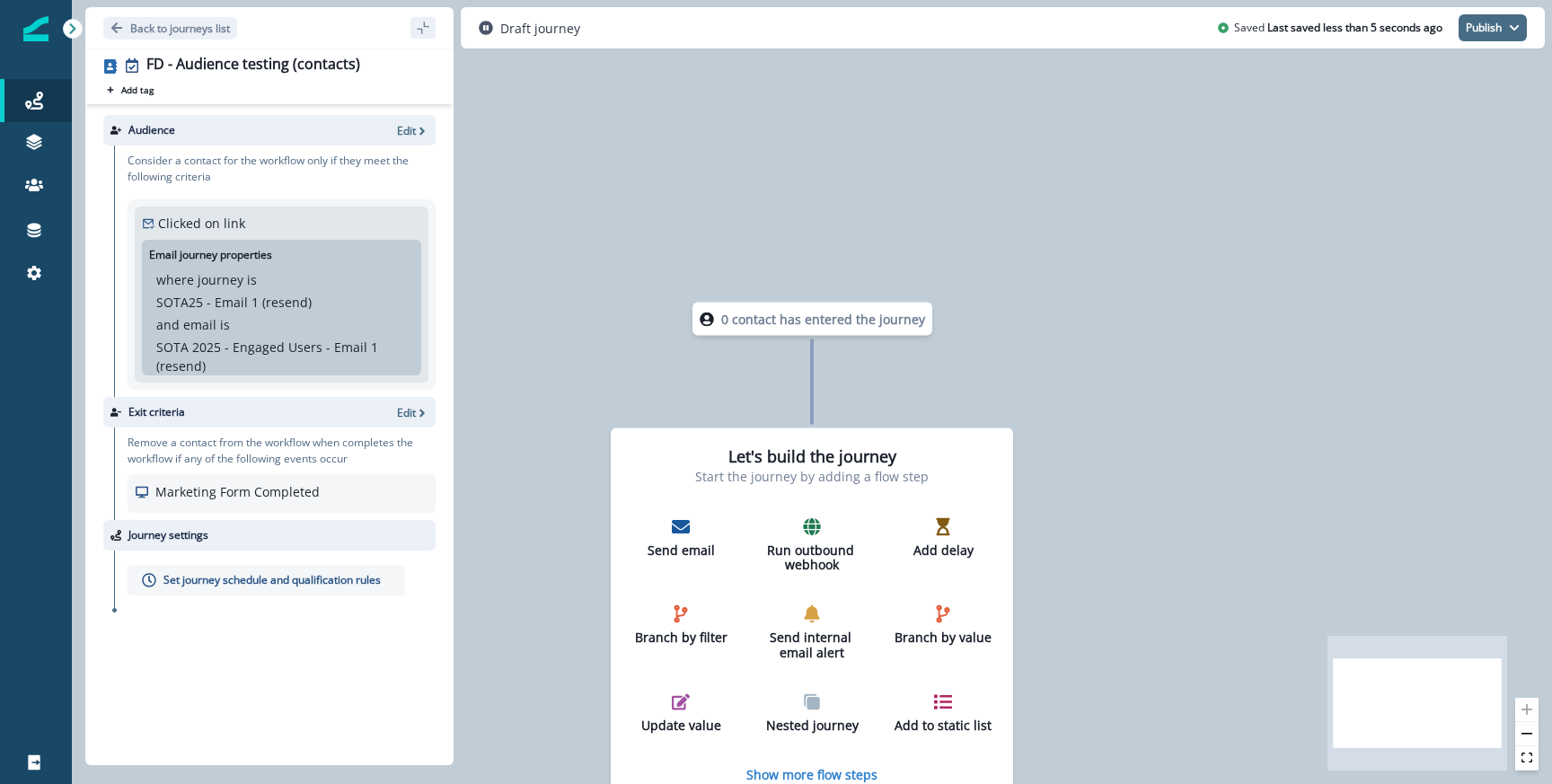 click on "Publish" at bounding box center [1493, 28] 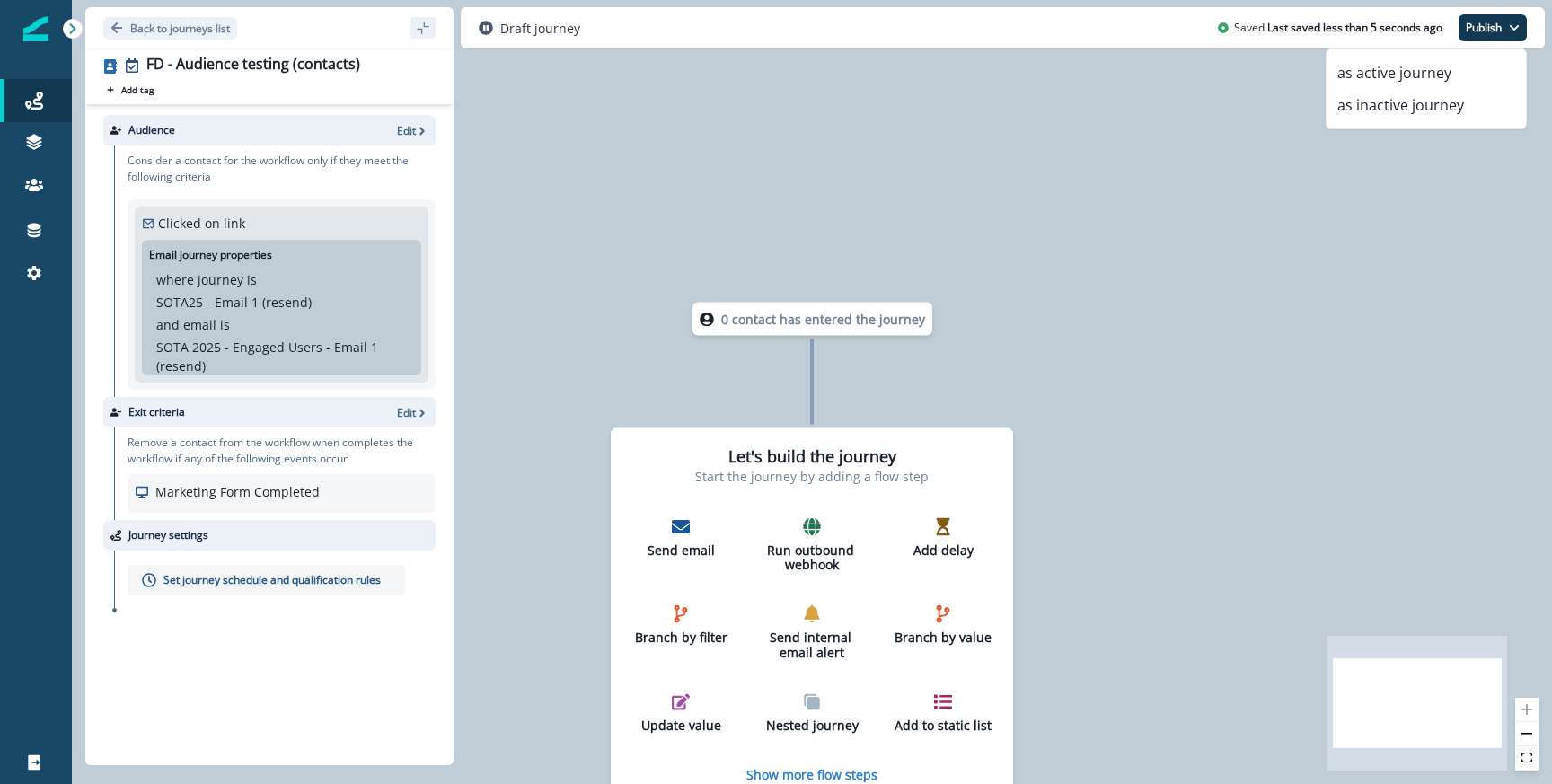 click on "Clicked on link Email journey properties where journey is SOTA25 - Email 1 (resend) and email is SOTA 2025 - Engaged Users - Email 1 (resend)" at bounding box center (281, 295) 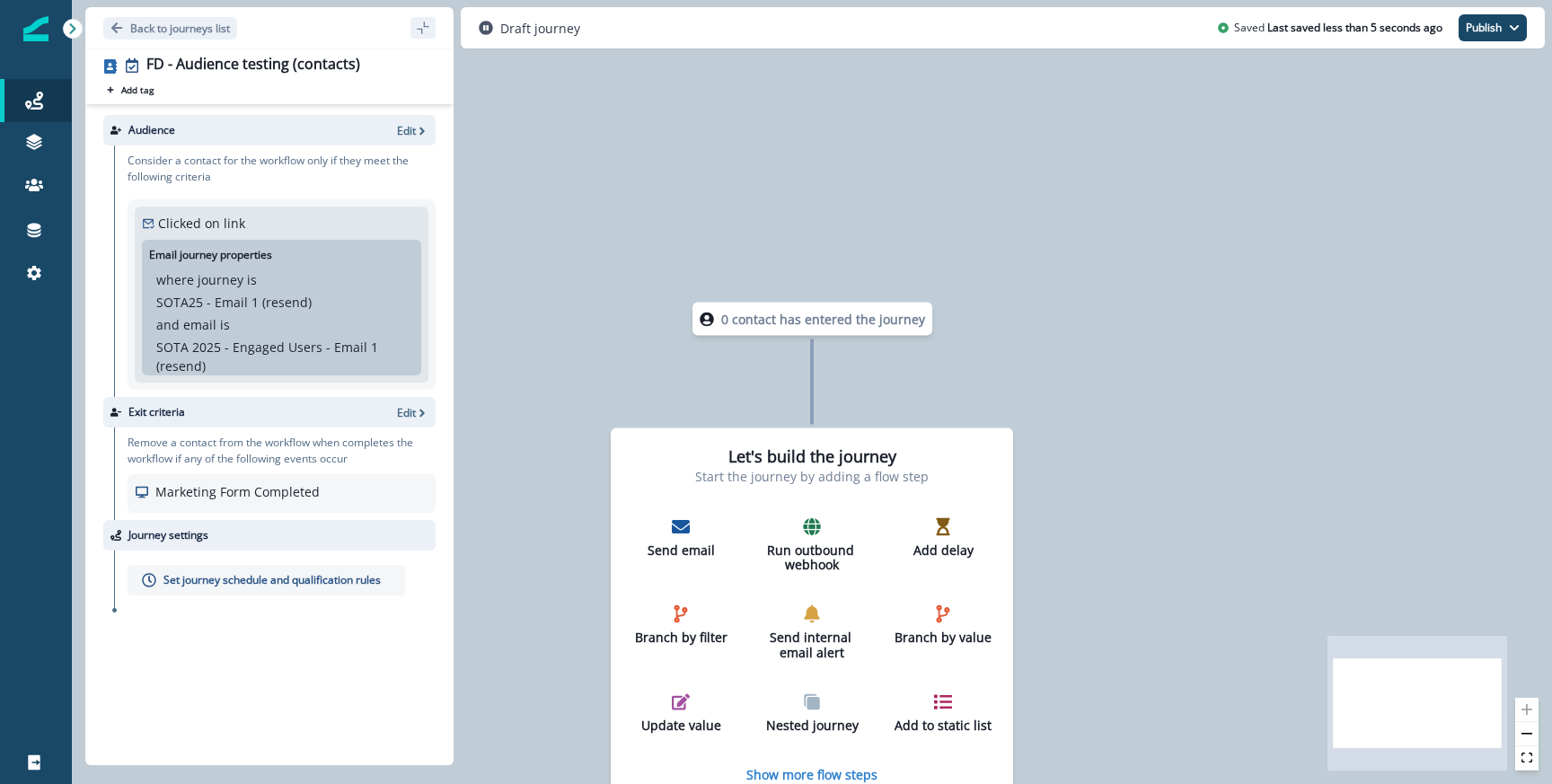 click on "Audience Edit" at bounding box center [269, 130] 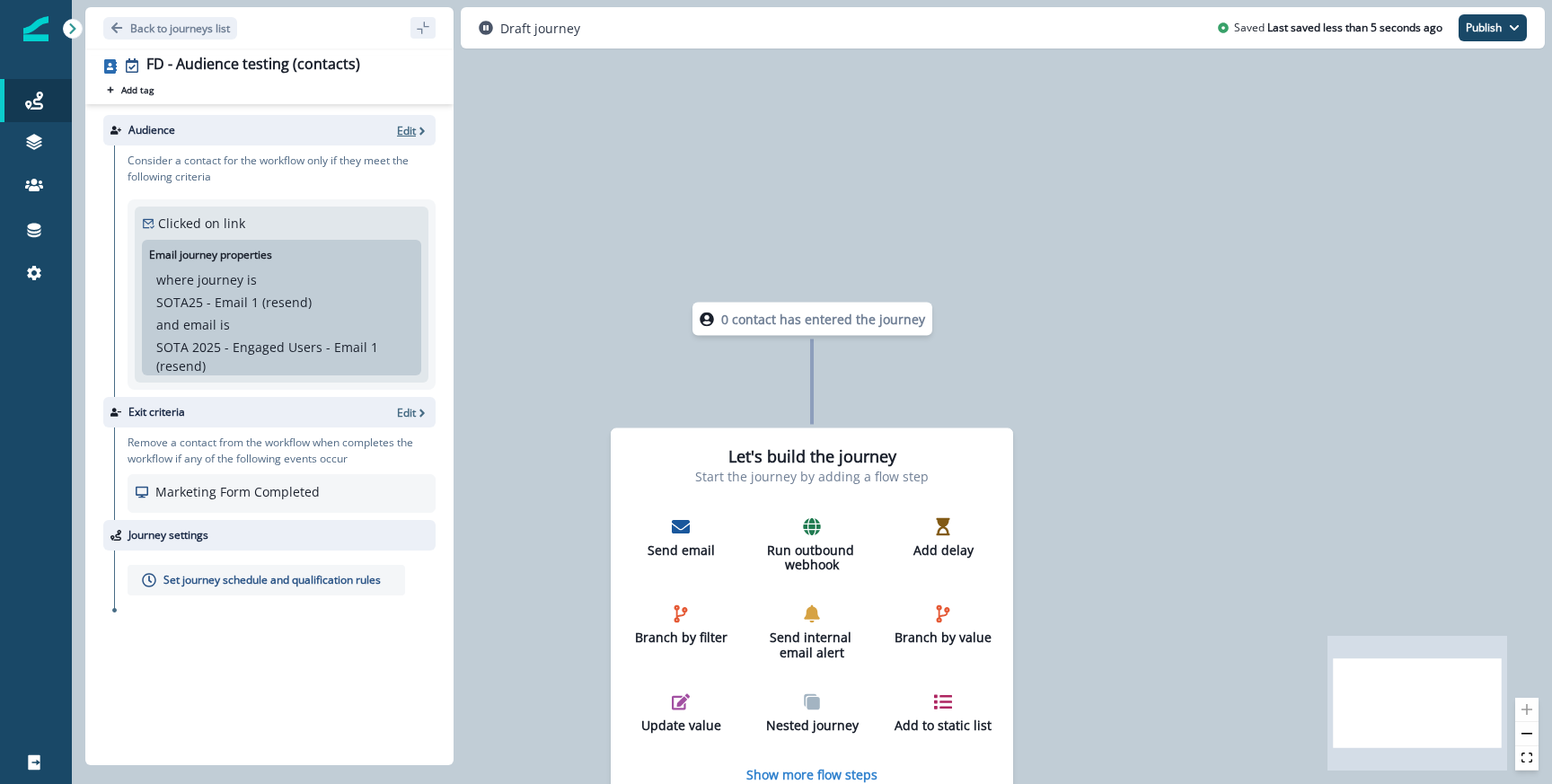click on "Edit" at bounding box center [406, 130] 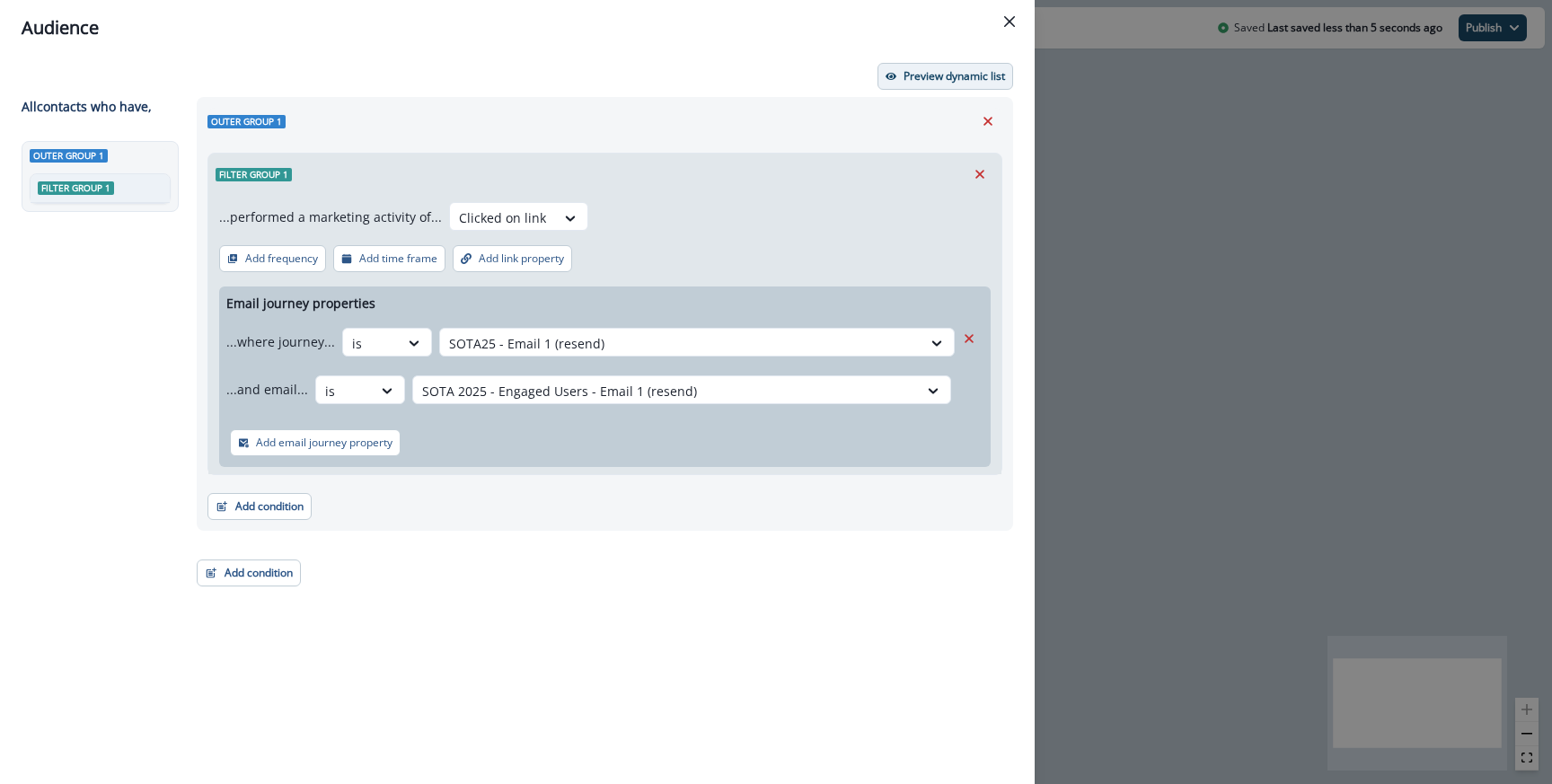 click on "Preview dynamic list" at bounding box center (954, 76) 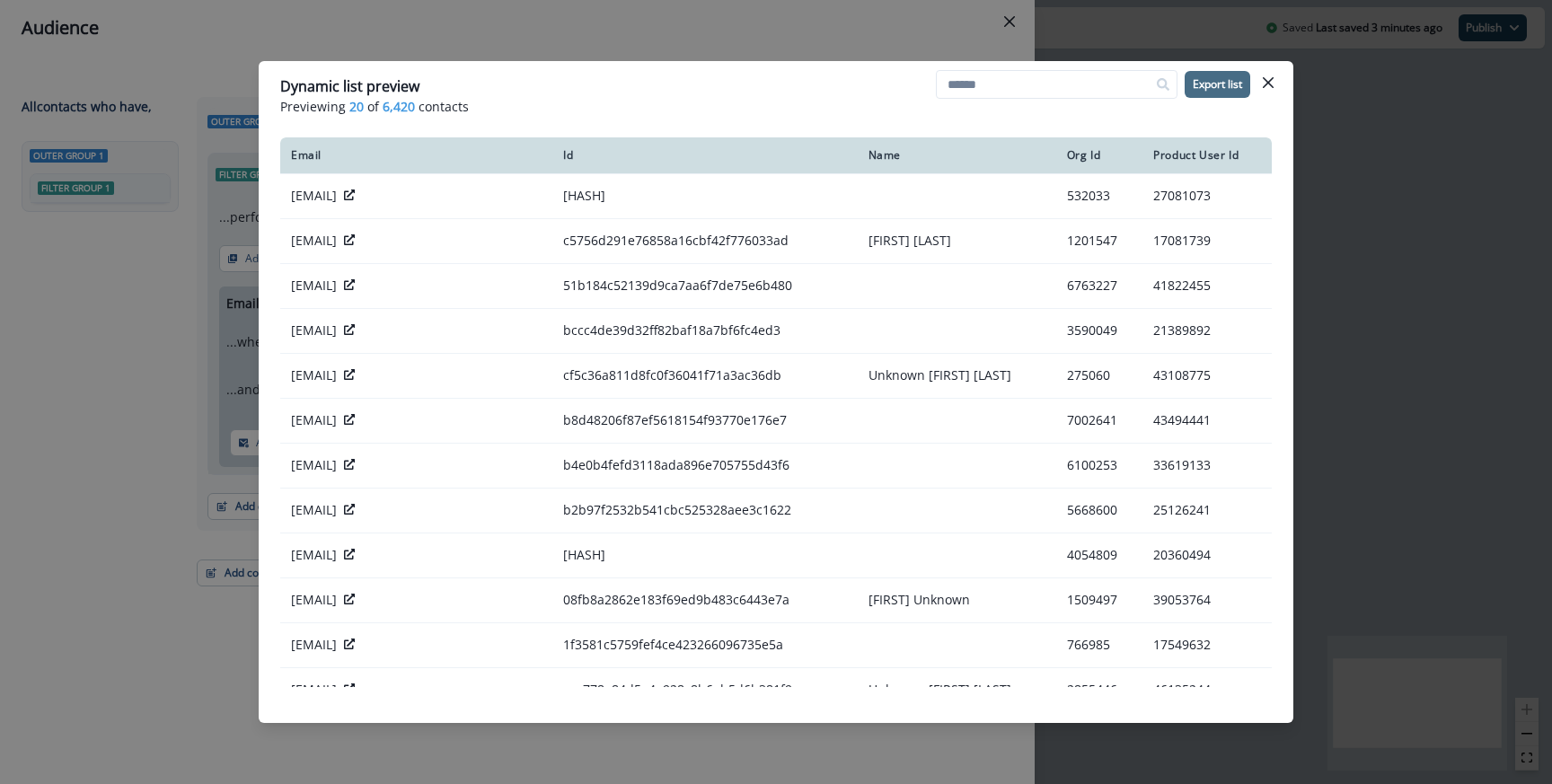 click on "Export list" at bounding box center (1217, 84) 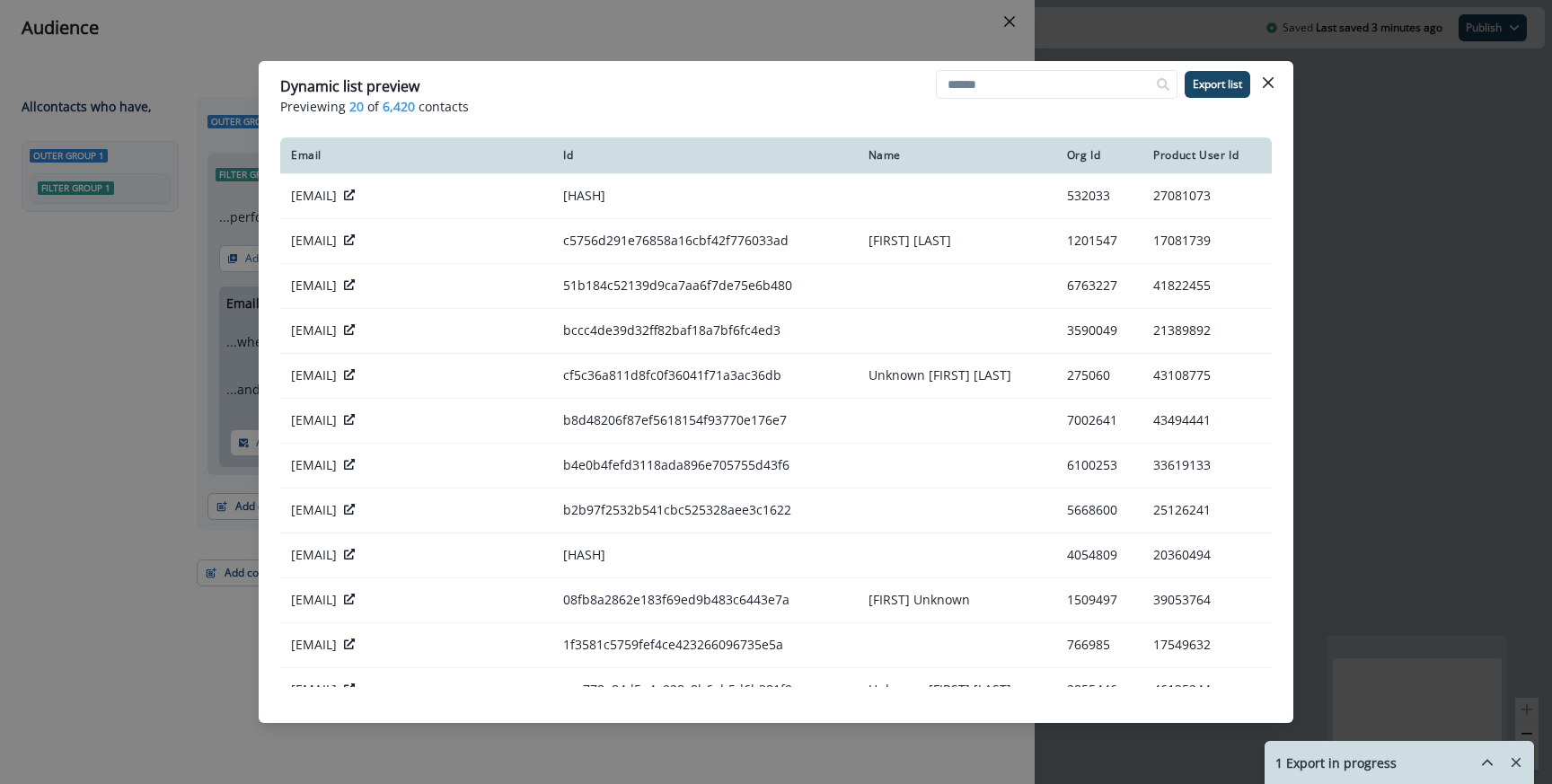 click on "Dynamic list preview Previewing 20 of 6,420 contacts Export list Email Id Name Org Id Product User Id [EMAIL] 28acd9863af9f793a1ce3b7f4b2259db 532033 27081073 [EMAIL] c5756d291e76858a16cbf42f776033ad [FIRST] [LAST] 1201547 17081739 [EMAIL] 51b184c52139d9ca7aa6f7de75e6b480 6763227 41822455 [EMAIL] bccc4de39d32ff82baf18a7bf6fc4ed3 3590049 21389892 [EMAIL] cf5c36a811d8fc0f36041f71a3ac36db Unknown [FIRST] [LAST] 275060 43108775 [EMAIL] b8d48206f87ef5618154f93770e176e7 7002641 43494441 [EMAIL] b4e0b4fefd3118ada896e705755d43f6 6100253 33619133 [EMAIL] 517512fbdd1d44f8bfe029745642a2ff 4054809 20360494 [EMAIL] 08fb8a2862e183f69ed9b483c6443e7a [FIRST] Unknown 1509497 39053764 [EMAIL] 1f3581c5759fef4ce423266096735e5a 766985 17549632 2855446" at bounding box center (776, 392) 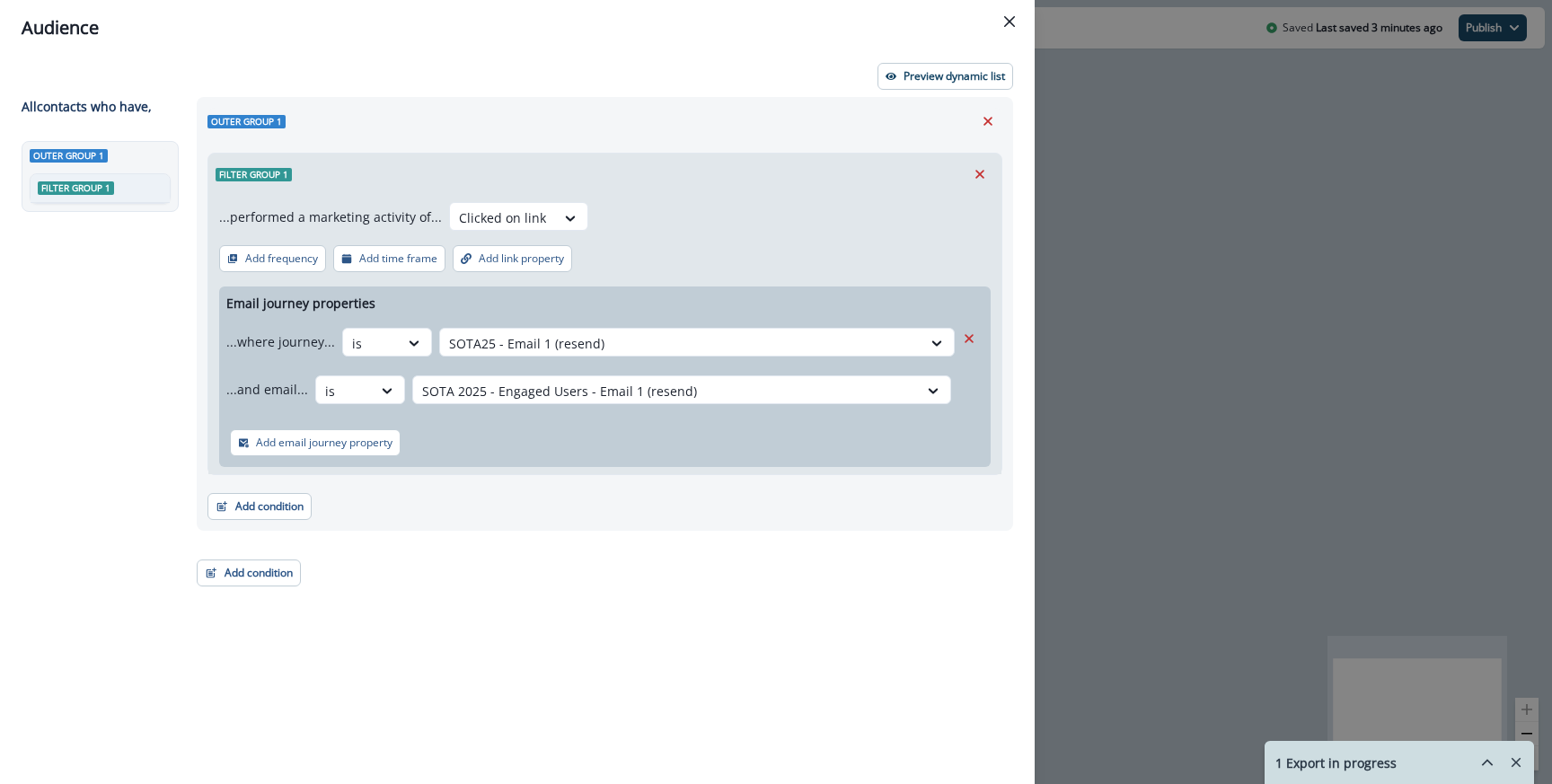 click on "Audience Preview dynamic list All  contact s who have, Outer group 1 Filter group 1 Outer group 1 Filter group 1 ...performed a marketing activity of... Clicked on link Add frequency Add time frame Add link property Email journey properties ...where journey... is SOTA[YEAR] - Email 1 (resend) ...and email... is SOTA [YEAR] - Engaged Users - Email 1 (resend)  Add email journey property Add condition Contact properties A person property Performed a product event Performed a marketing activity Performed a web activity List membership Salesforce campaign membership Add condition Contact properties A person property Performed a product event Performed a marketing activity Performed a web activity List membership Salesforce campaign membership Grouped properties Account members" at bounding box center (776, 392) 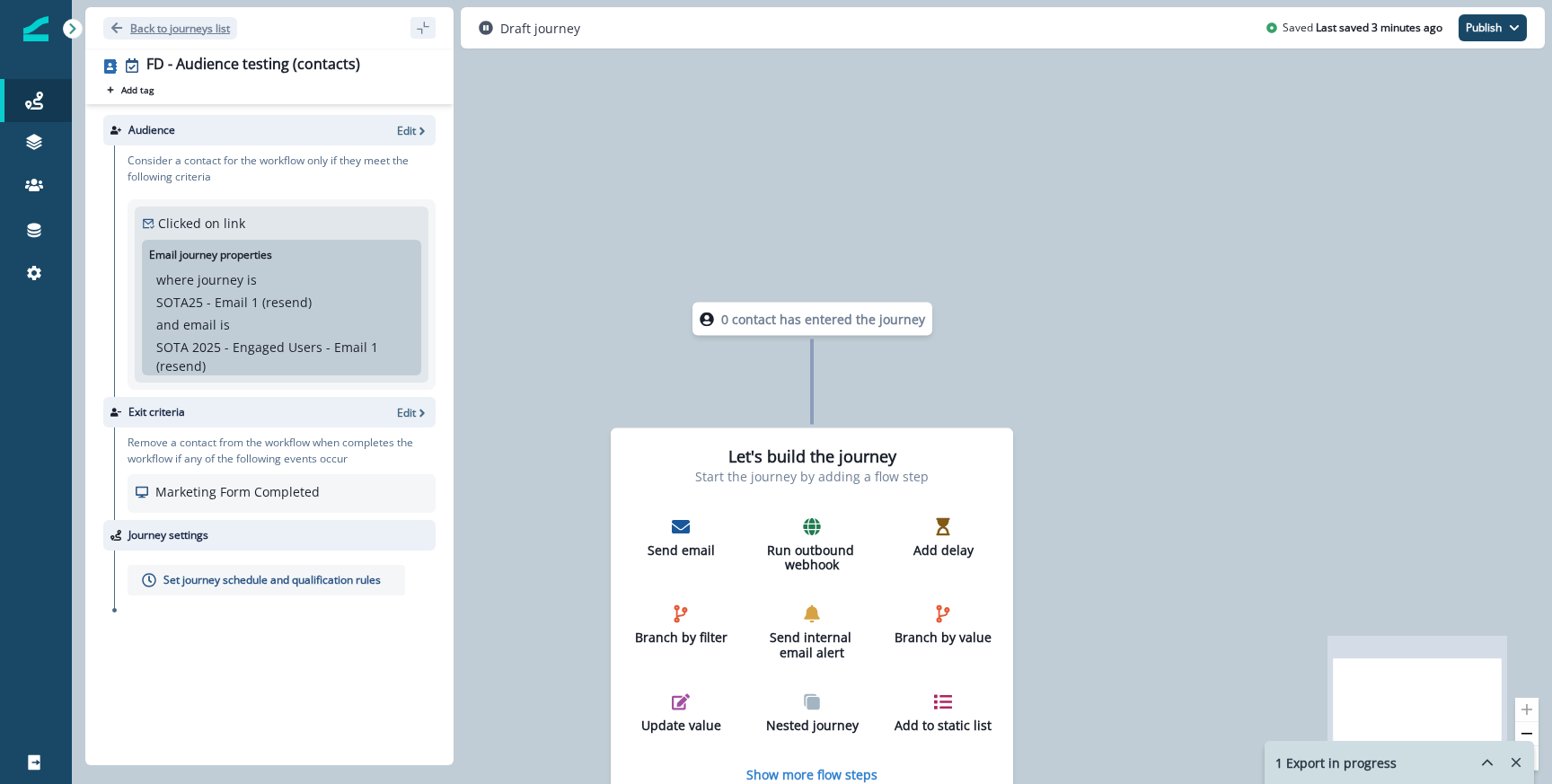 click on "Back to journeys list" at bounding box center [170, 28] 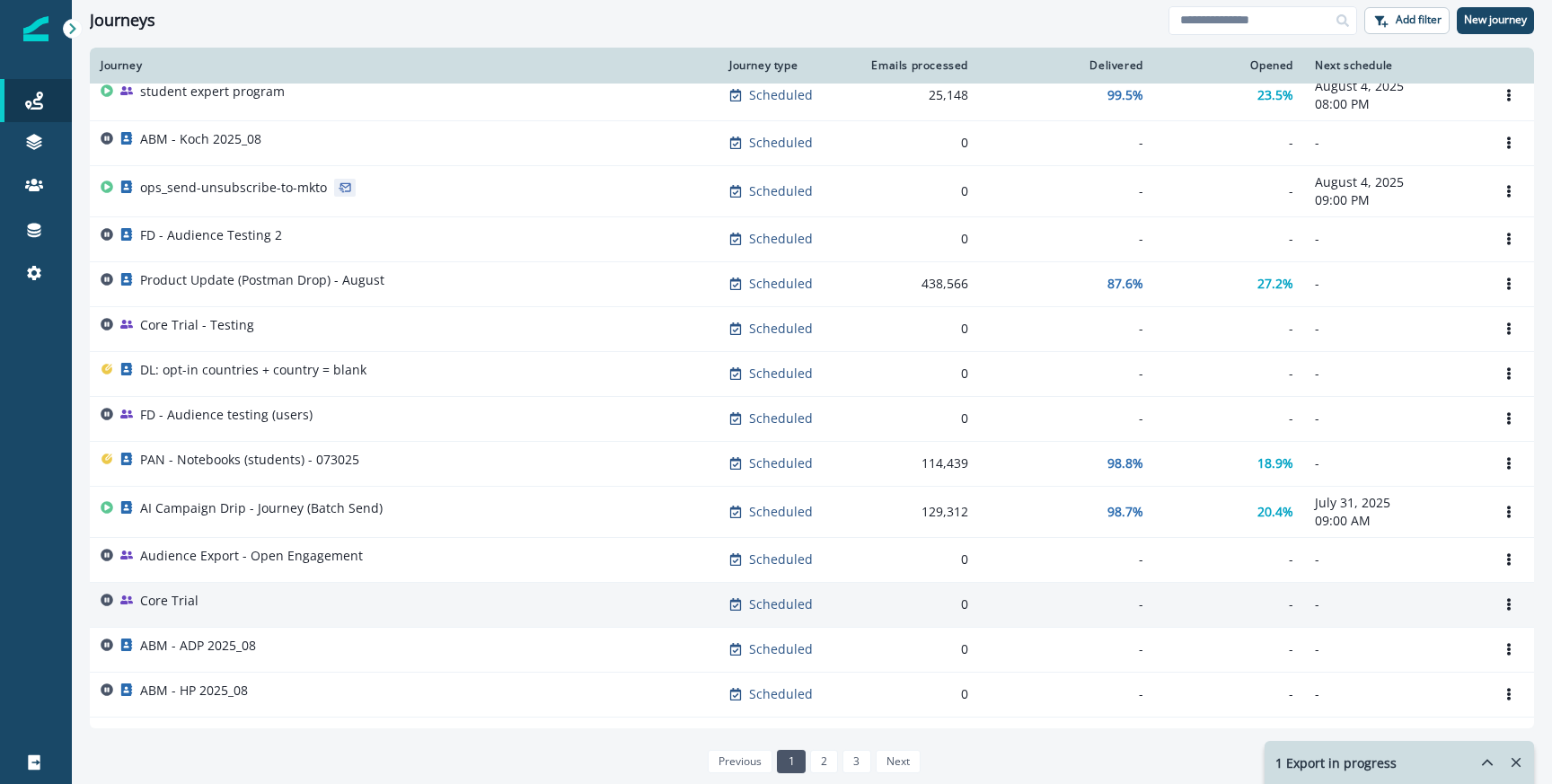 scroll, scrollTop: 207, scrollLeft: 0, axis: vertical 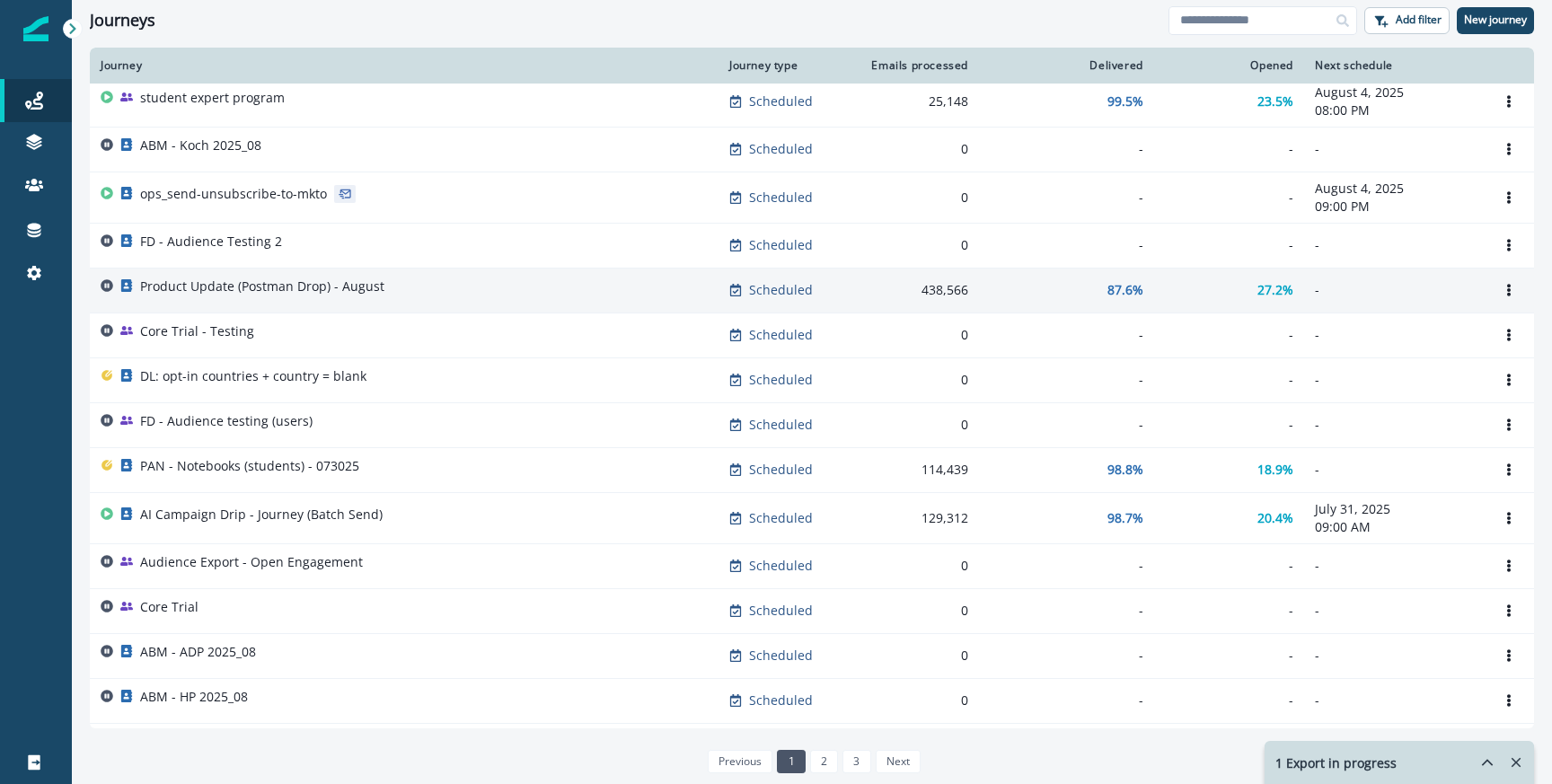 click on "Product Update (Postman Drop) - August" at bounding box center [262, 286] 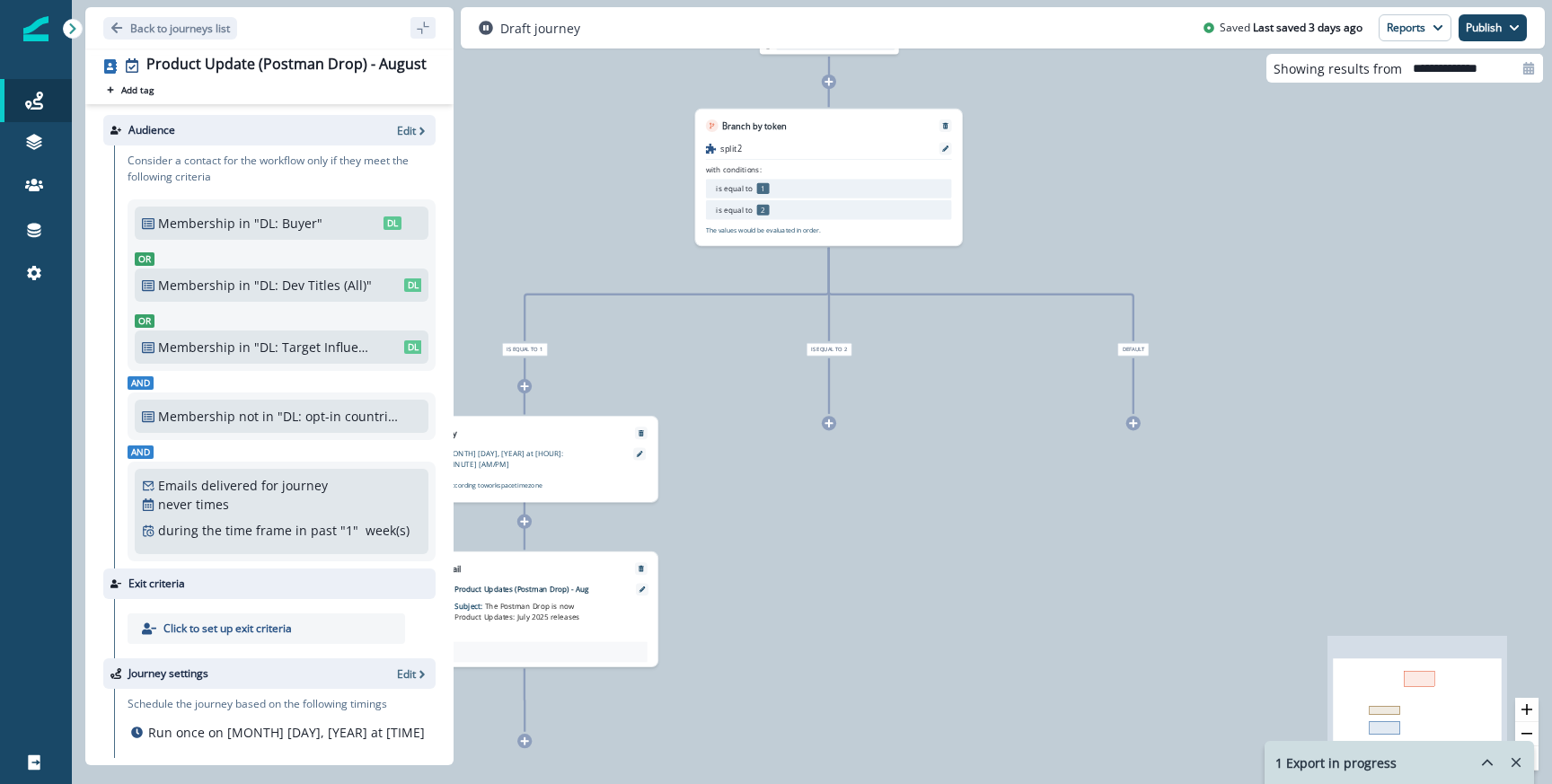 scroll, scrollTop: 71, scrollLeft: 0, axis: vertical 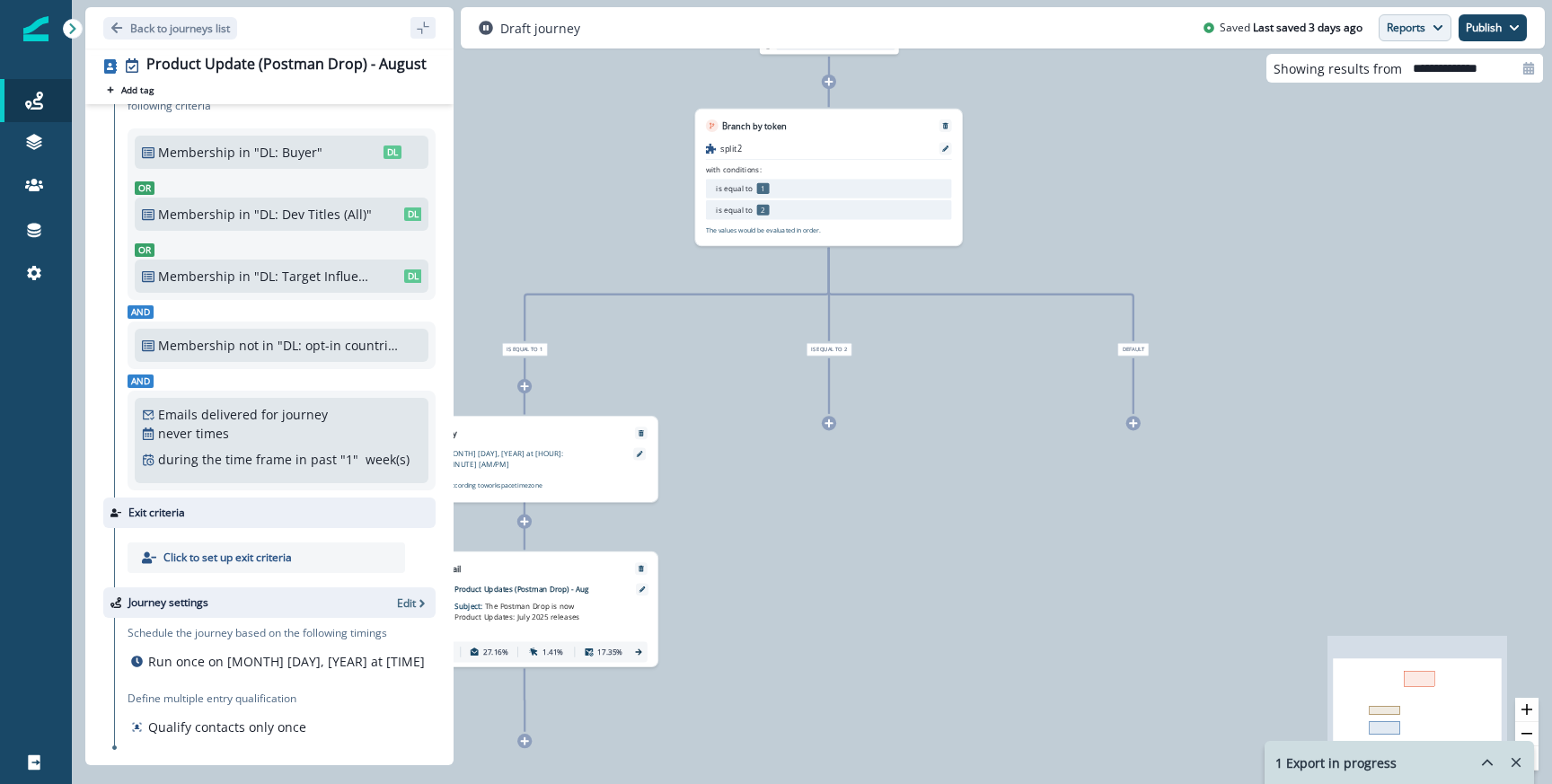 click on "Reports" at bounding box center (1415, 28) 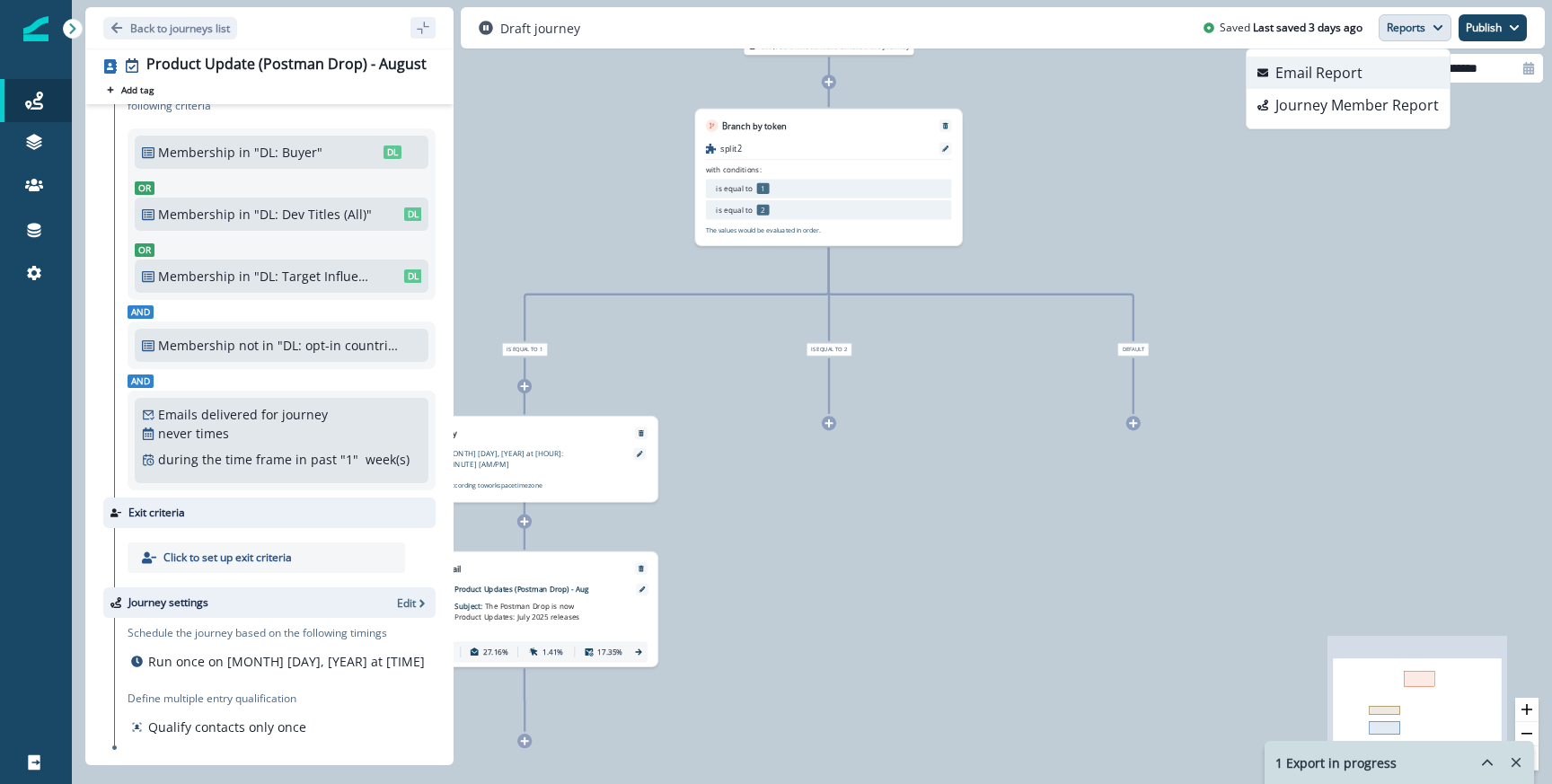 click on "Email Report" at bounding box center [1318, 73] 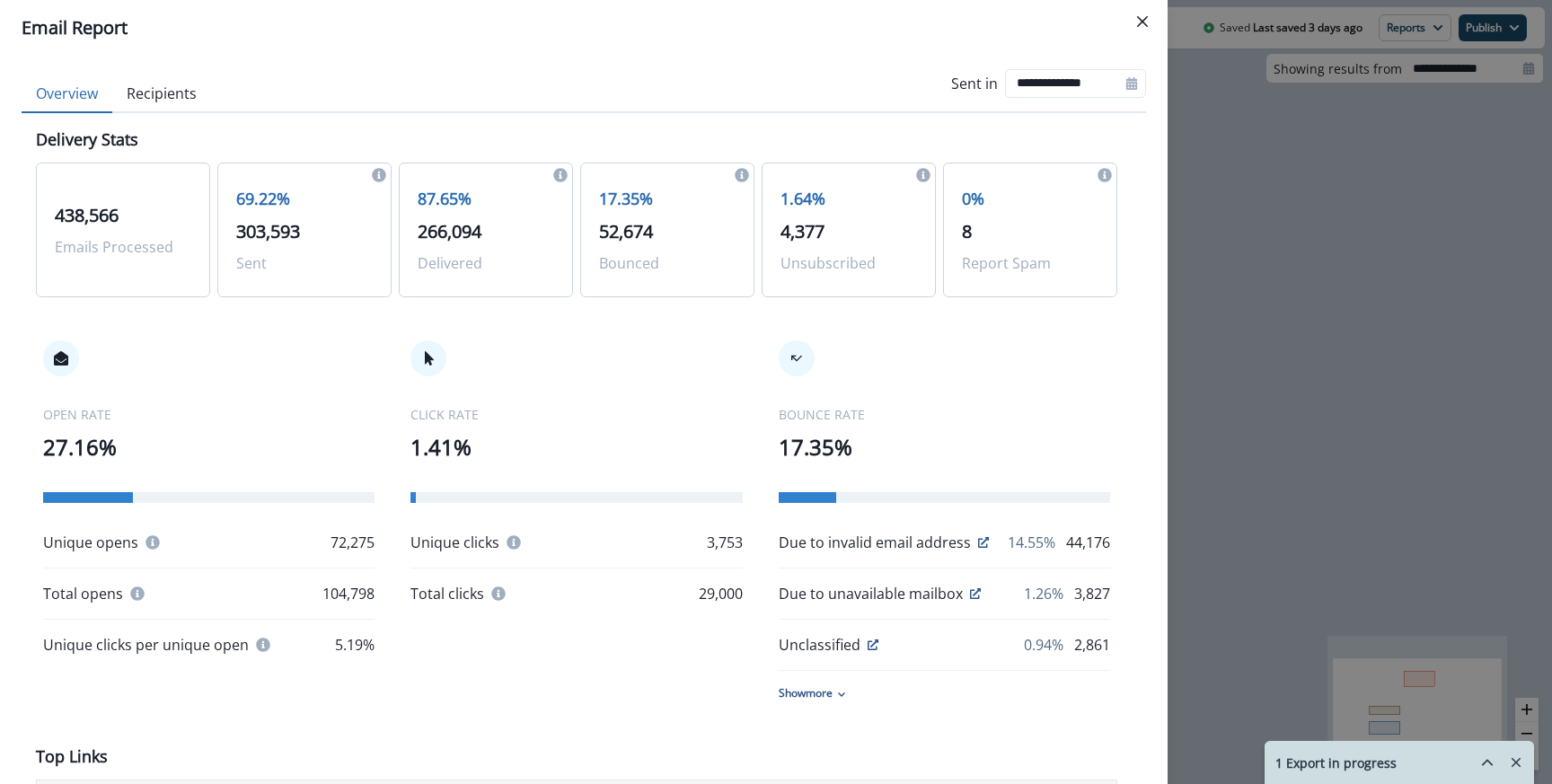 scroll, scrollTop: 0, scrollLeft: 0, axis: both 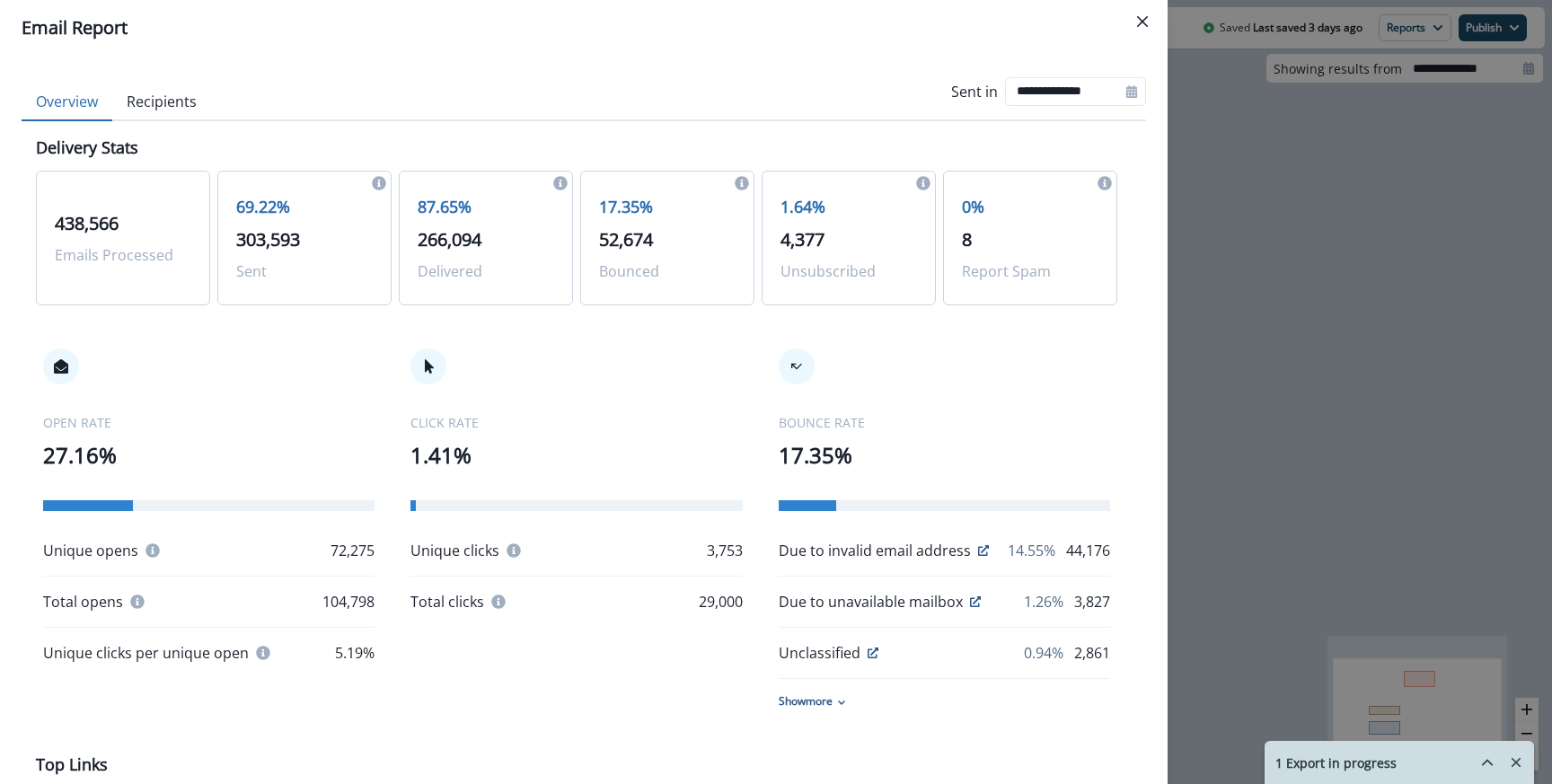 type 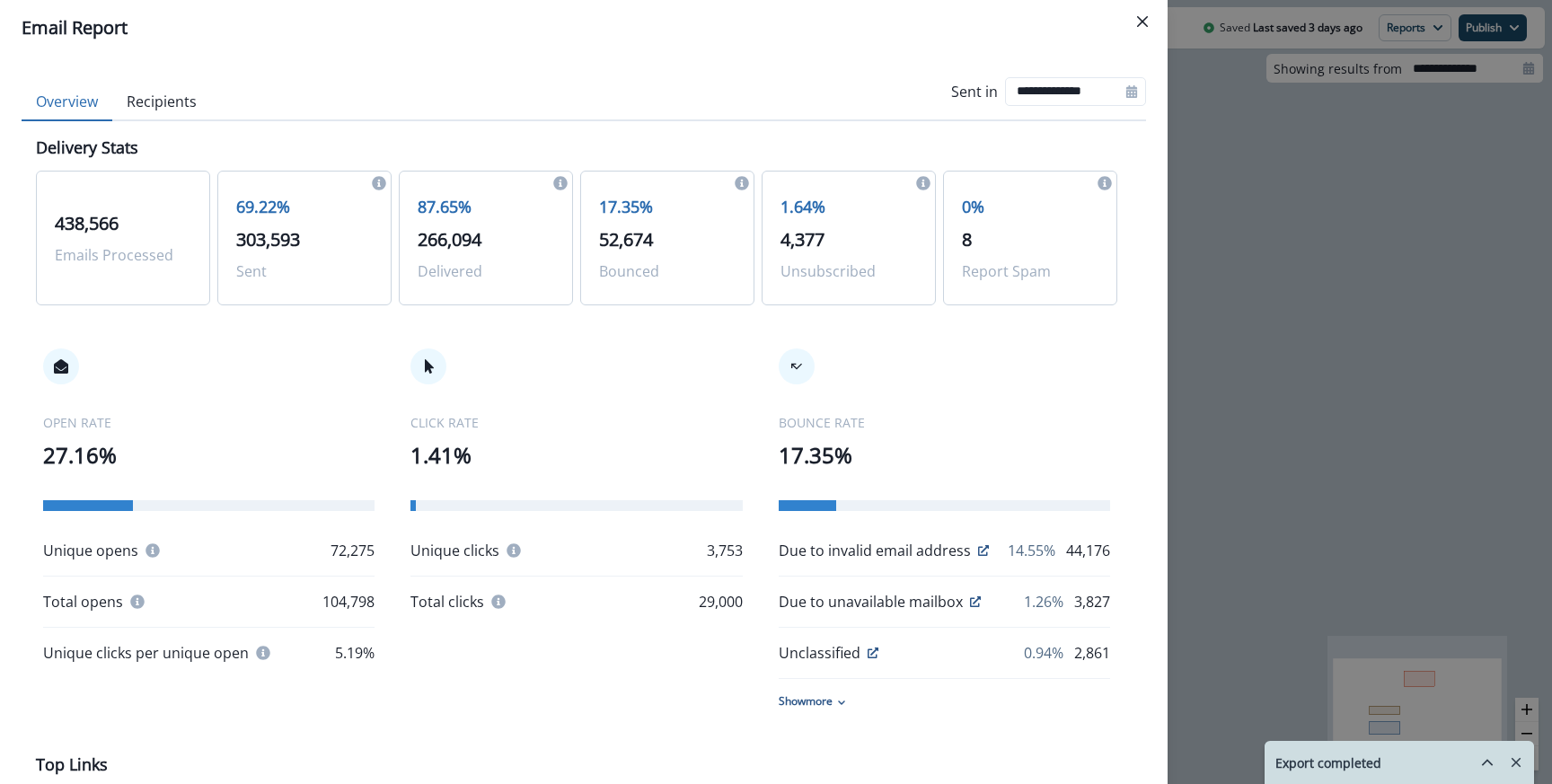 click on "Due to invalid email address   14.55% 44,176" at bounding box center (944, 551) 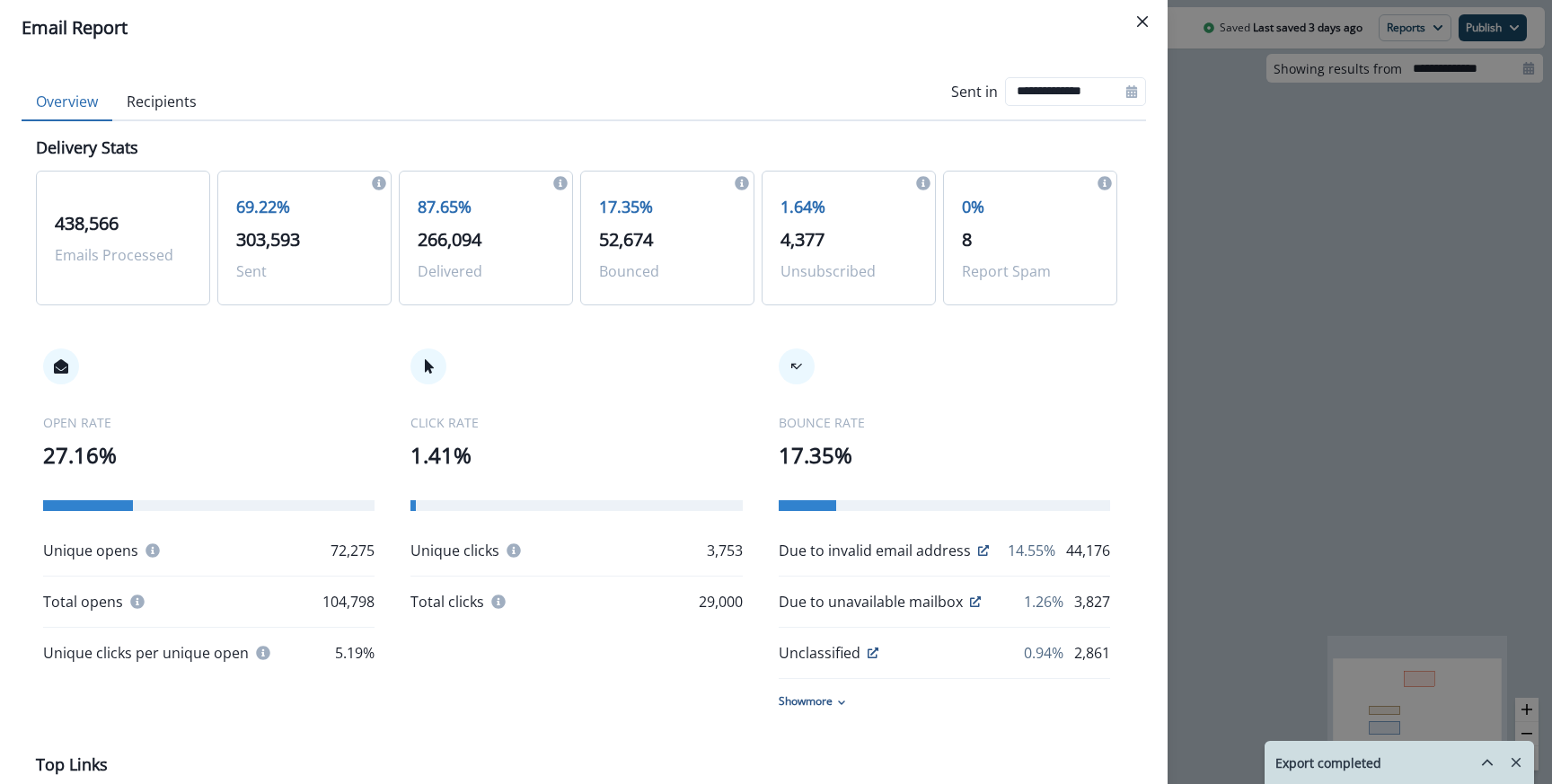 click on "**********" at bounding box center [776, 392] 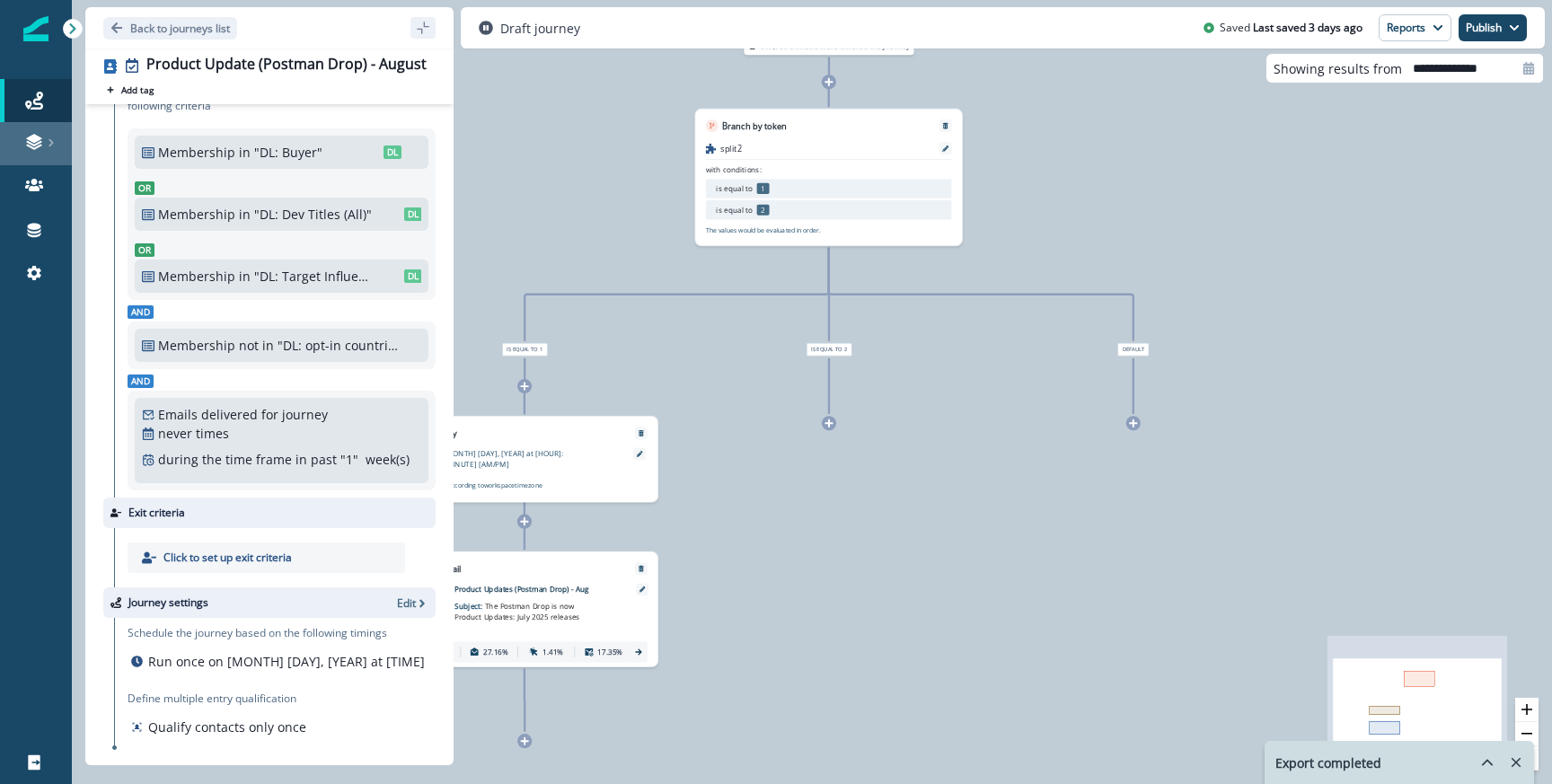 click at bounding box center (36, 144) 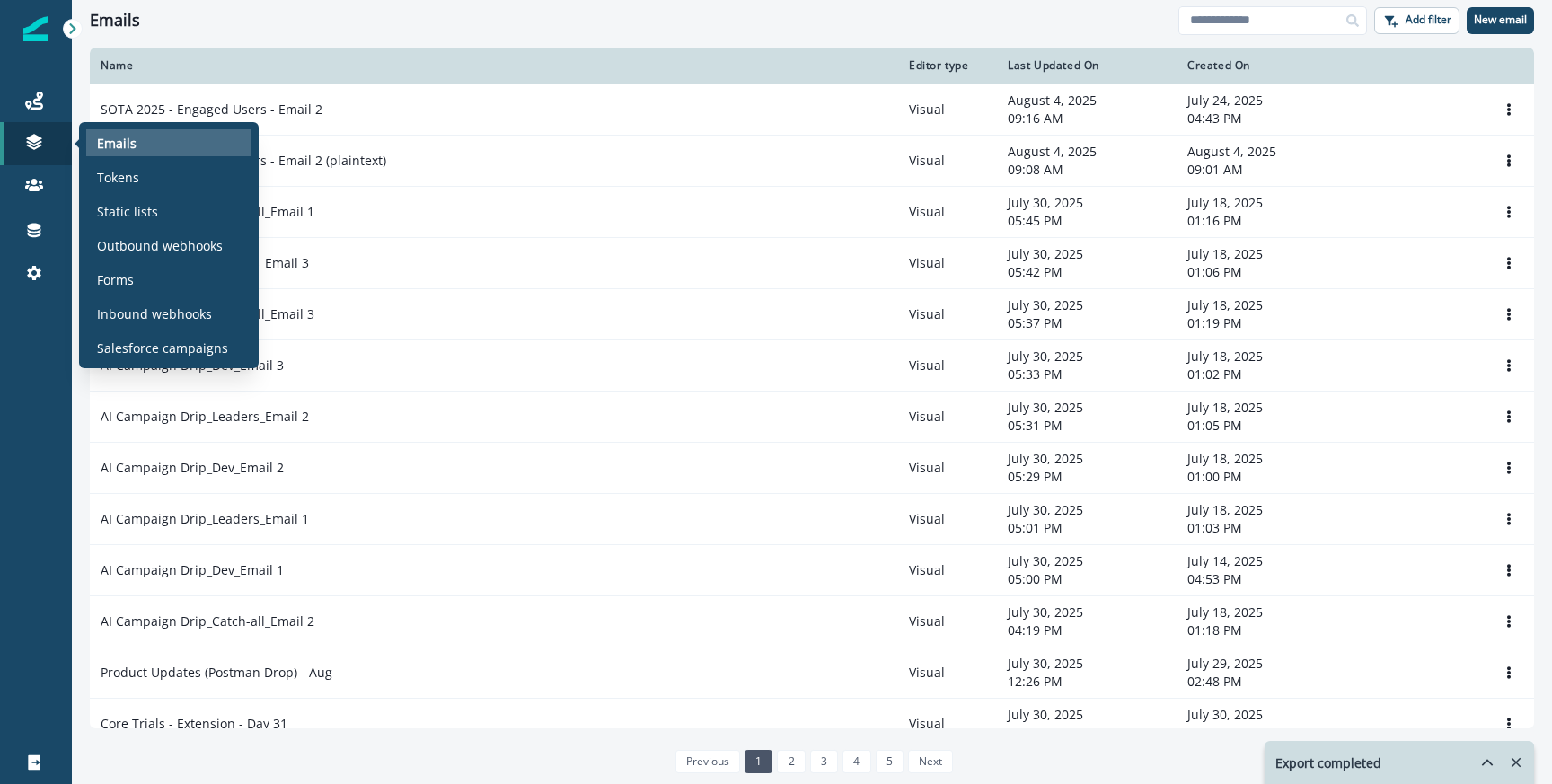 click on "Emails" at bounding box center (117, 143) 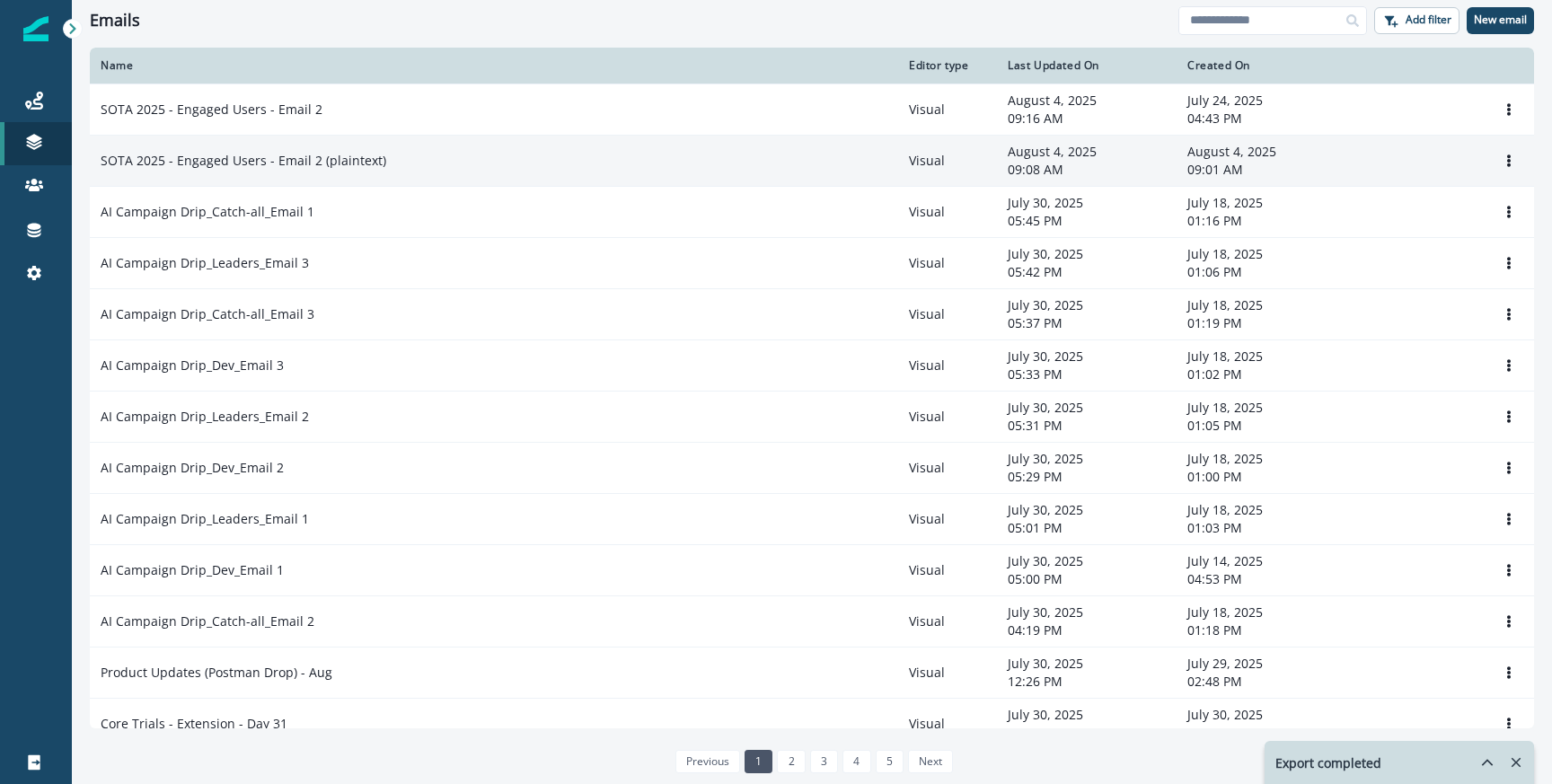 click on "SOTA 2025 - Engaged Users - Email 2 (plaintext)" at bounding box center [243, 161] 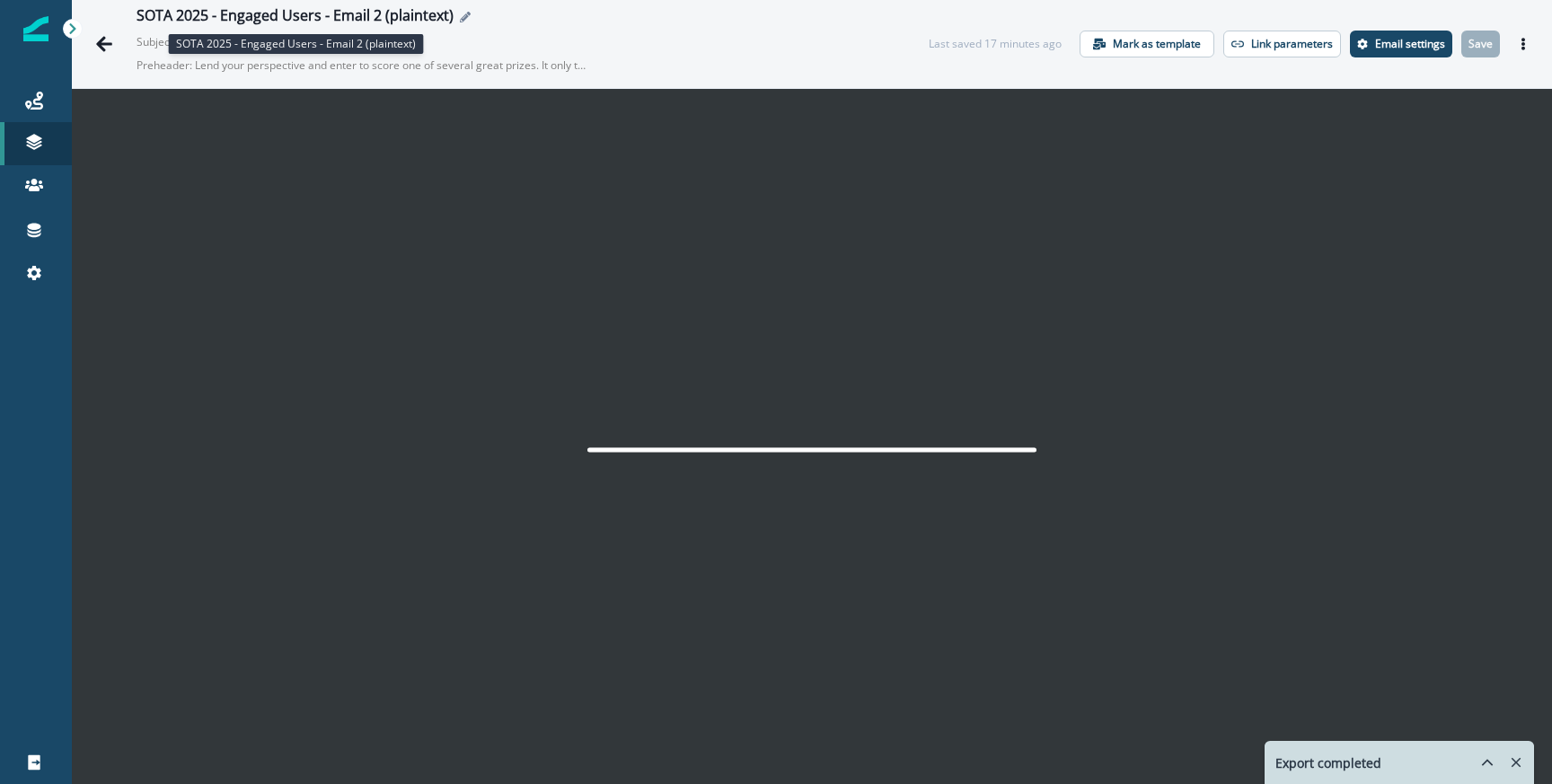 click on "SOTA 2025 - Engaged Users - Email 2 (plaintext)" at bounding box center (295, 17) 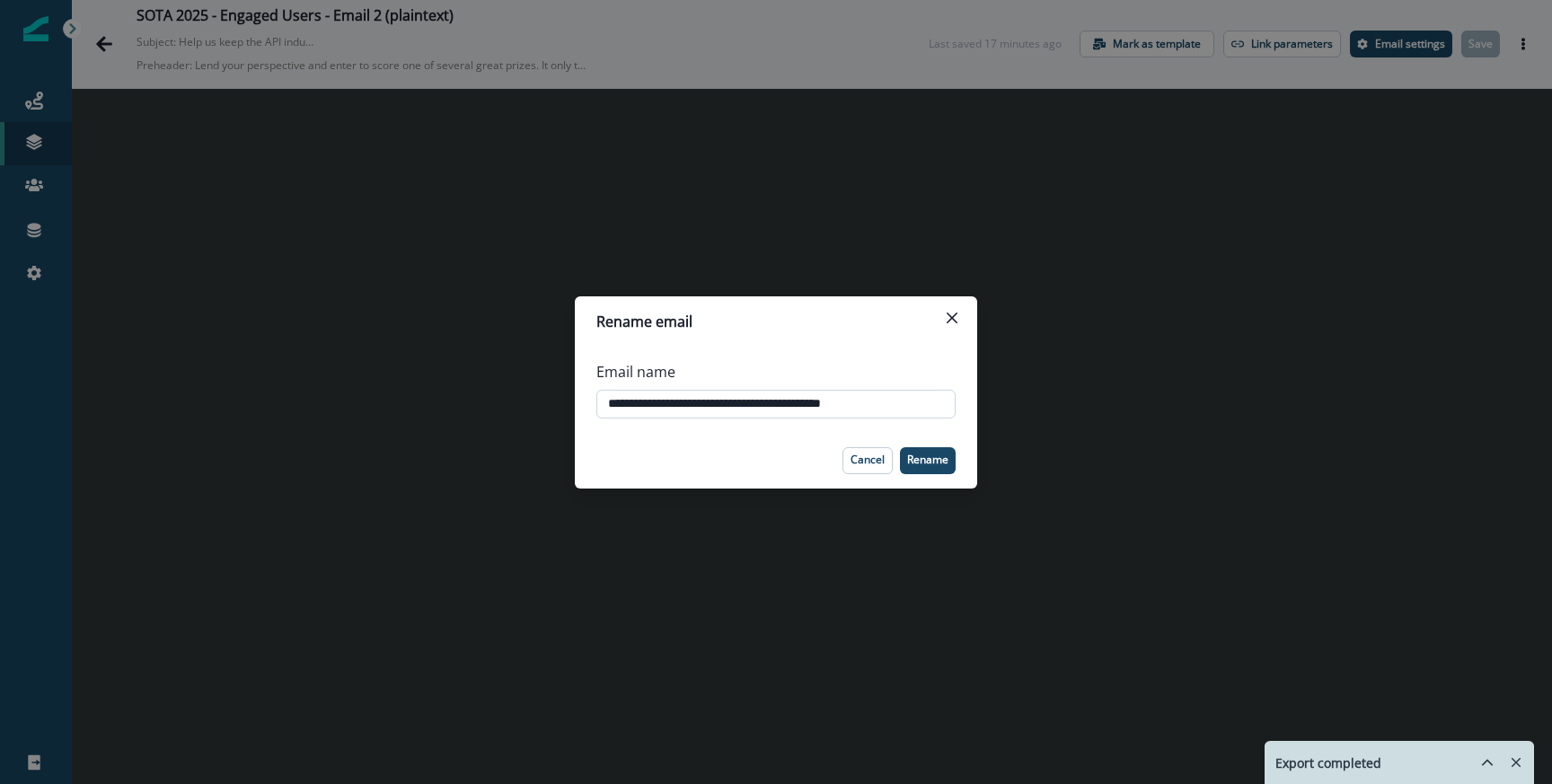 click on "**********" at bounding box center (776, 404) 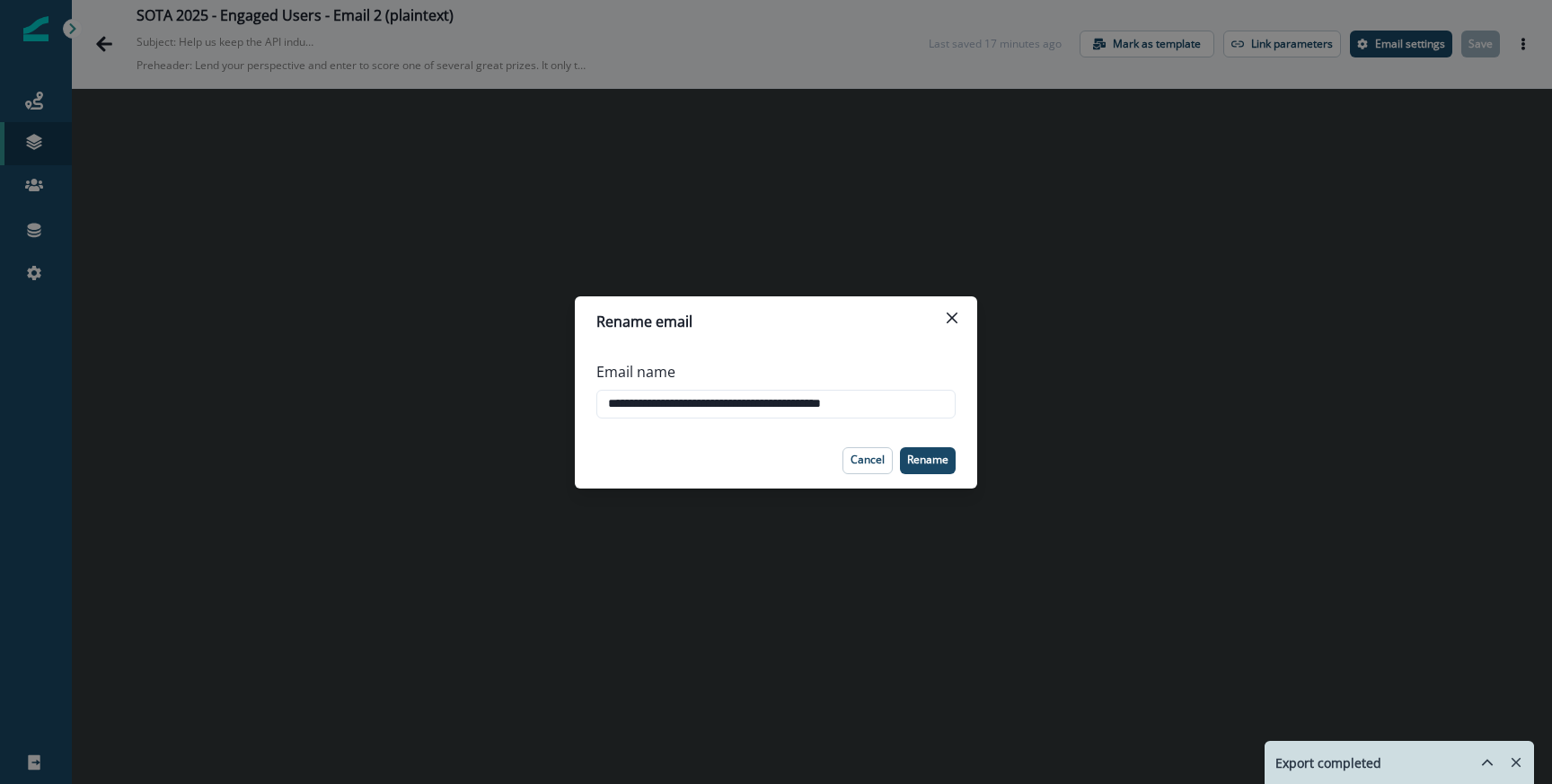 type on "**********" 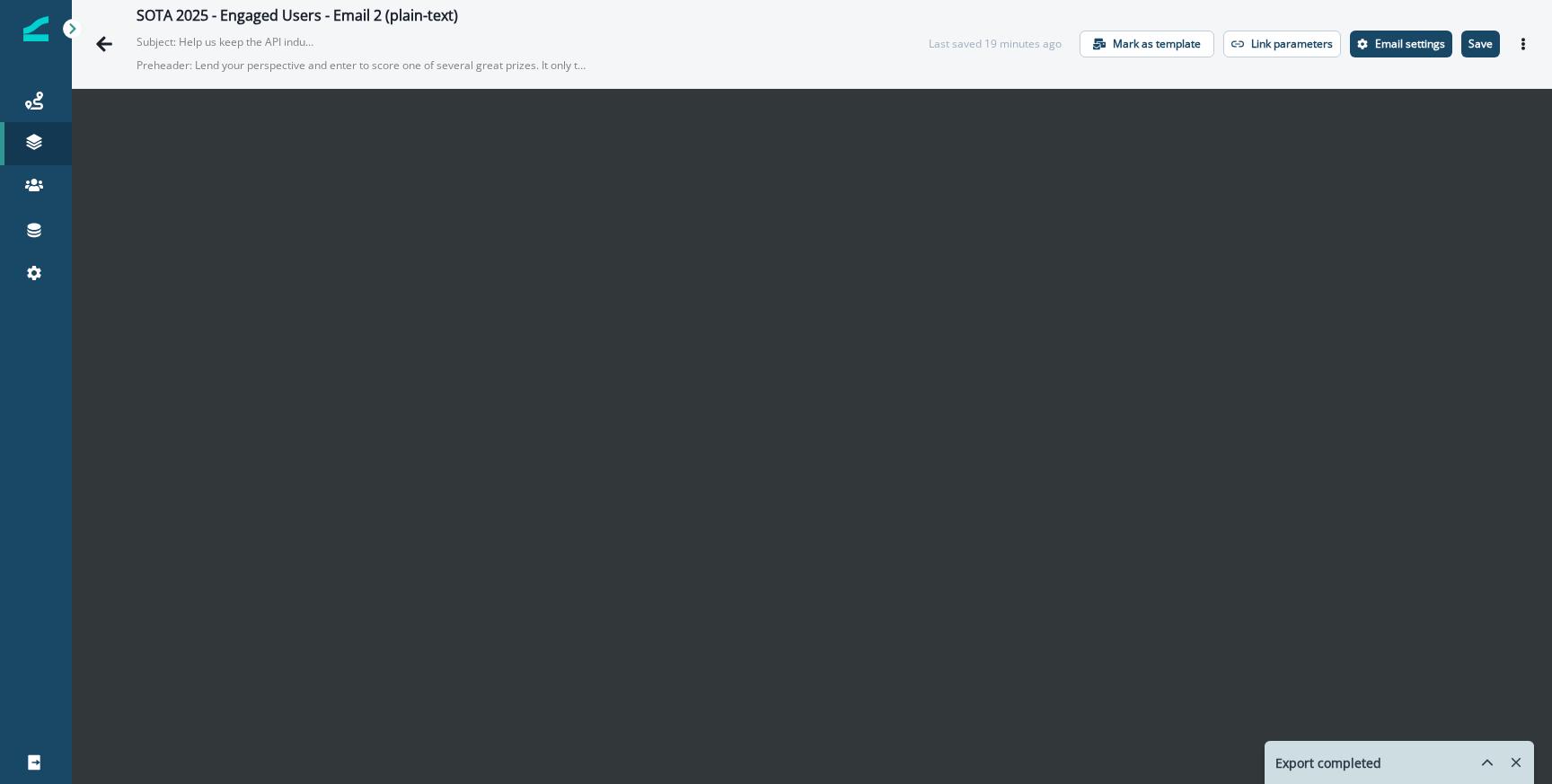 scroll, scrollTop: 26, scrollLeft: 0, axis: vertical 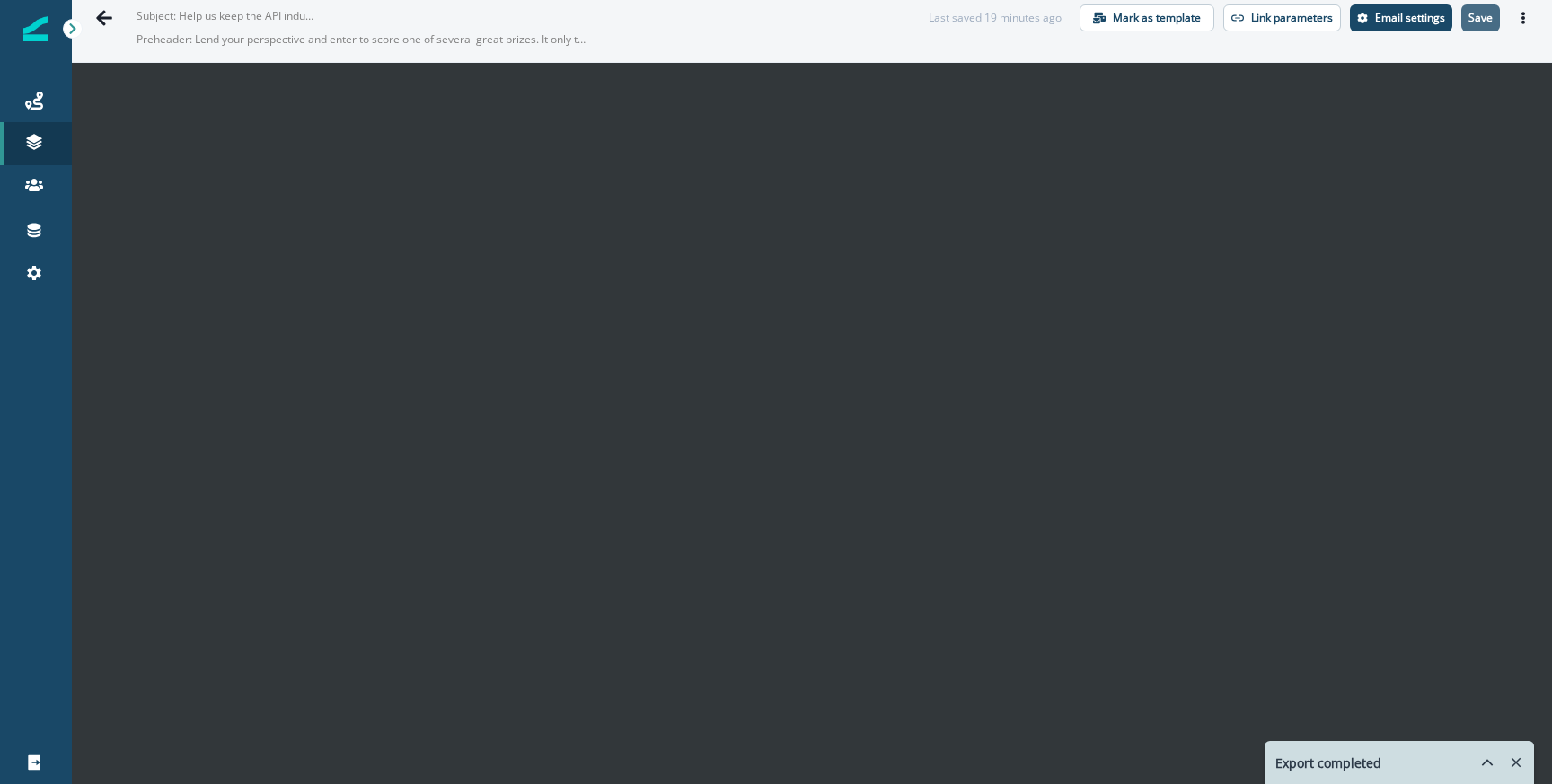 click on "Save" at bounding box center (1480, 18) 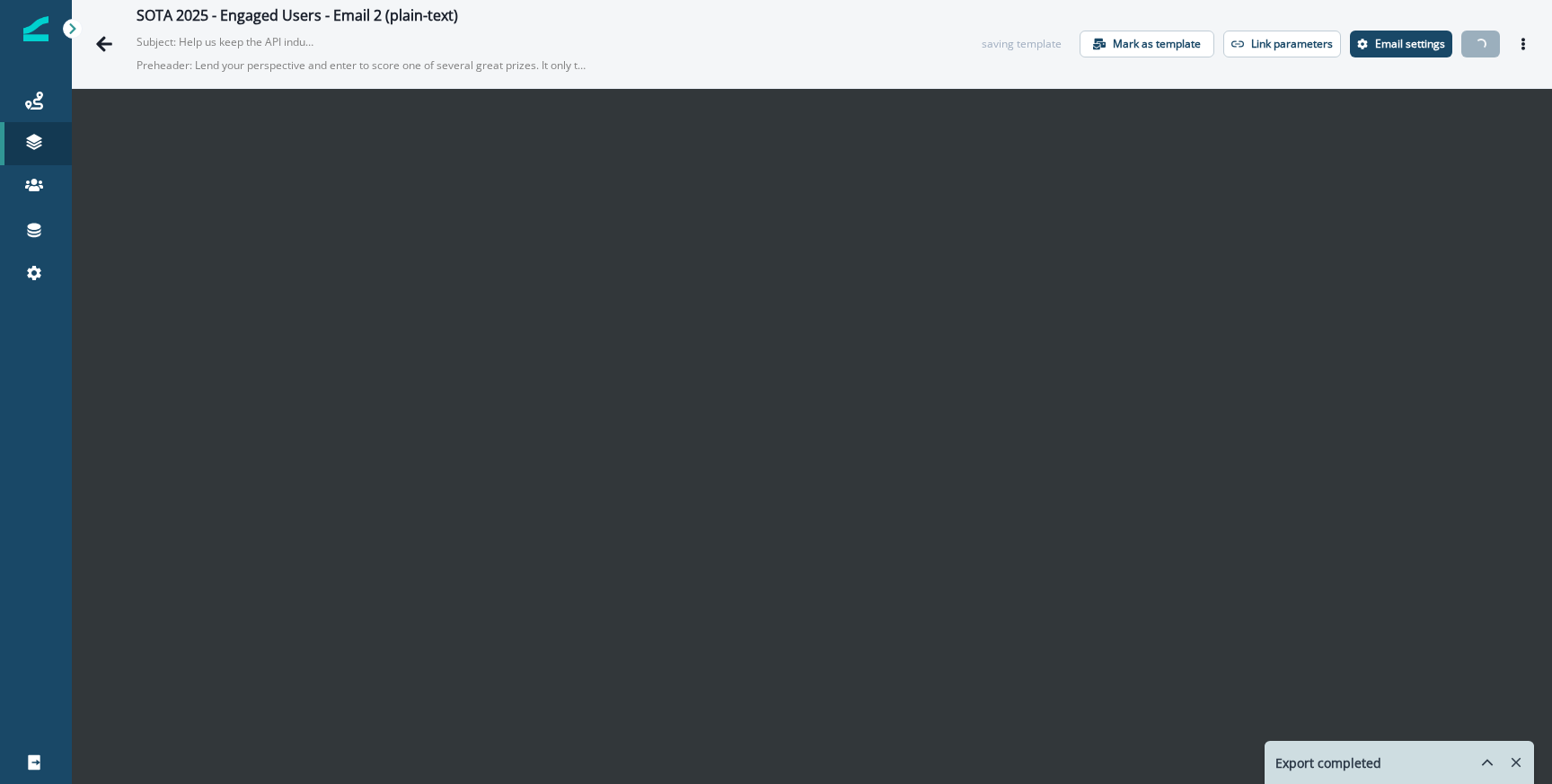 scroll, scrollTop: 26, scrollLeft: 0, axis: vertical 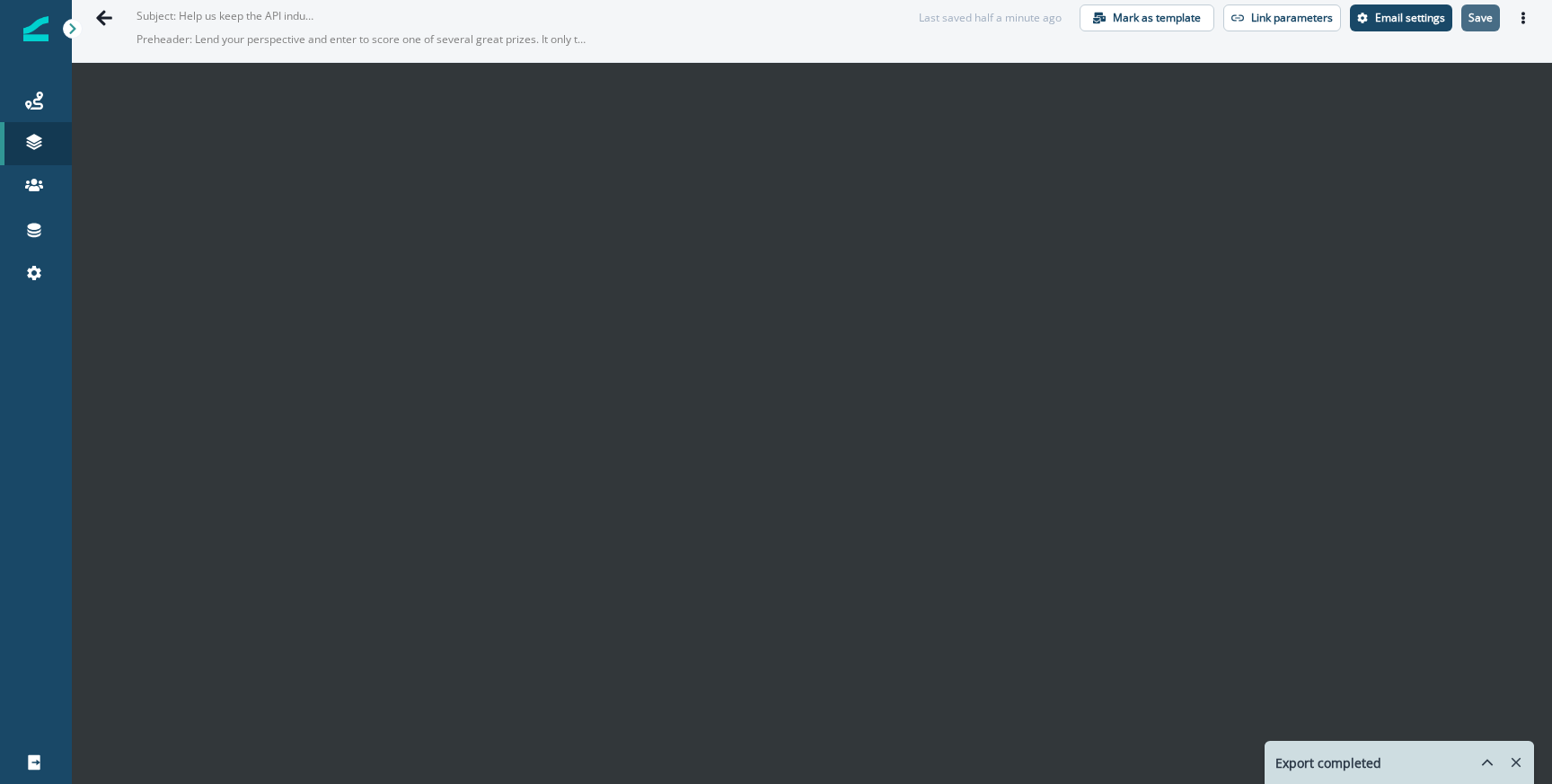 click on "Save" at bounding box center [1480, 18] 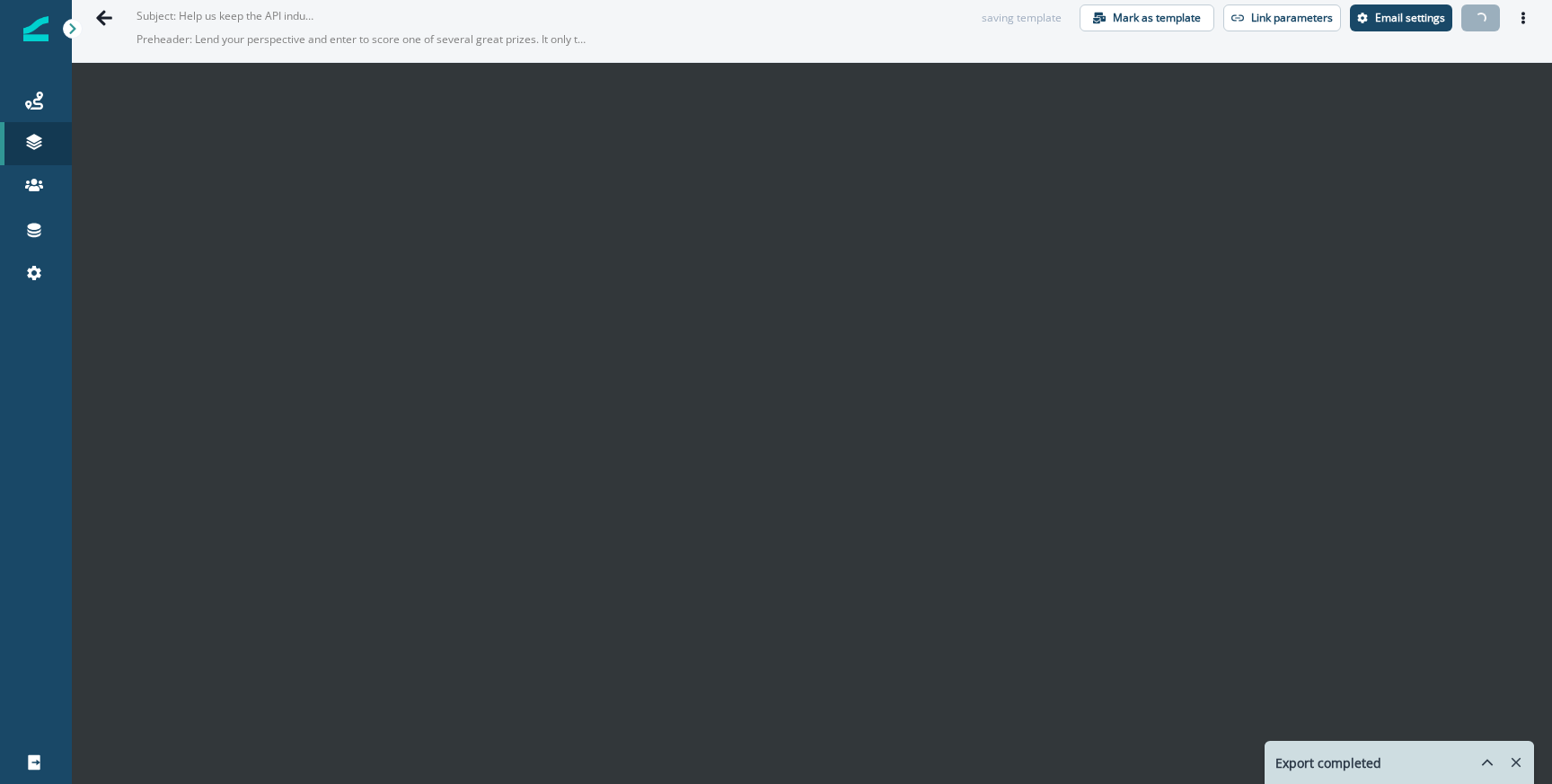 click 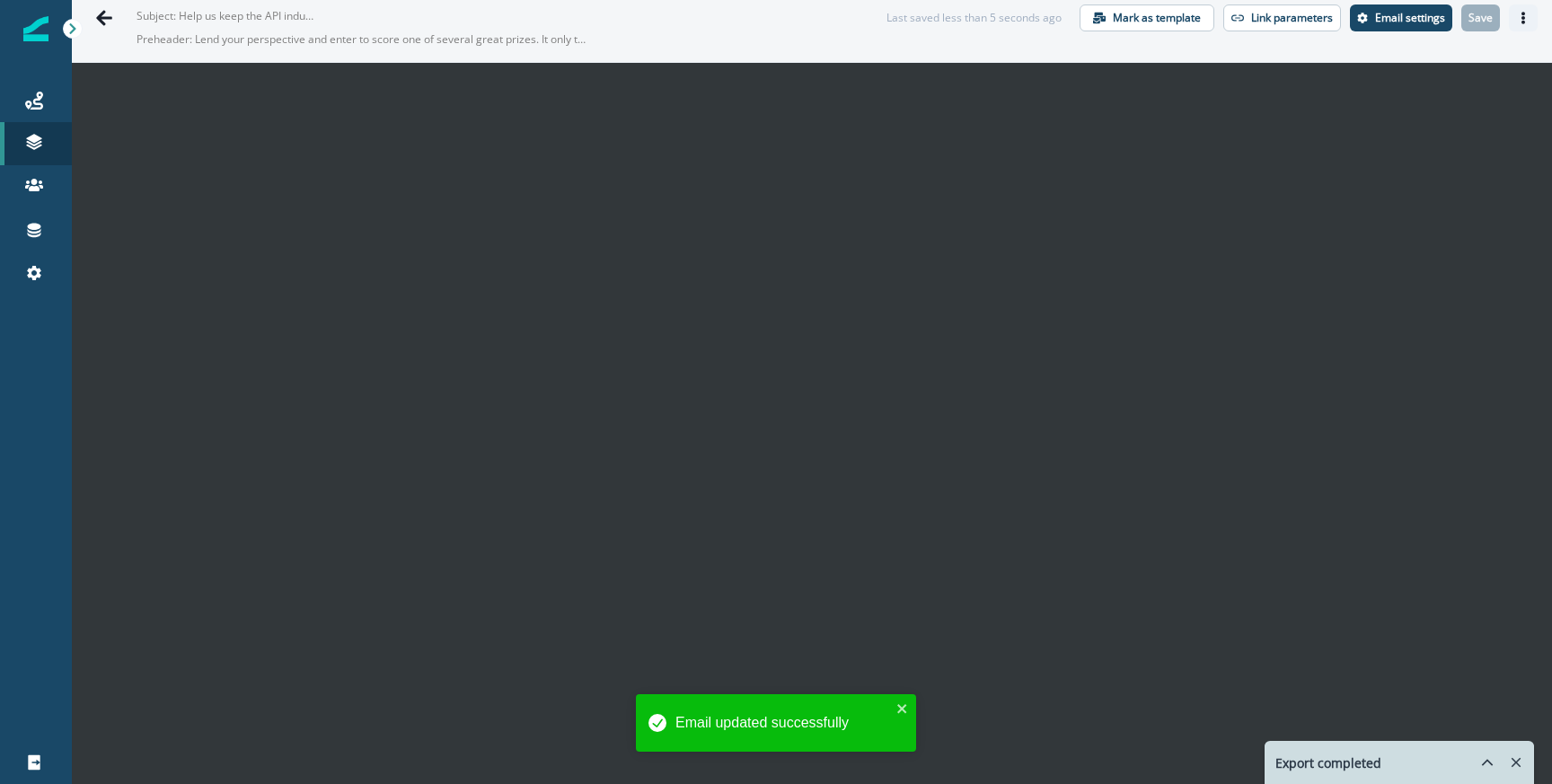 click at bounding box center [1523, 18] 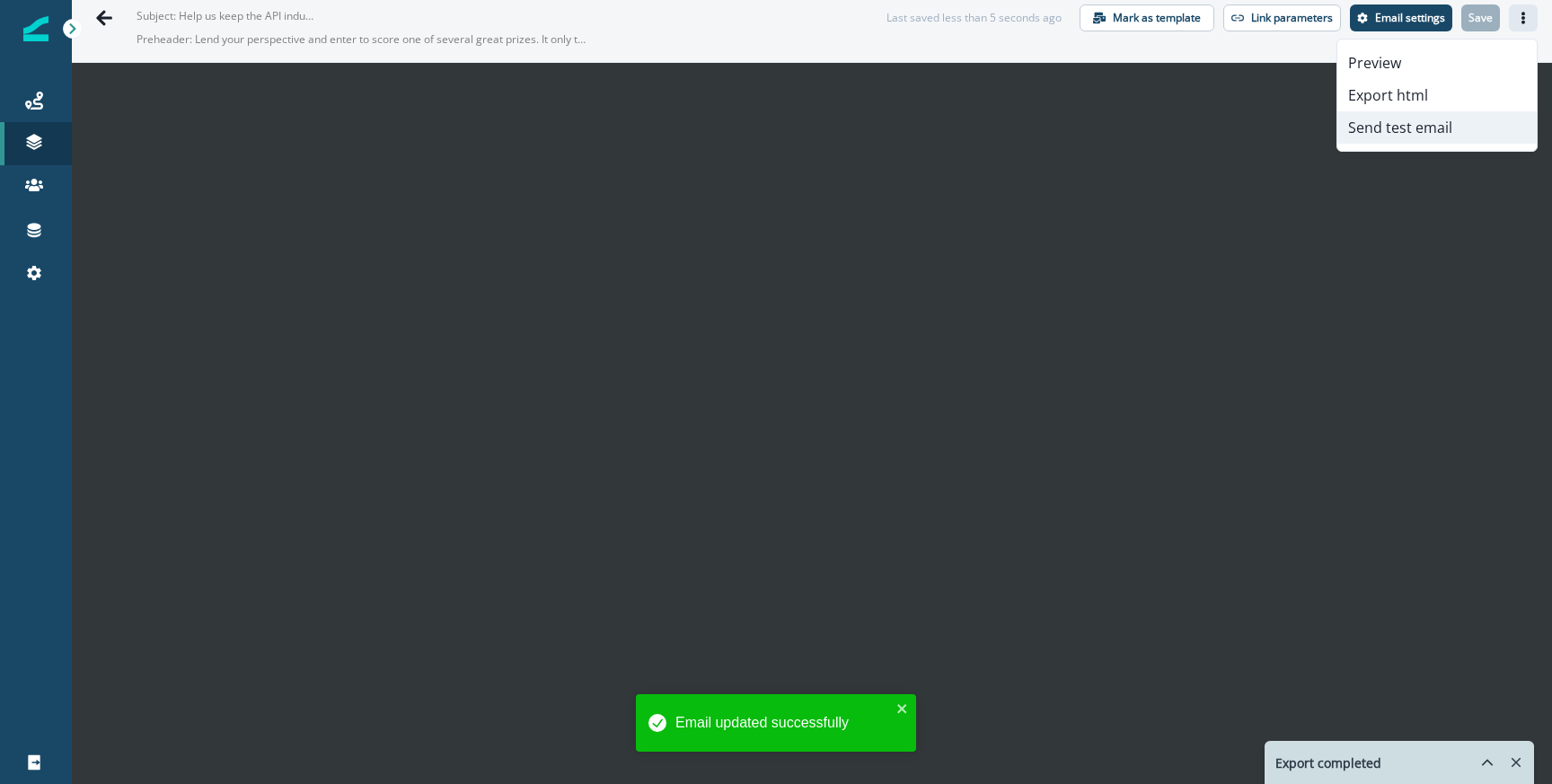click on "Send test email" at bounding box center (1437, 128) 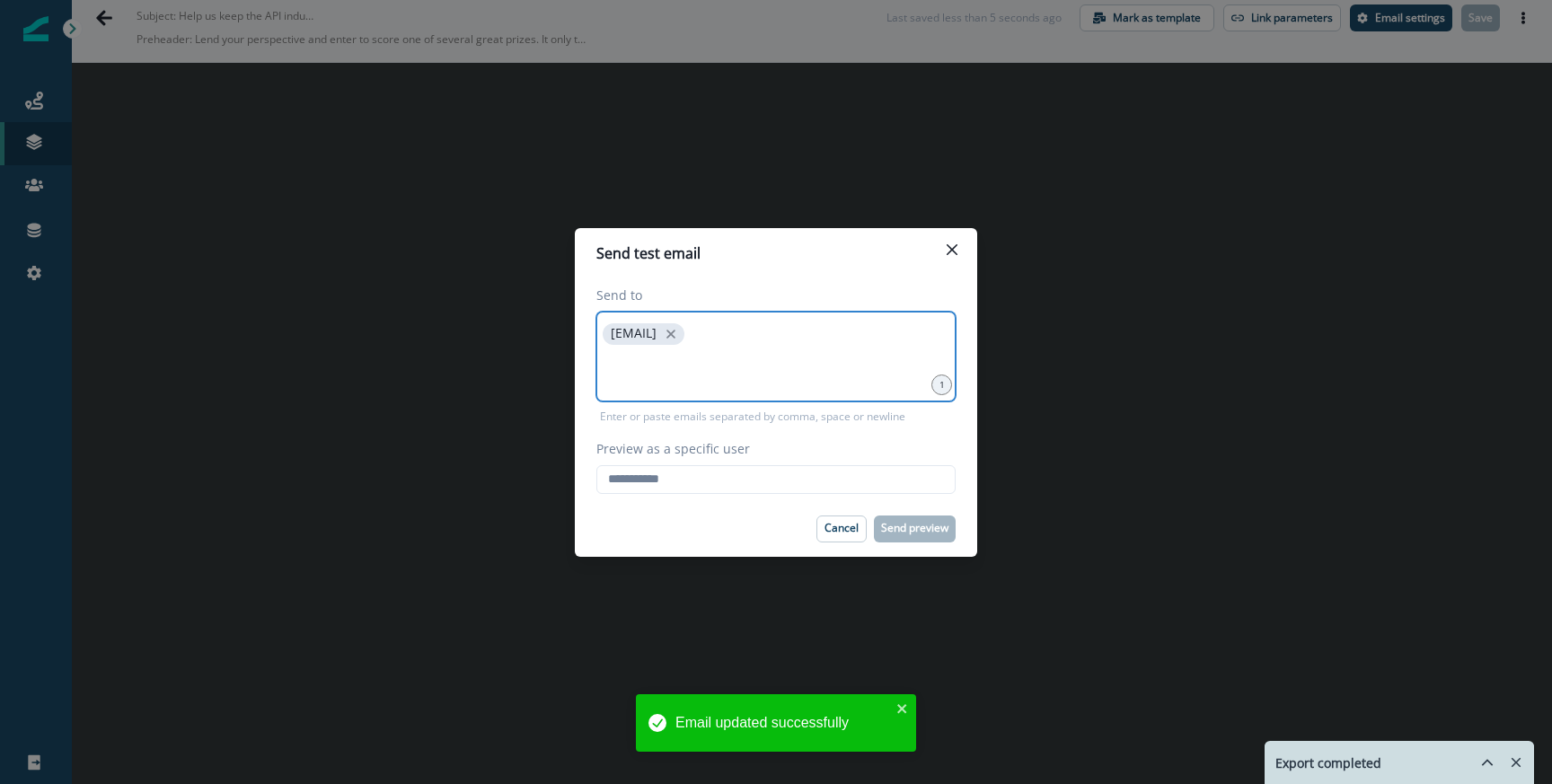 click at bounding box center [776, 371] 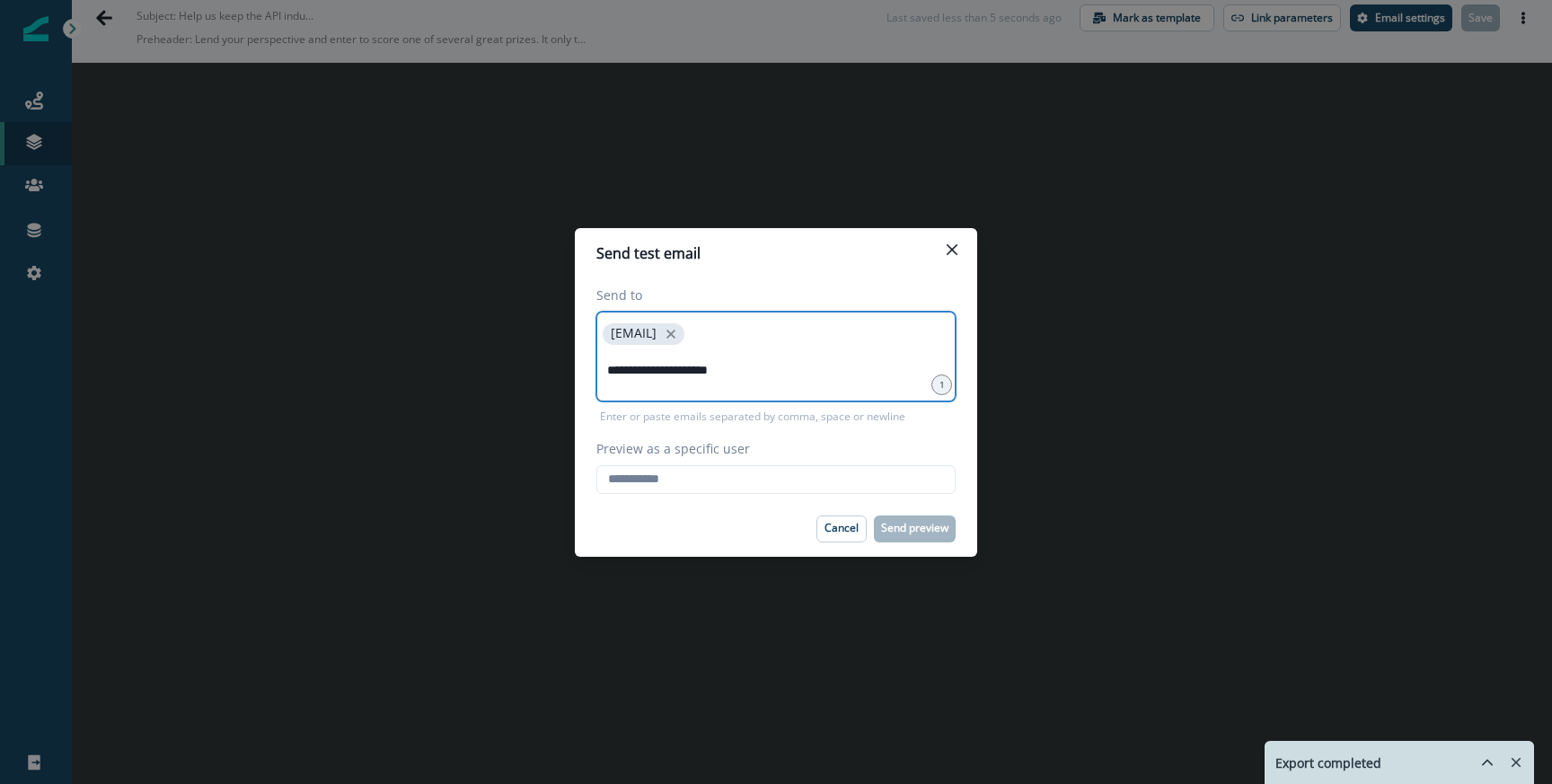 type on "**********" 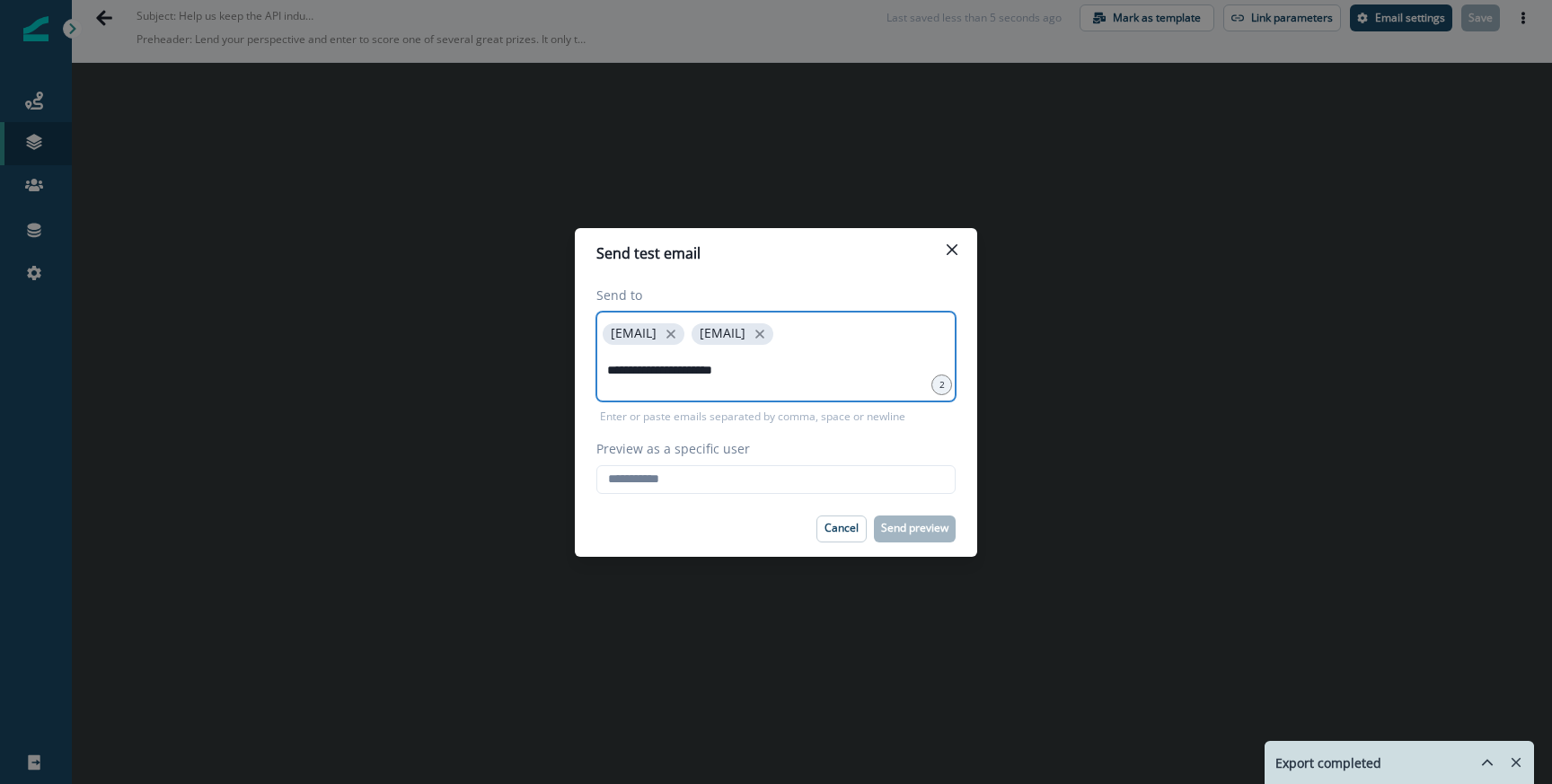 type on "**********" 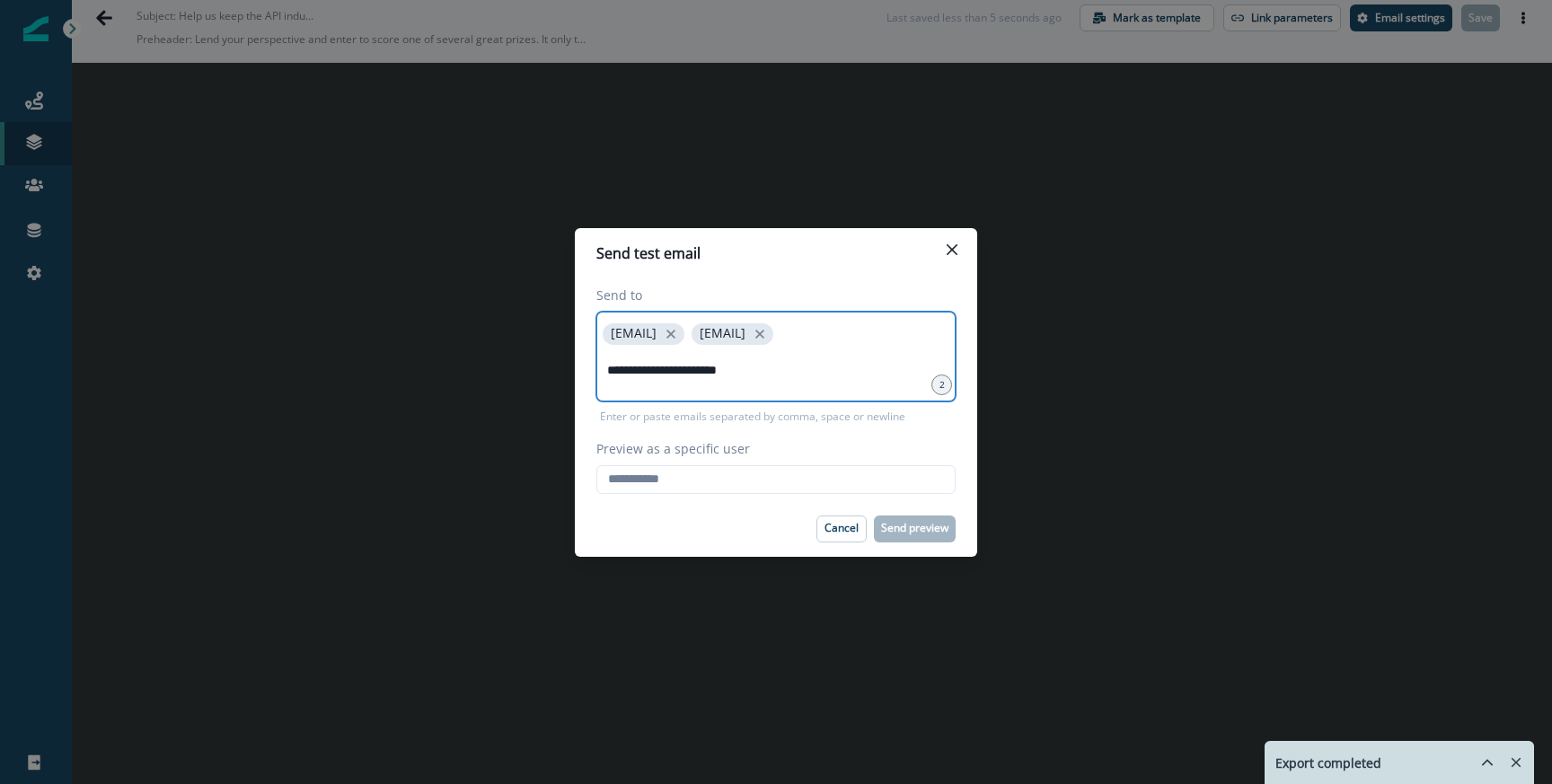 type 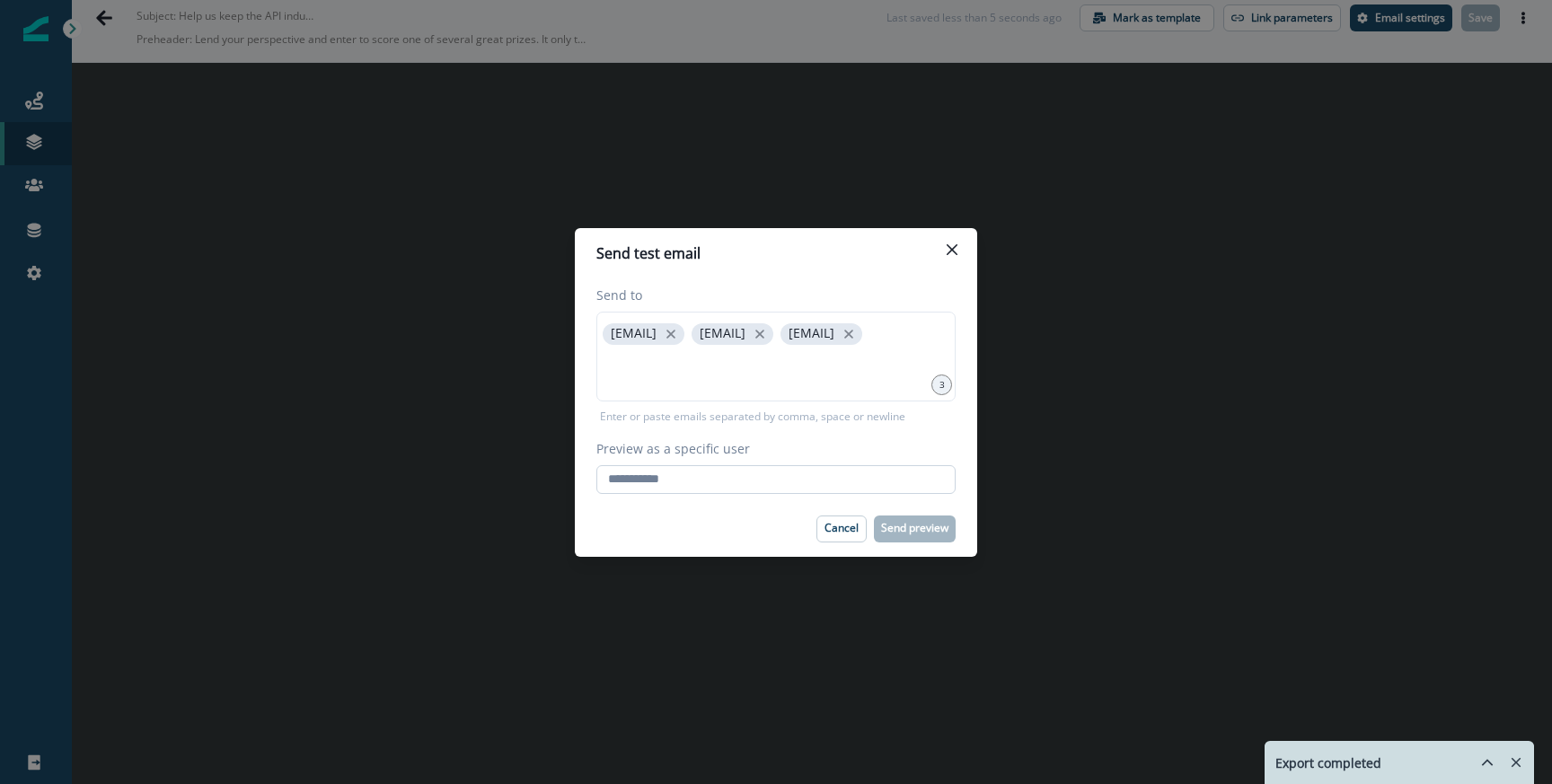 click on "Preview as a specific user" at bounding box center [776, 480] 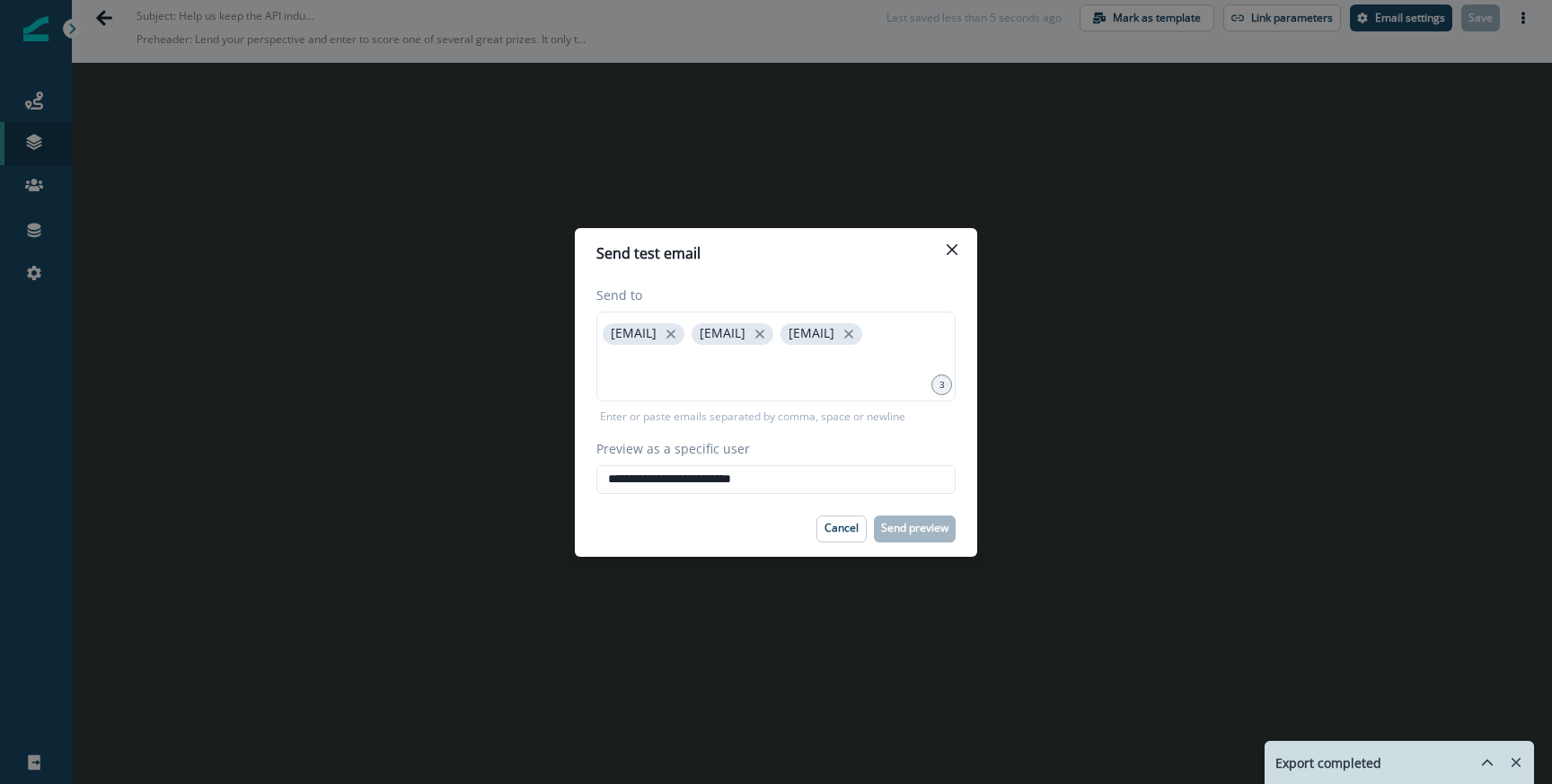 type on "**********" 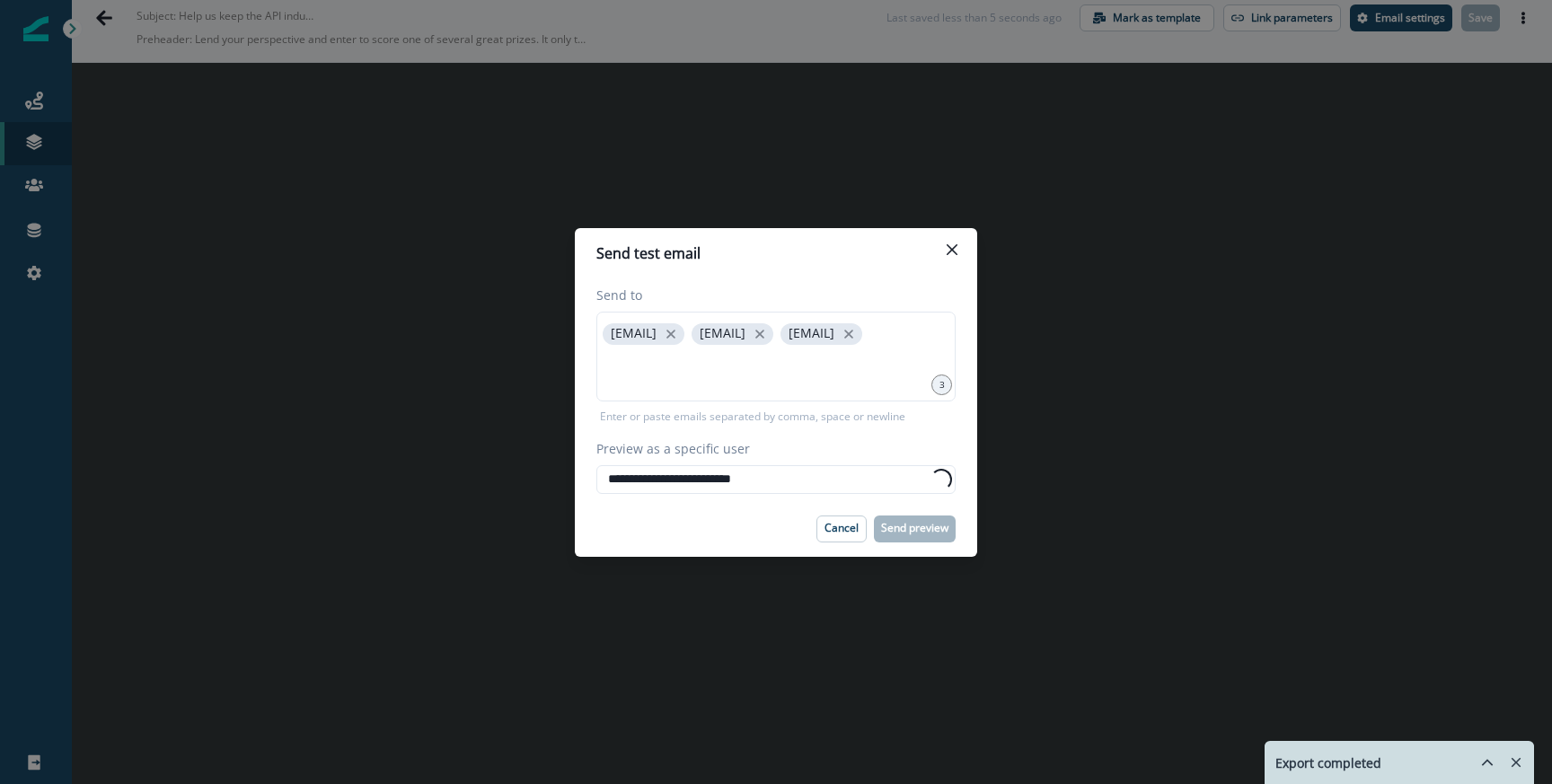 click on "Preview as a specific user" at bounding box center (771, 448) 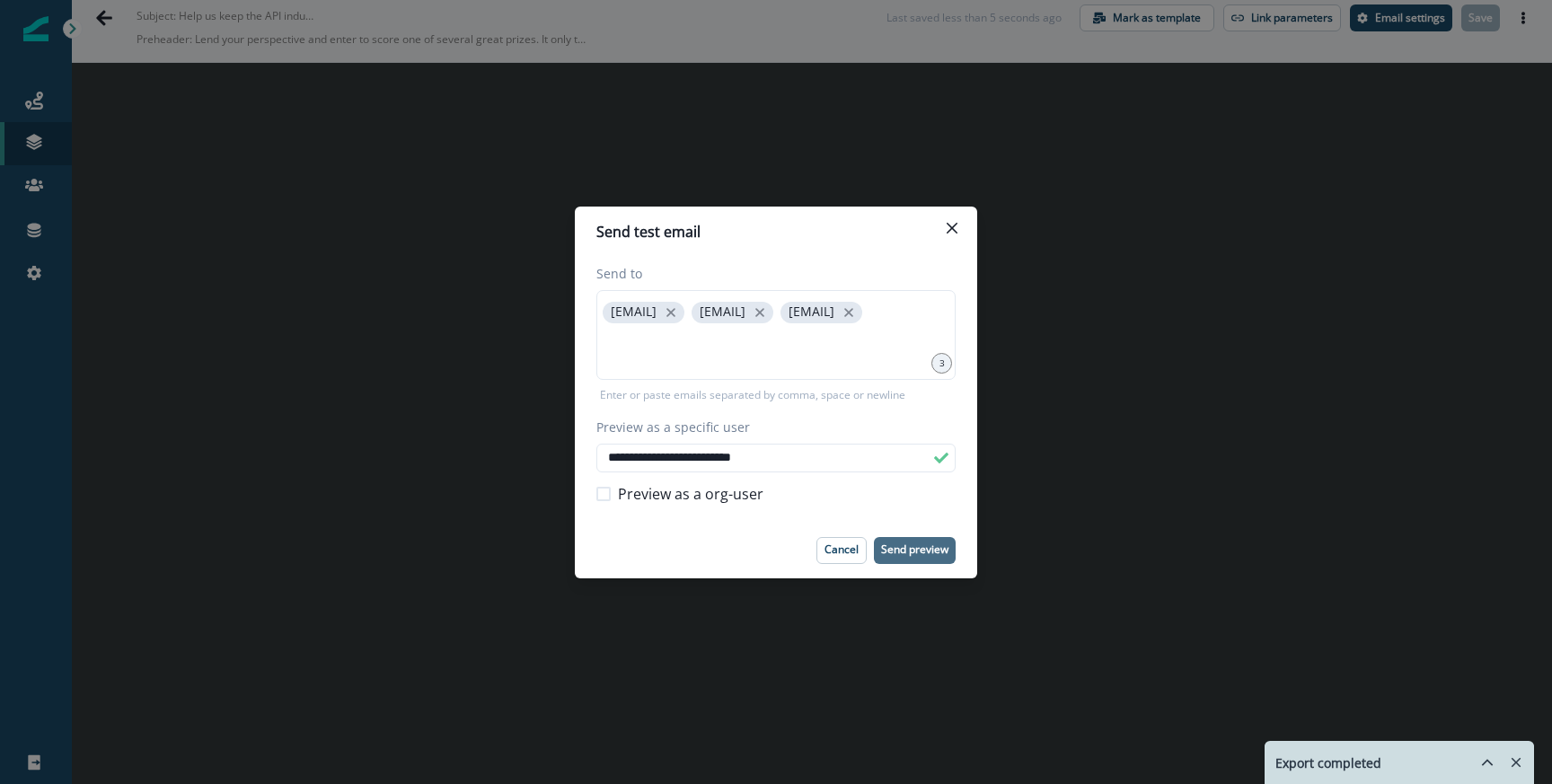click on "Send preview" at bounding box center (914, 550) 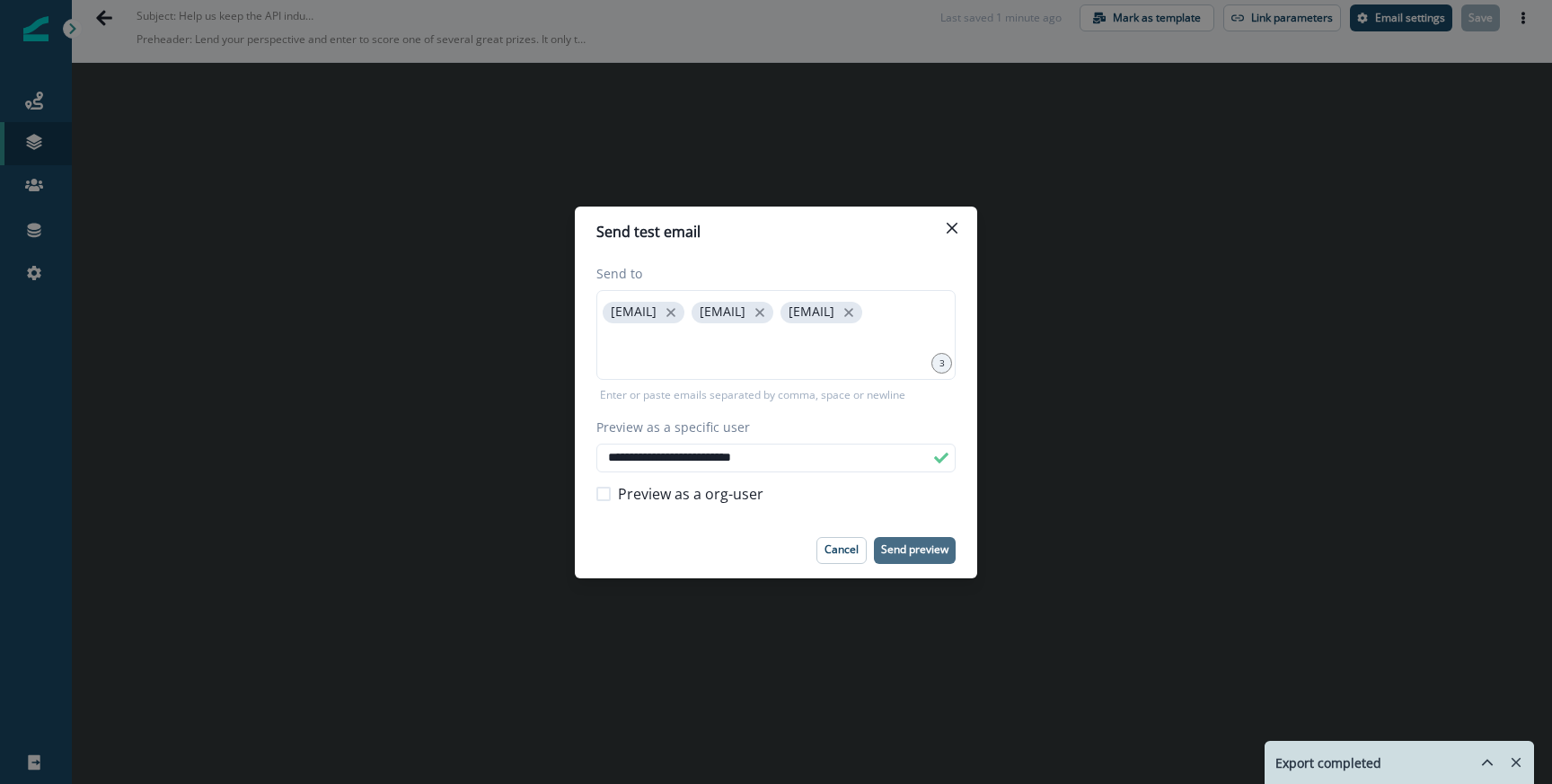 click on "**********" at bounding box center (776, 392) 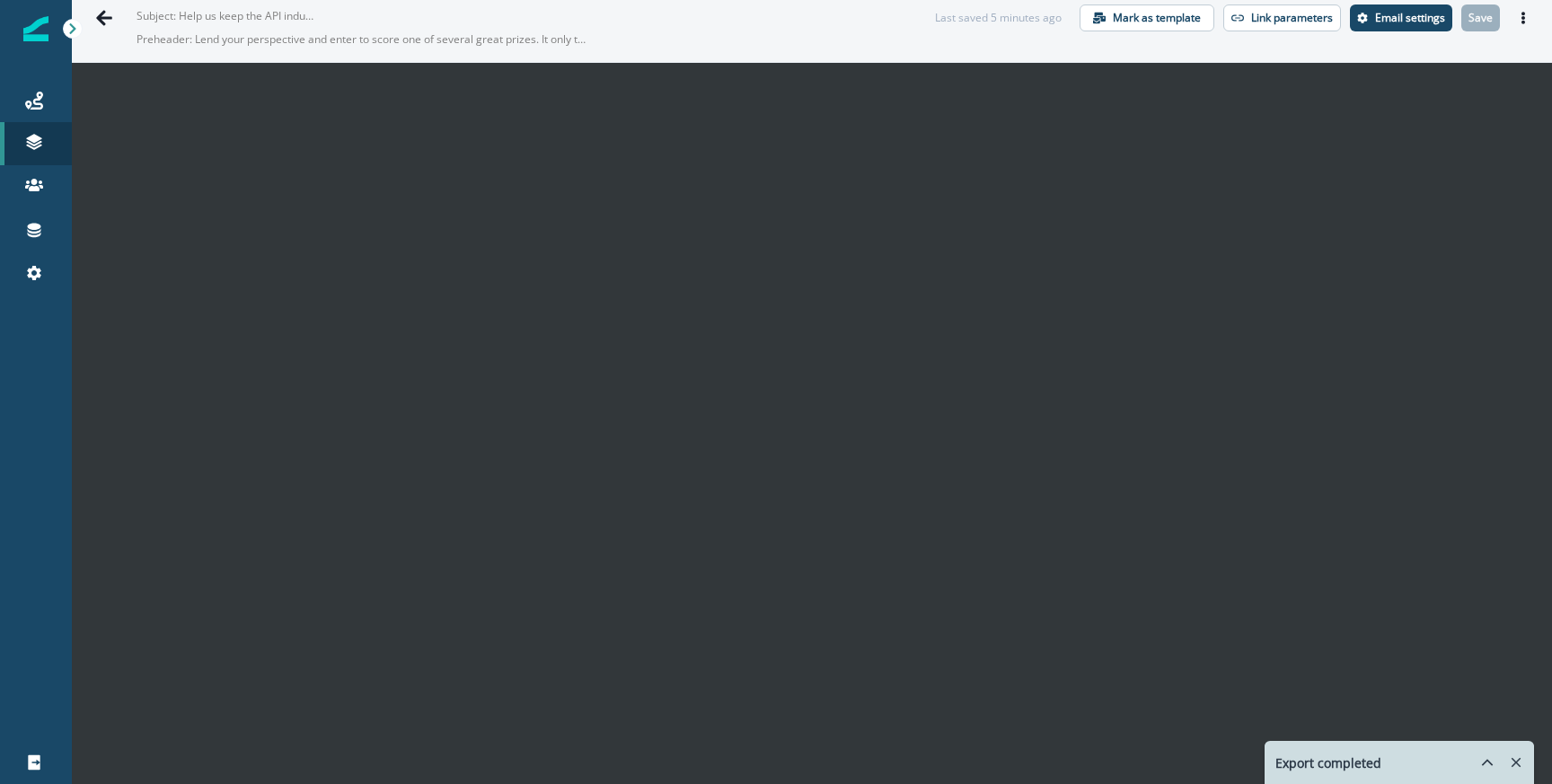 scroll, scrollTop: 0, scrollLeft: 0, axis: both 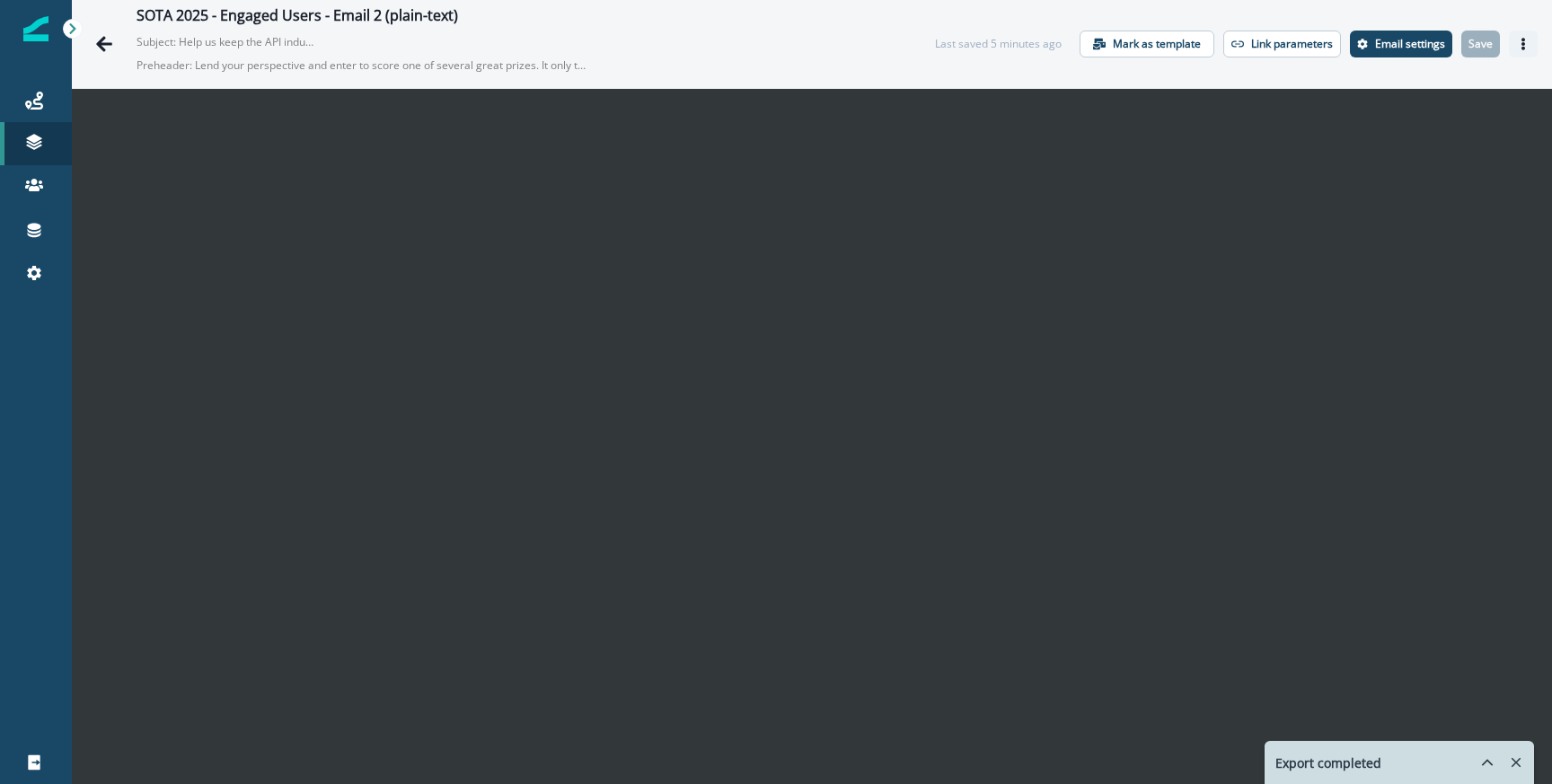 click 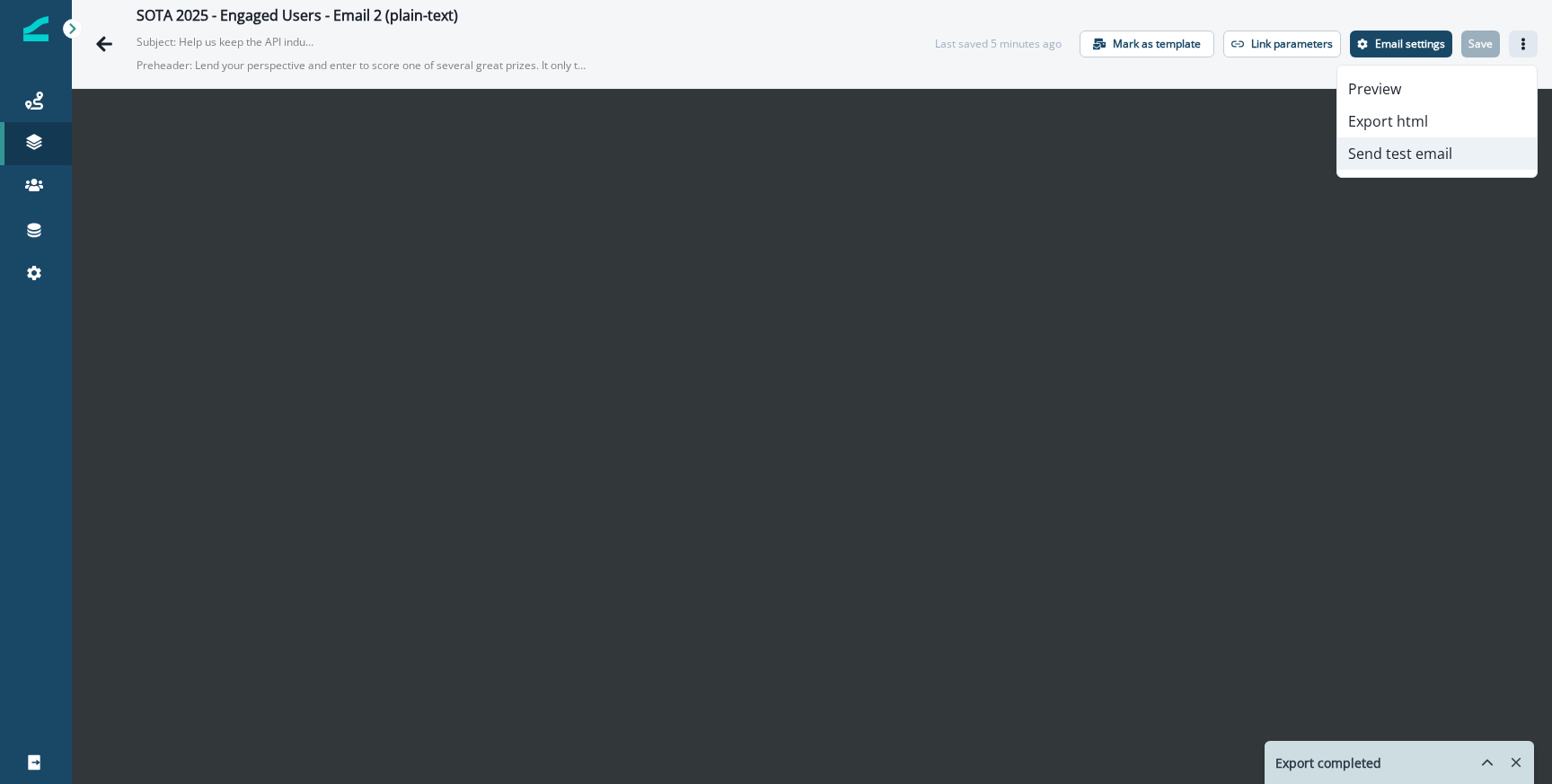 click on "Send test email" at bounding box center (1437, 154) 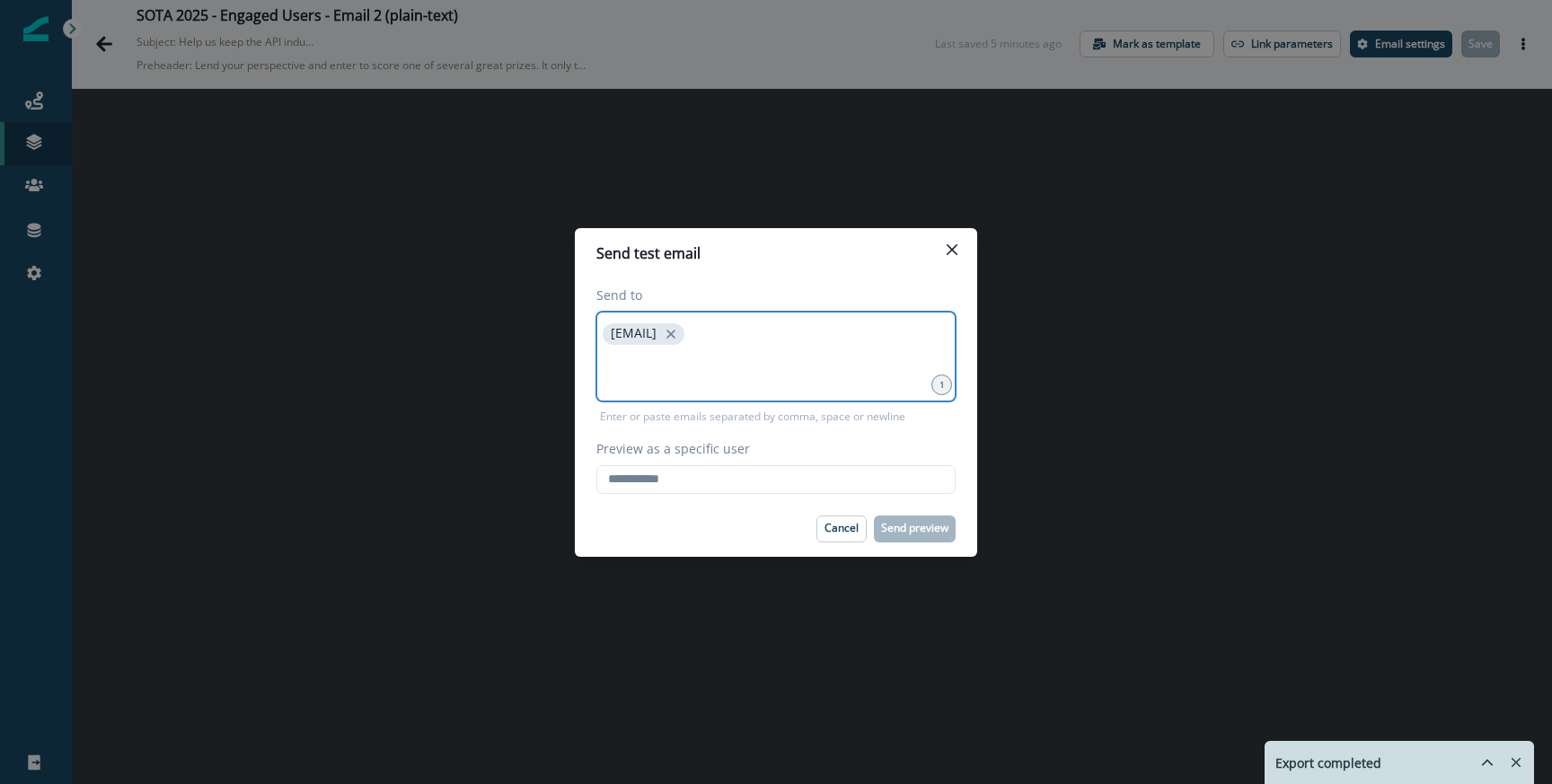click at bounding box center (776, 371) 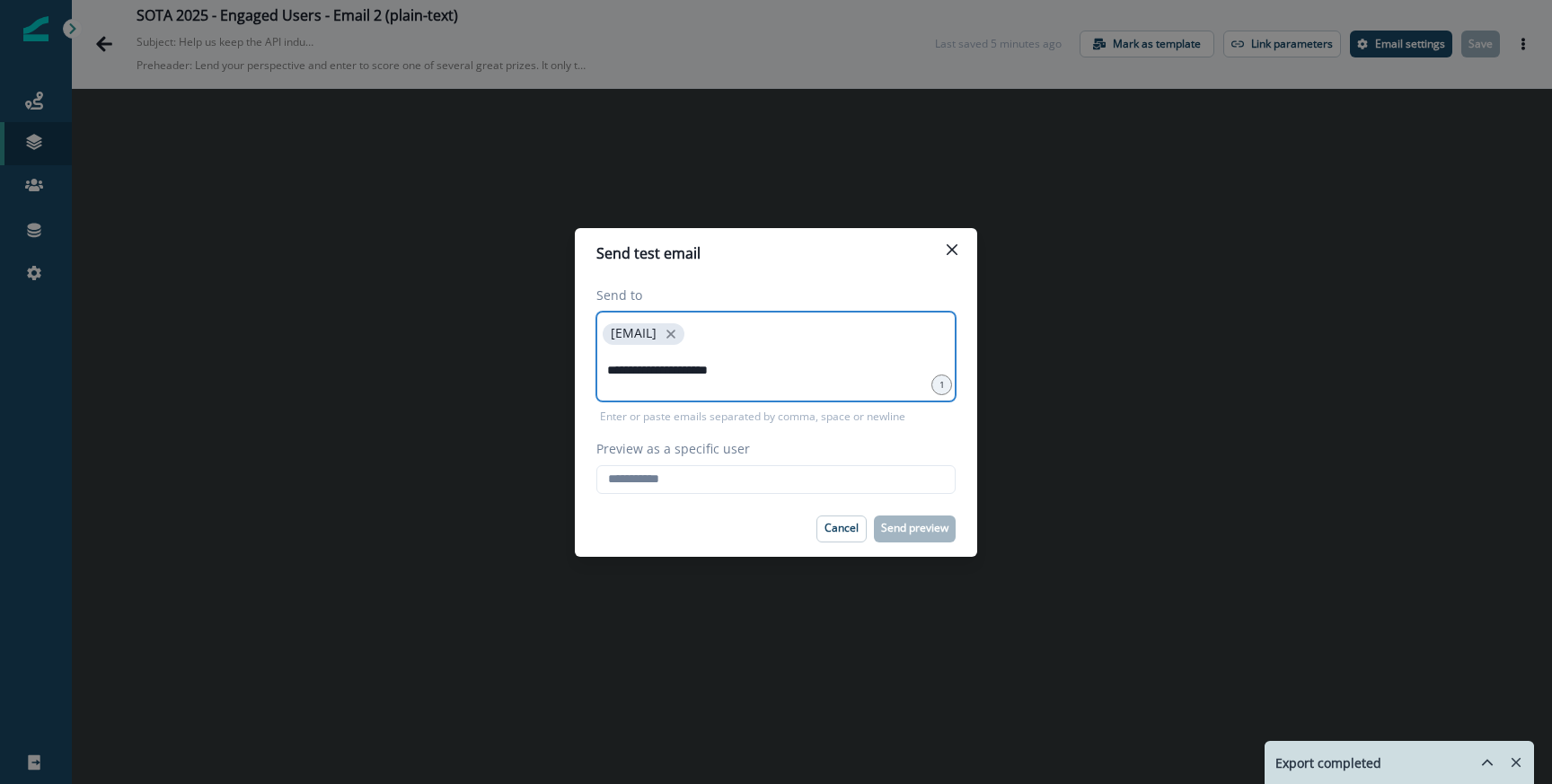 type on "**********" 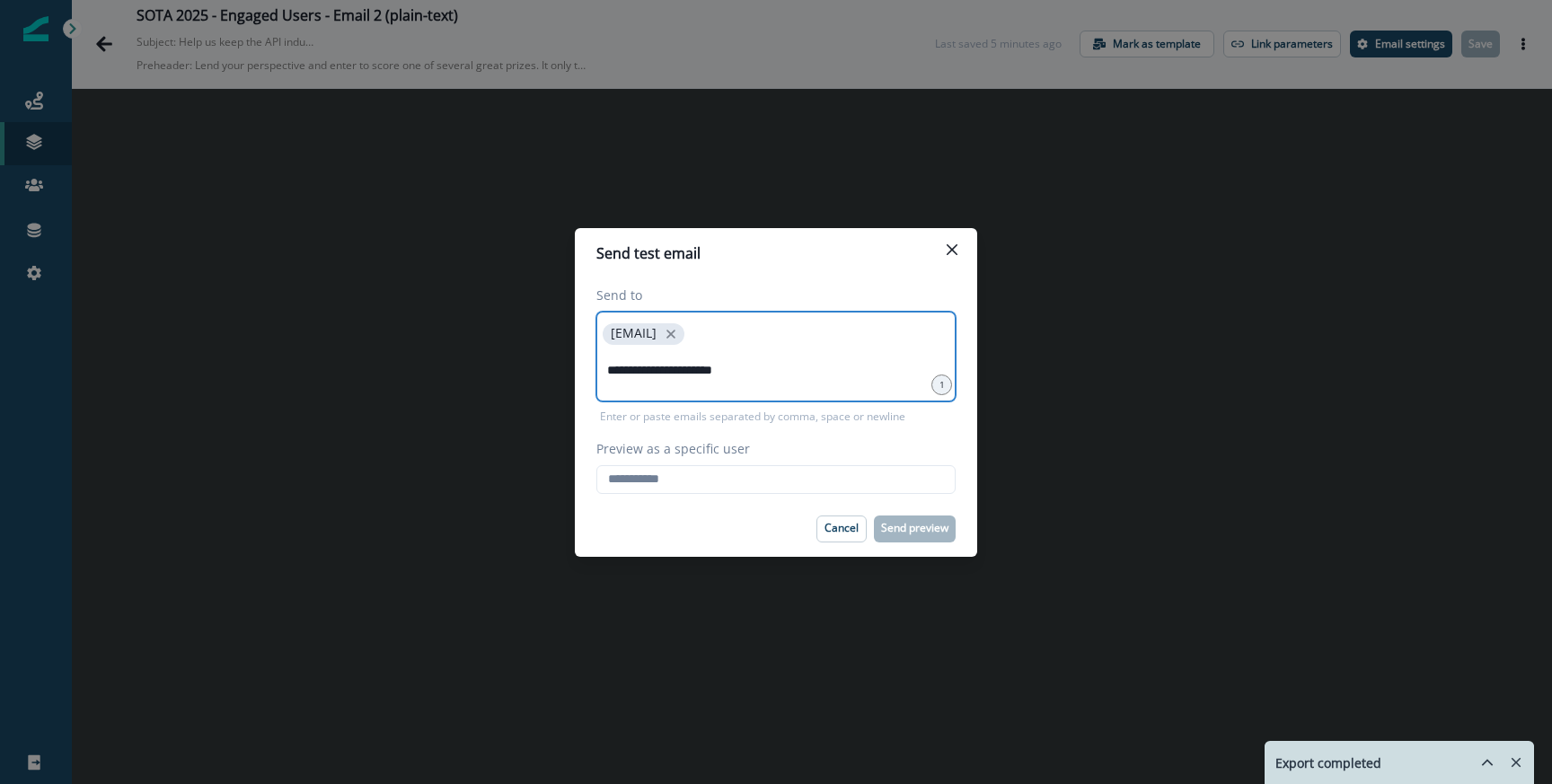type 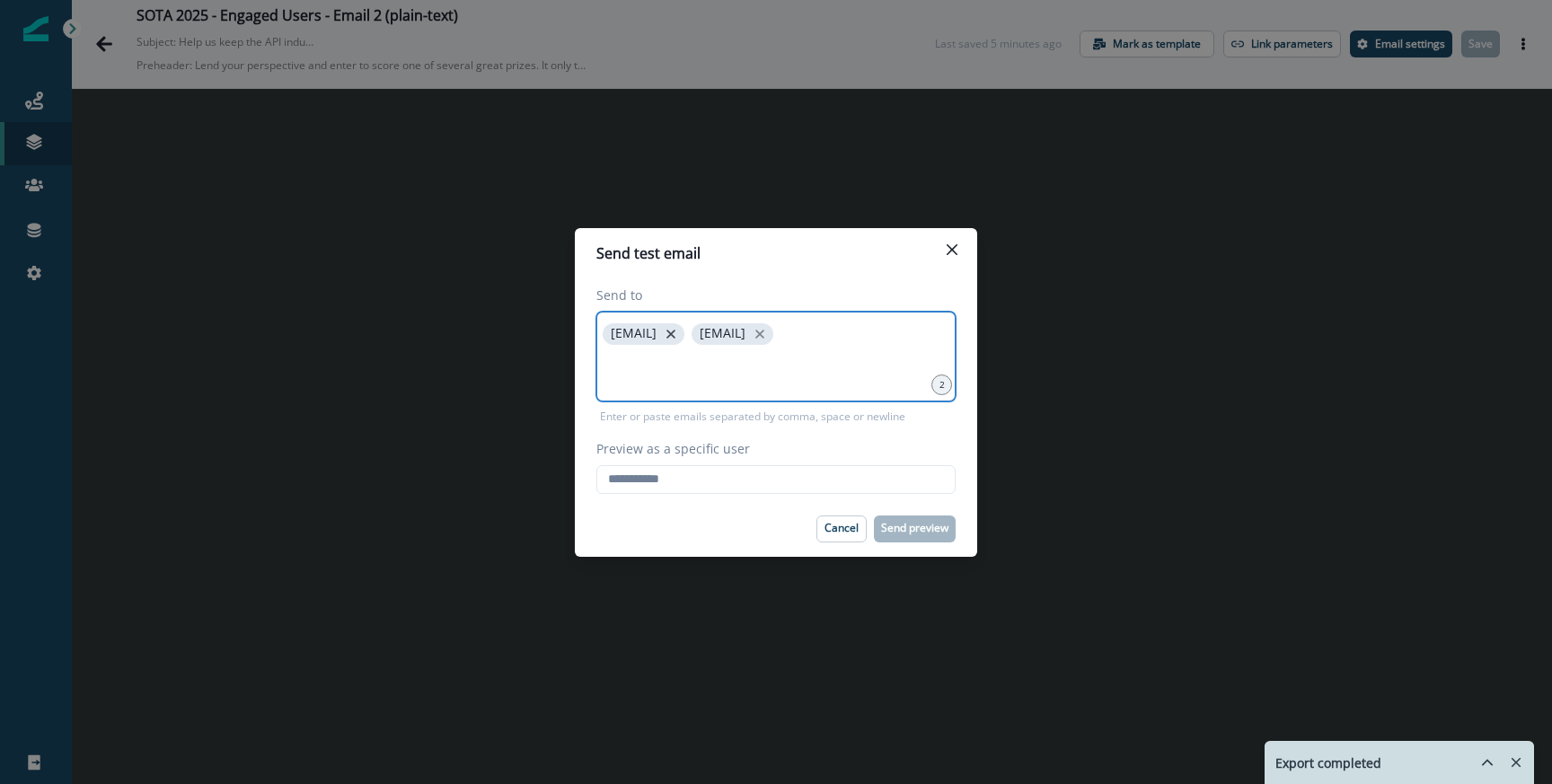 click 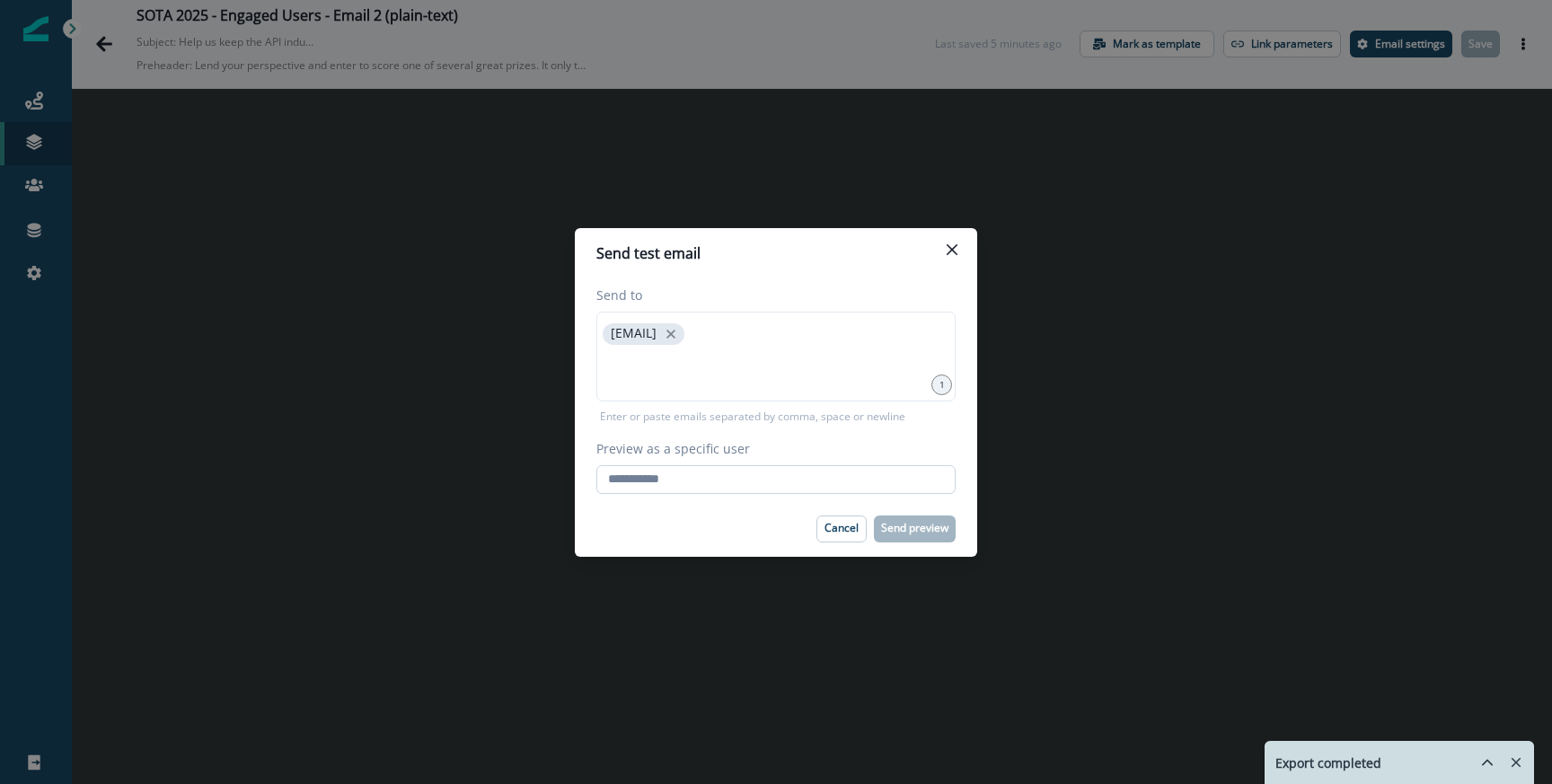 click on "Preview as a specific user" at bounding box center (776, 480) 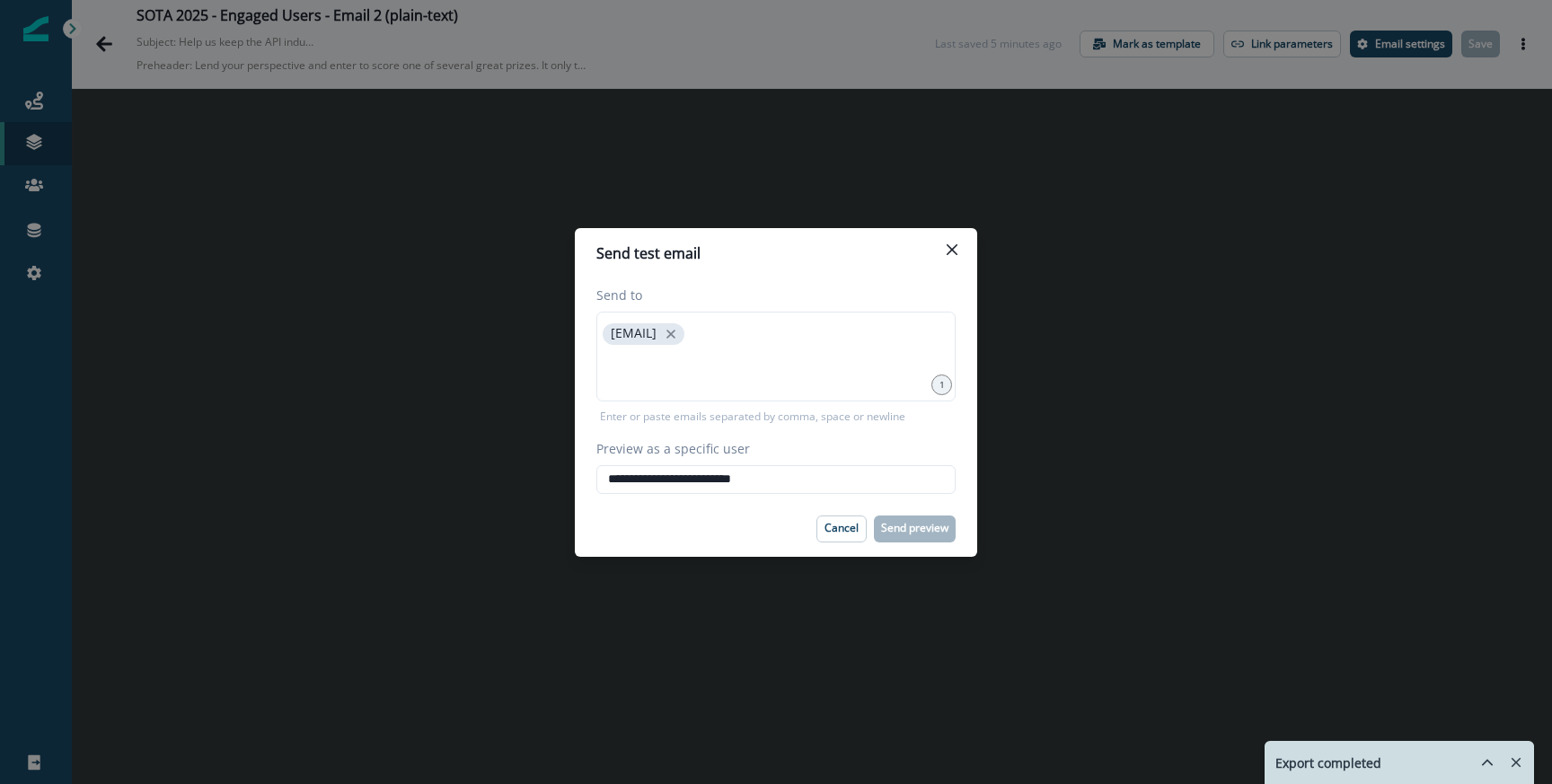 type on "**********" 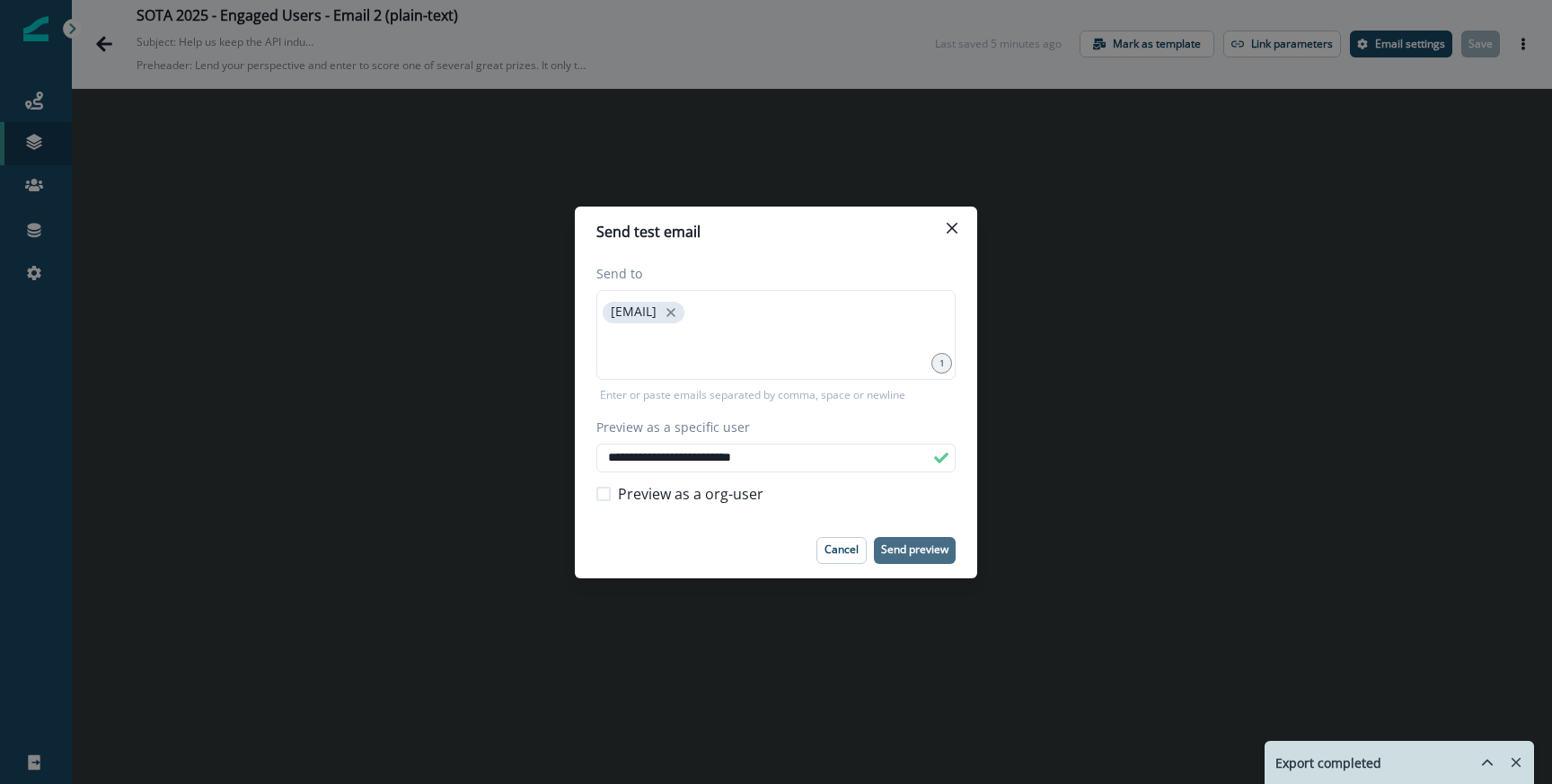 click on "Send preview" at bounding box center [914, 551] 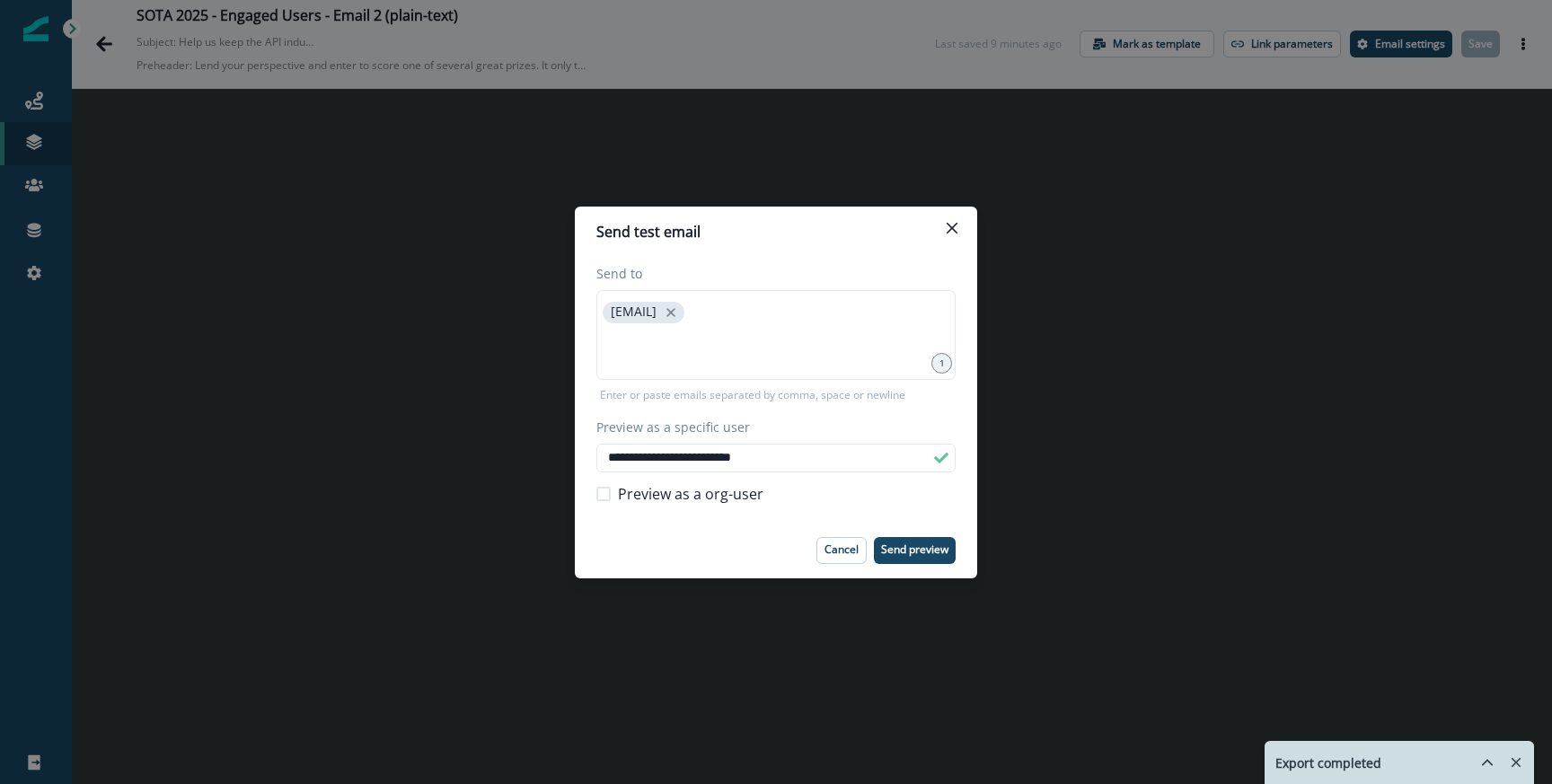 click on "**********" at bounding box center (776, 392) 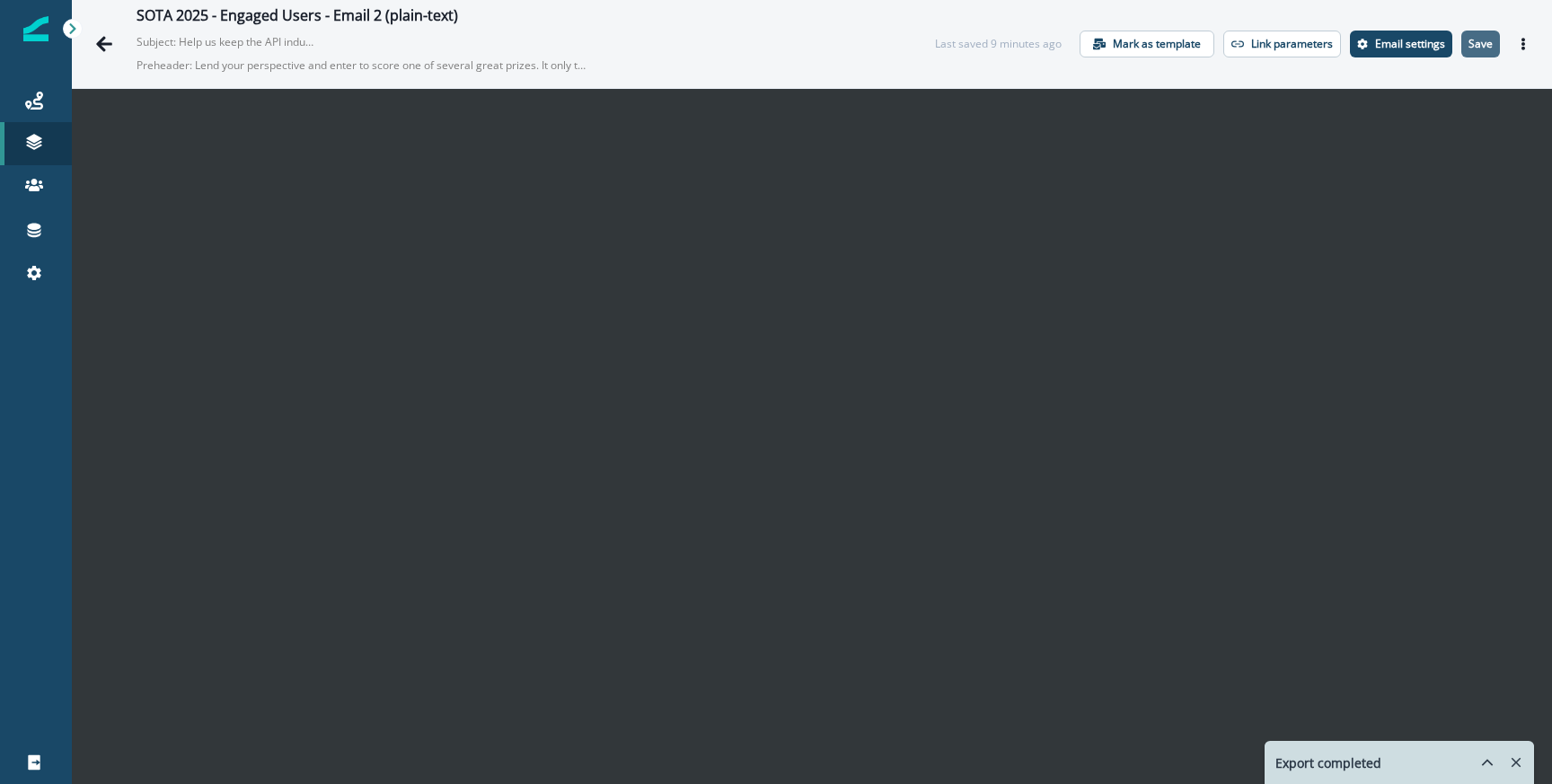 click on "Save" at bounding box center (1480, 44) 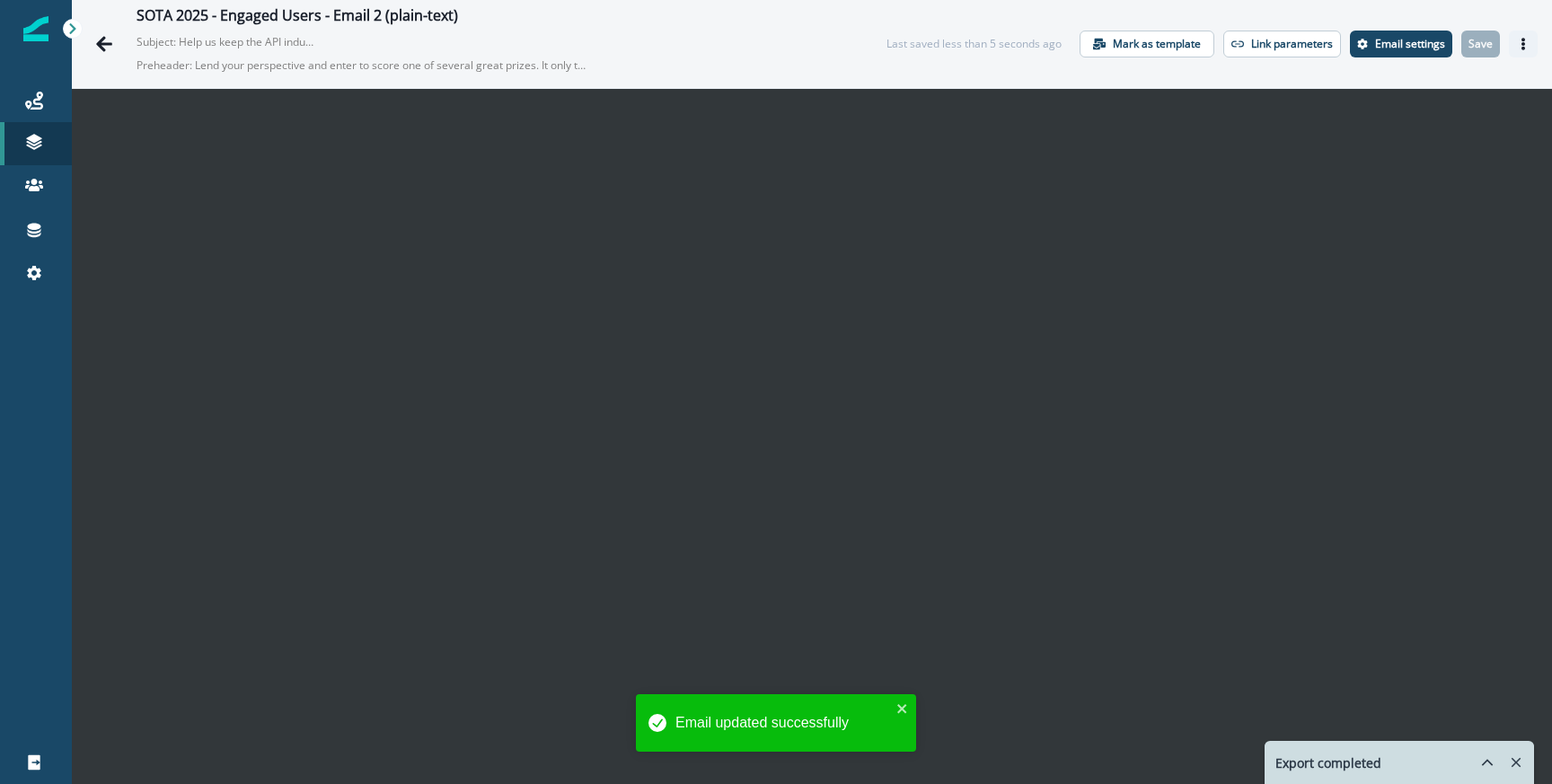 click at bounding box center [1523, 44] 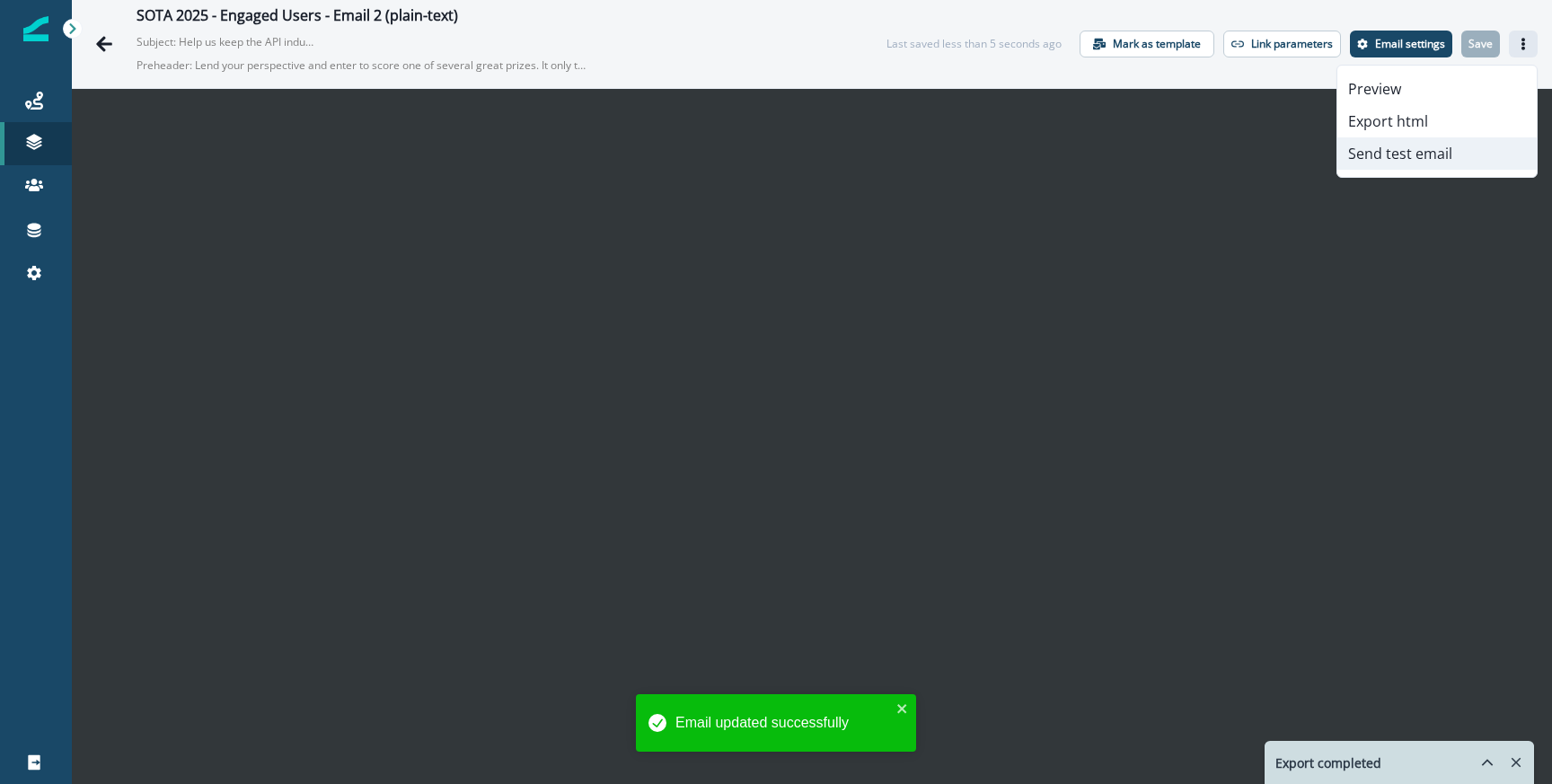 click on "Send test email" at bounding box center (1437, 154) 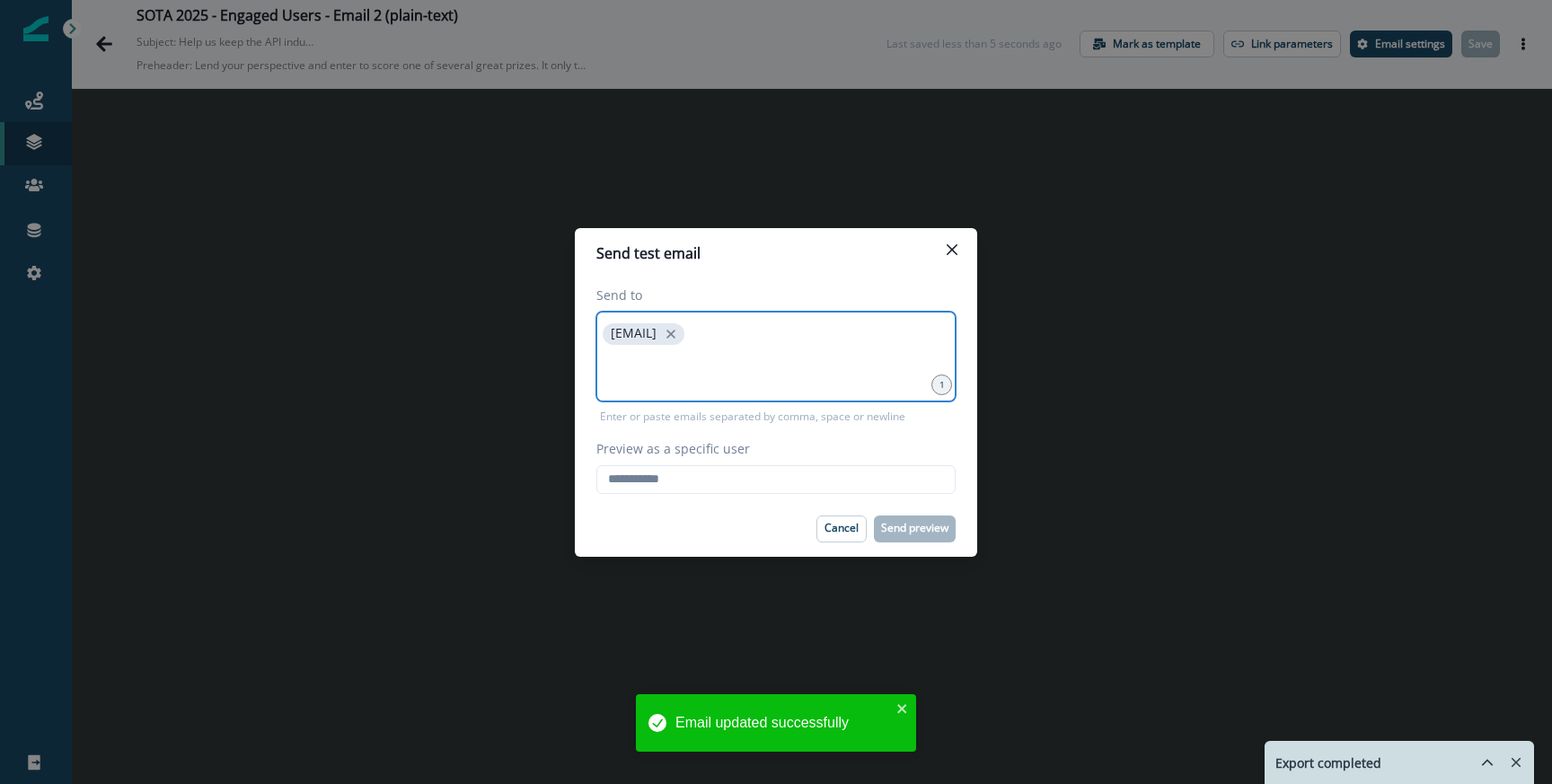 click at bounding box center [776, 371] 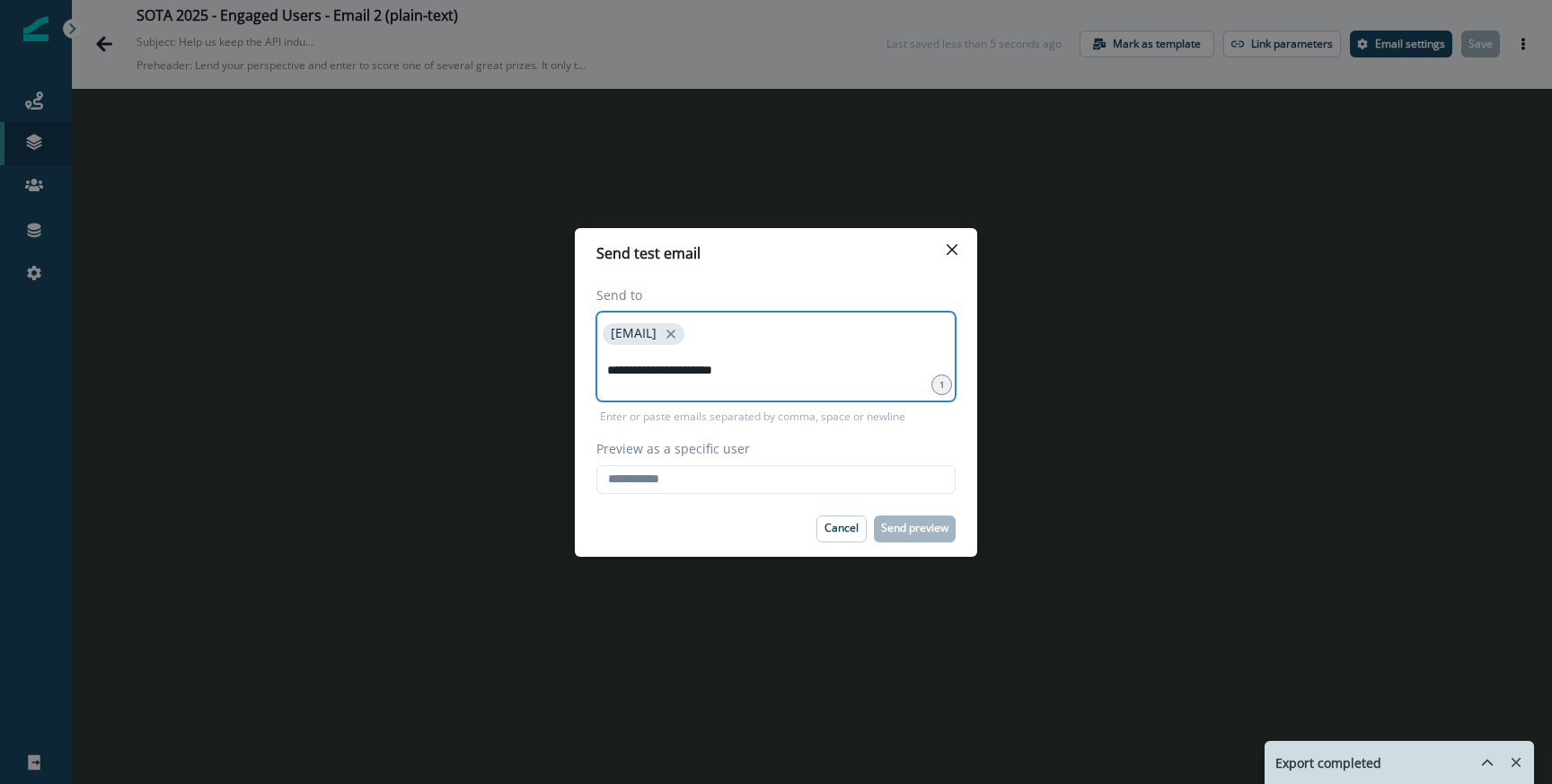 type on "**********" 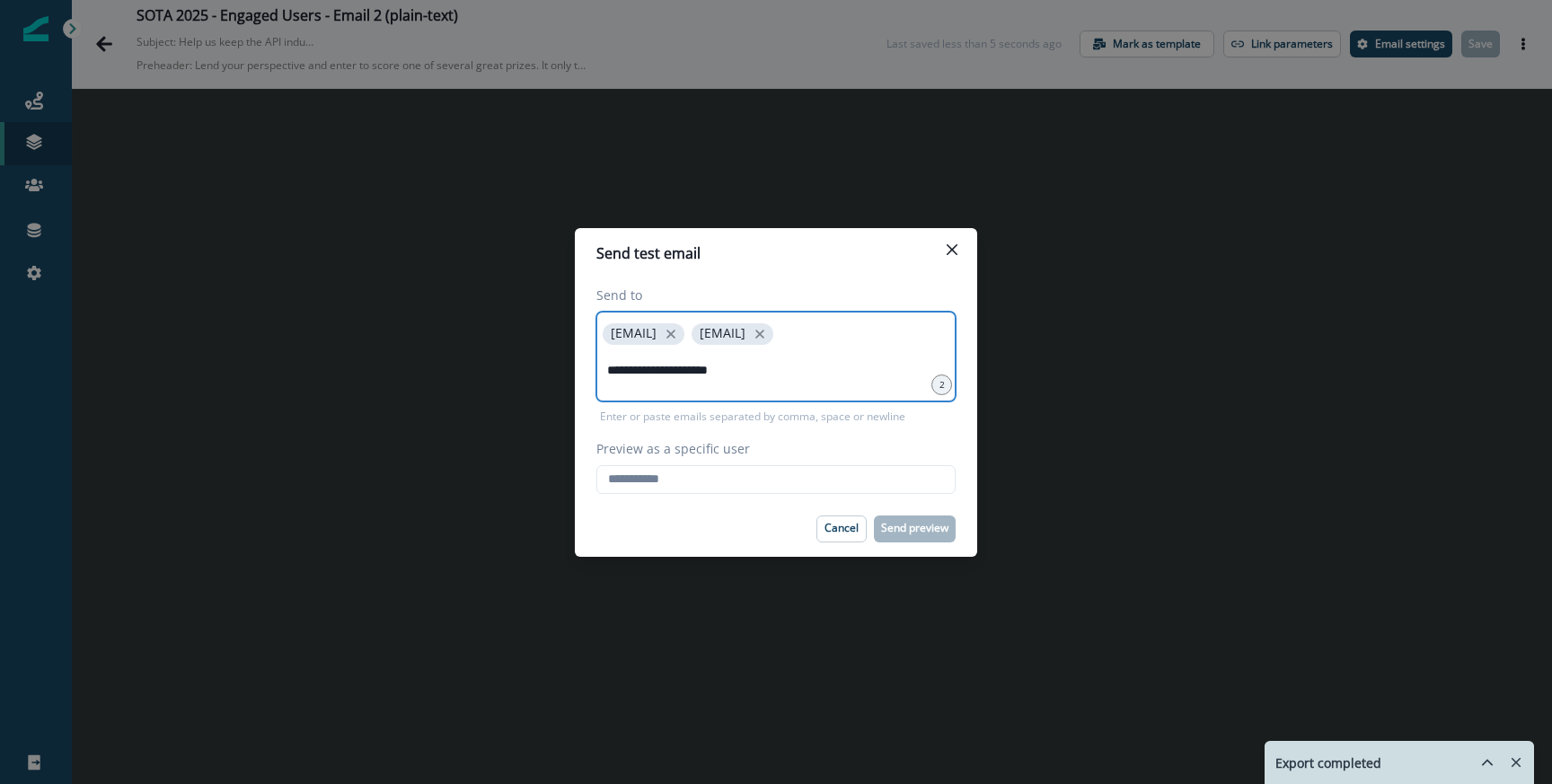 type on "**********" 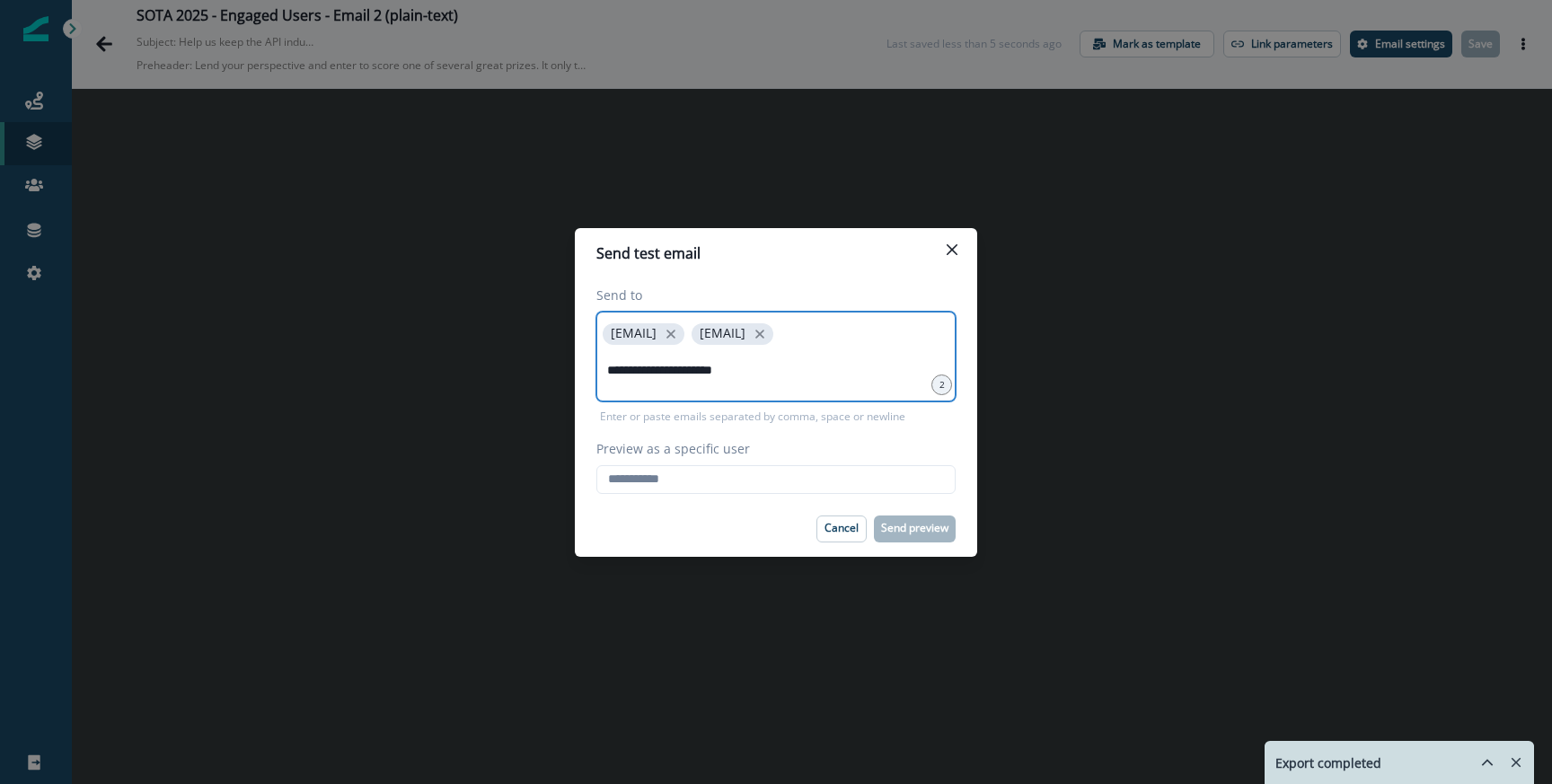 type 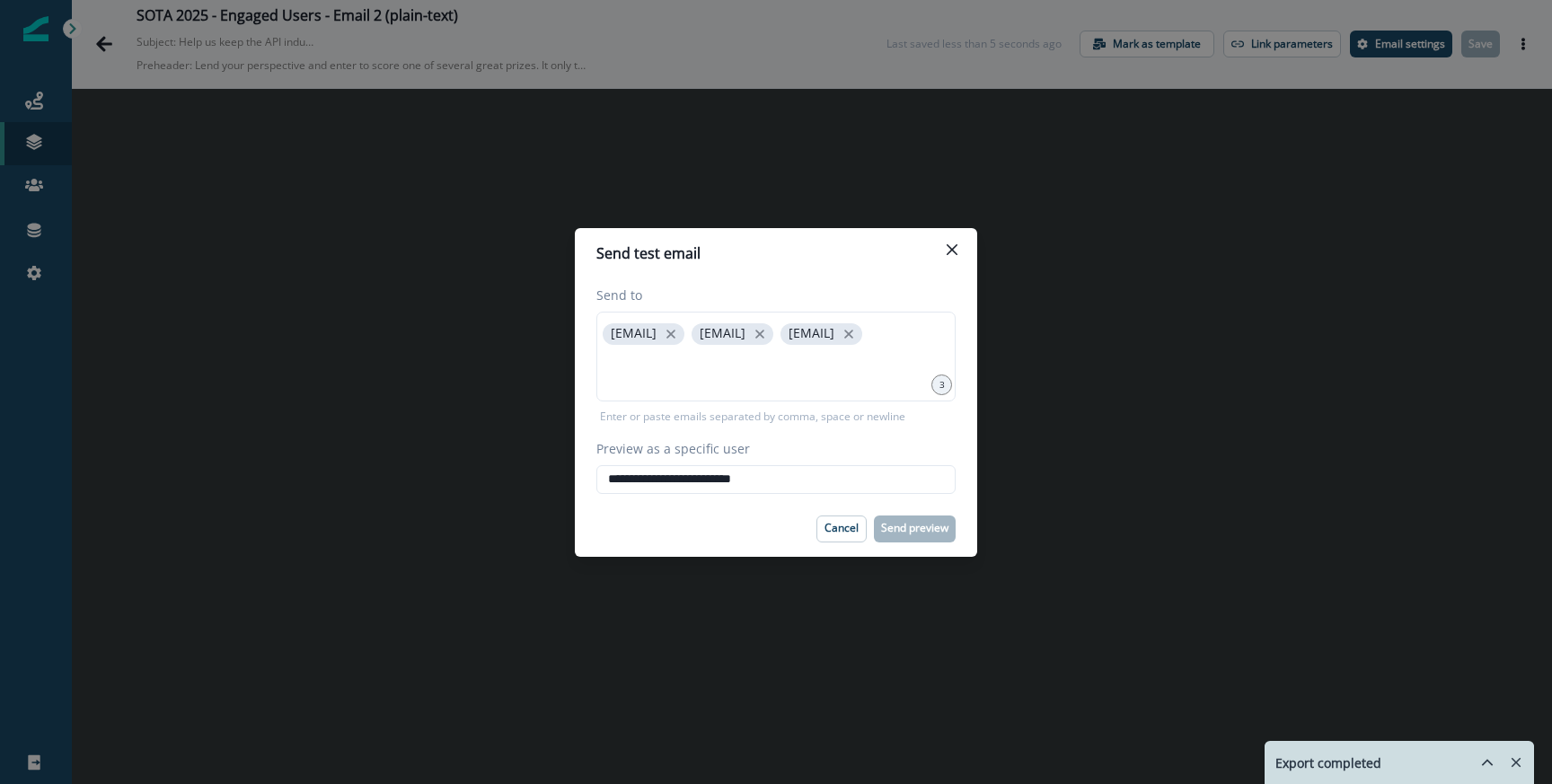 type on "**********" 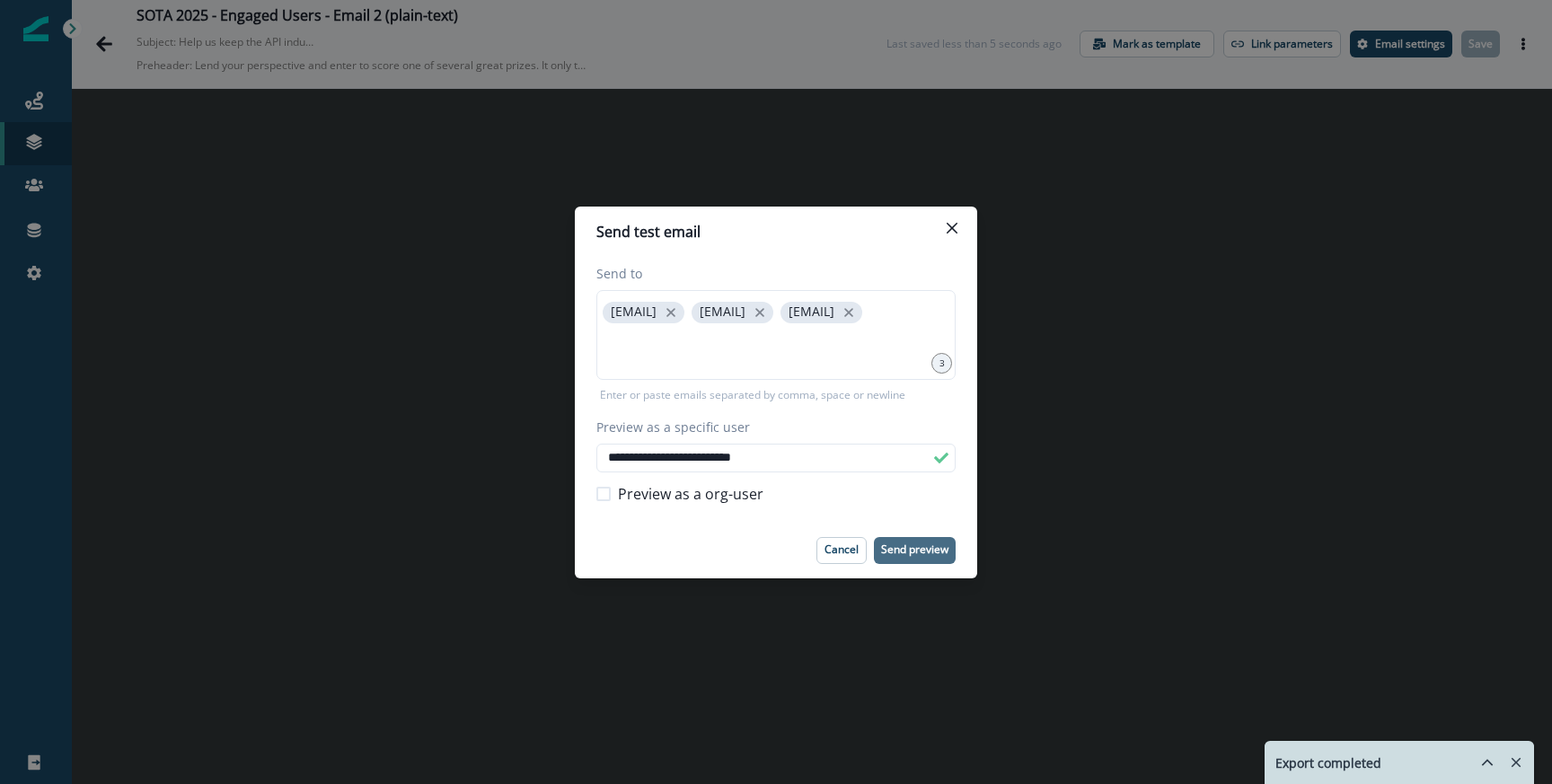 click on "Send preview" at bounding box center (914, 550) 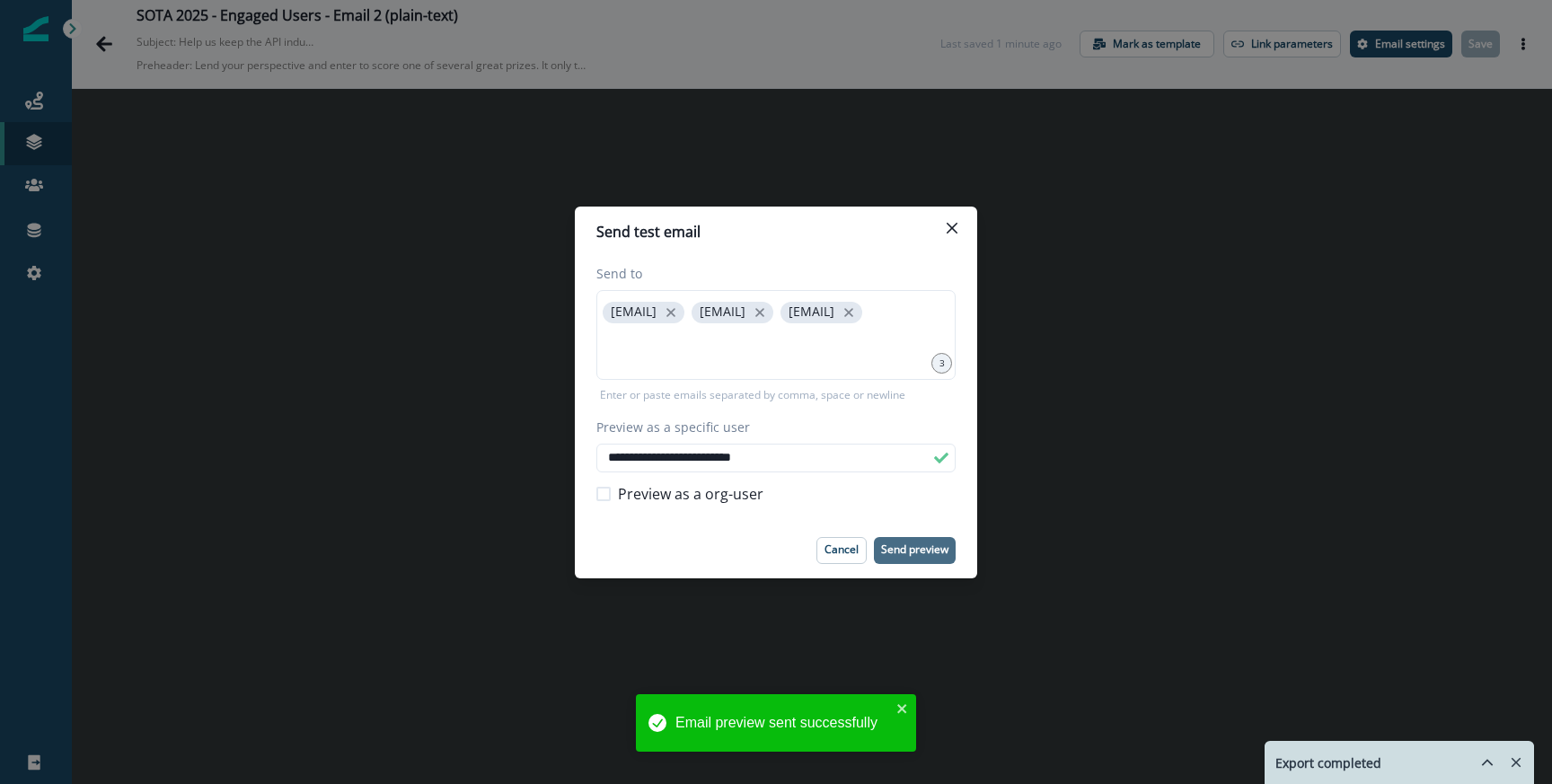click on "**********" at bounding box center (776, 392) 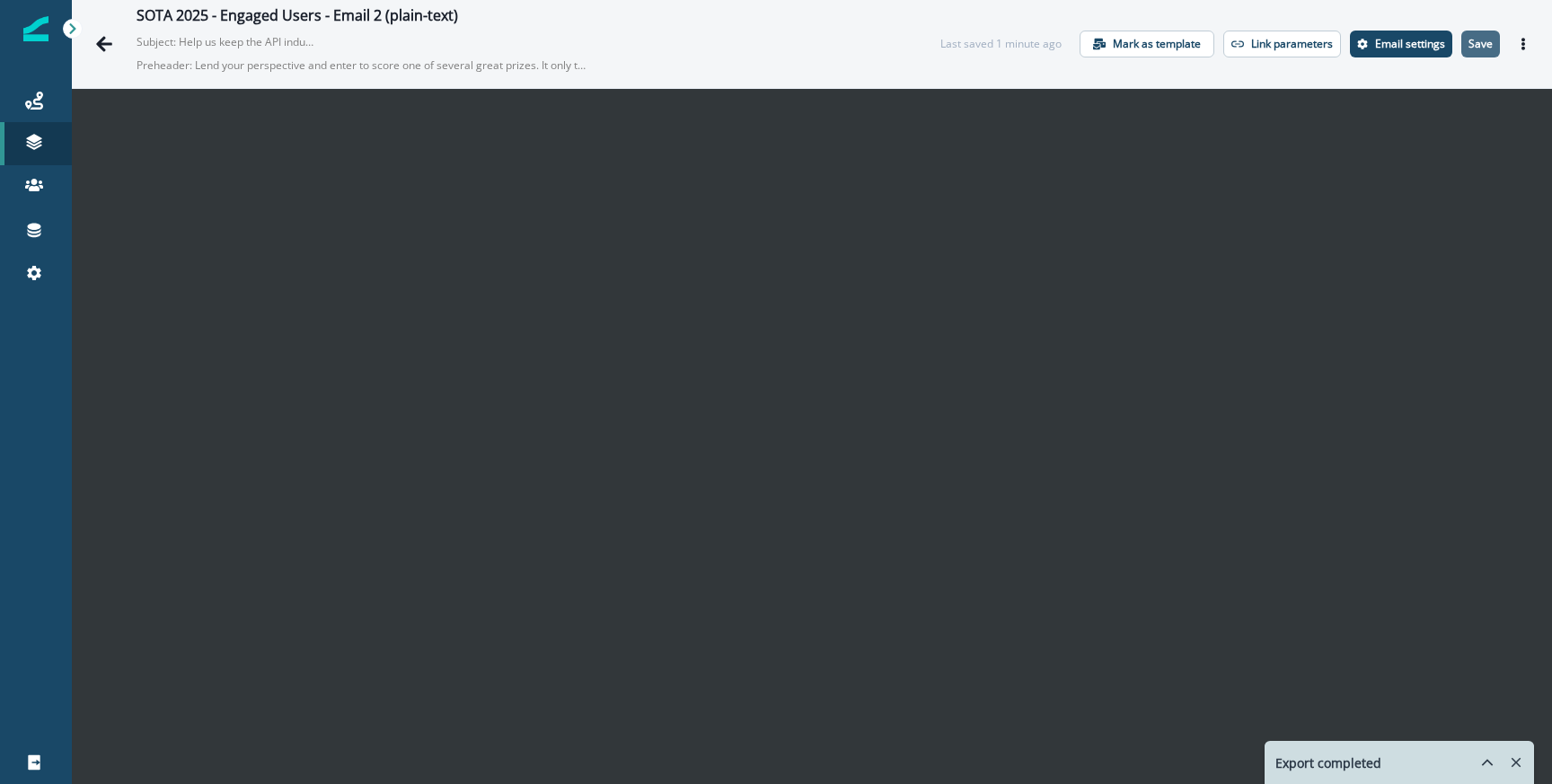 click on "Save" at bounding box center [1480, 44] 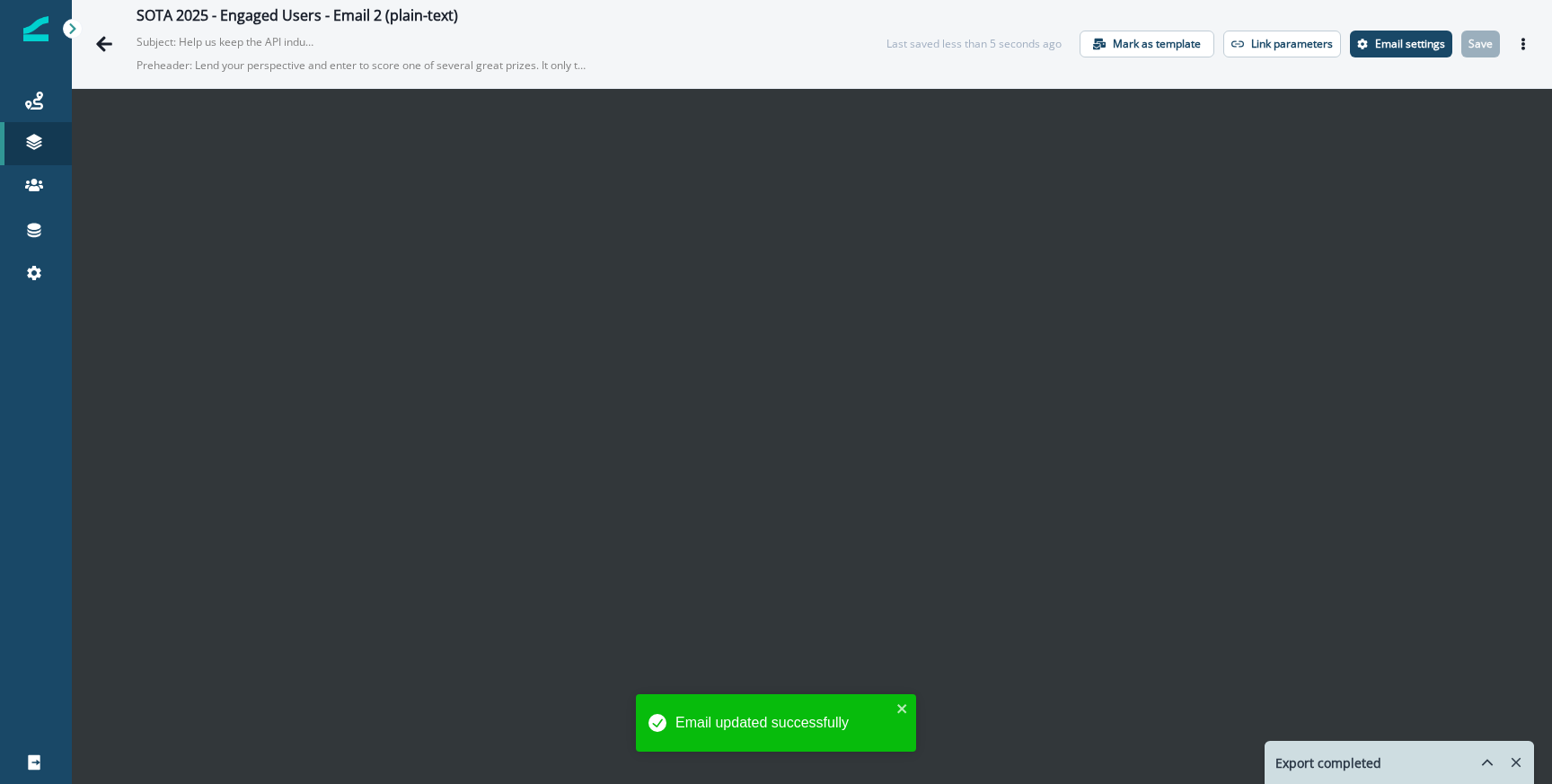 click at bounding box center [1523, 44] 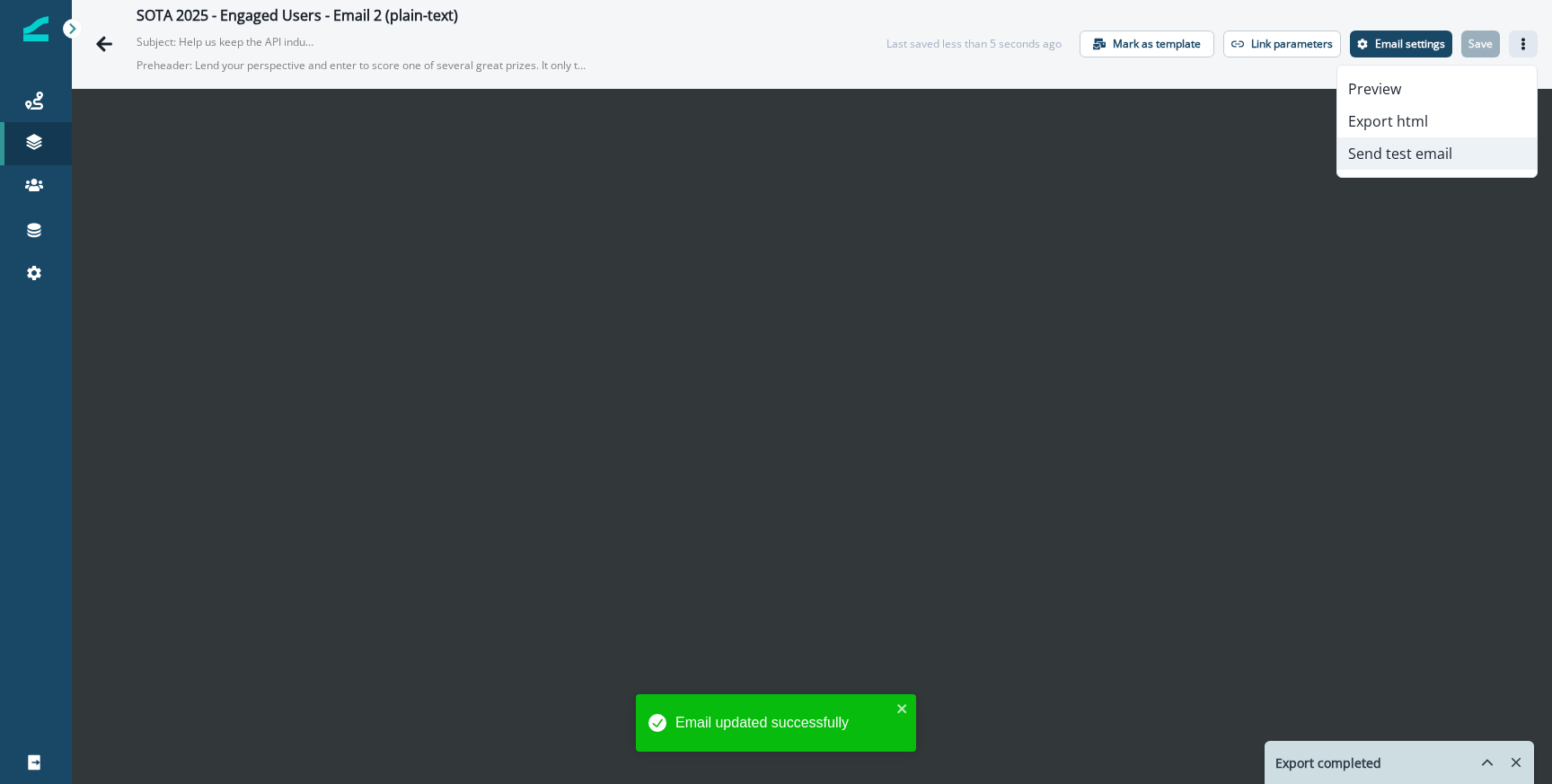 click on "Send test email" at bounding box center (1437, 154) 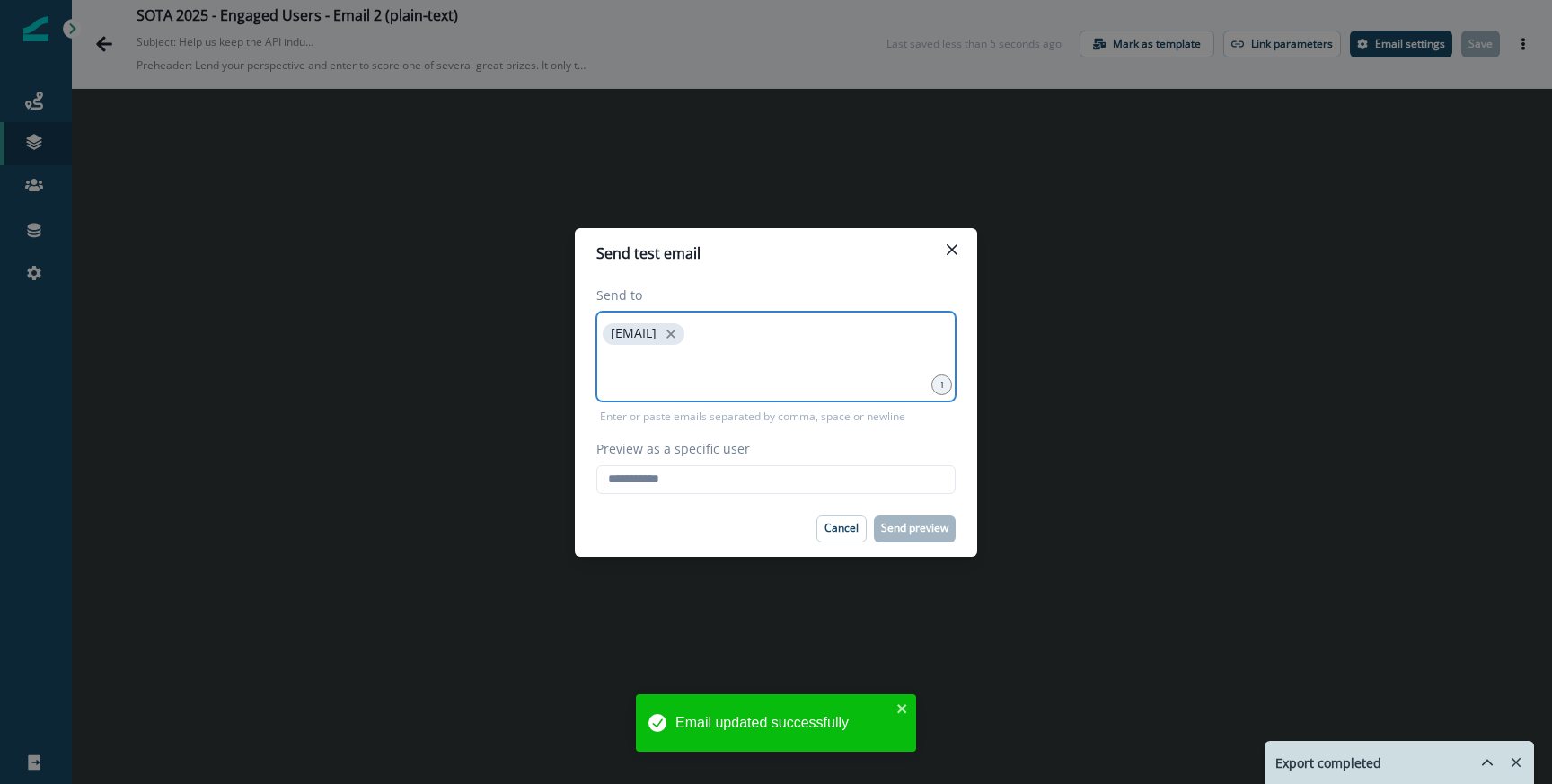 click at bounding box center [776, 371] 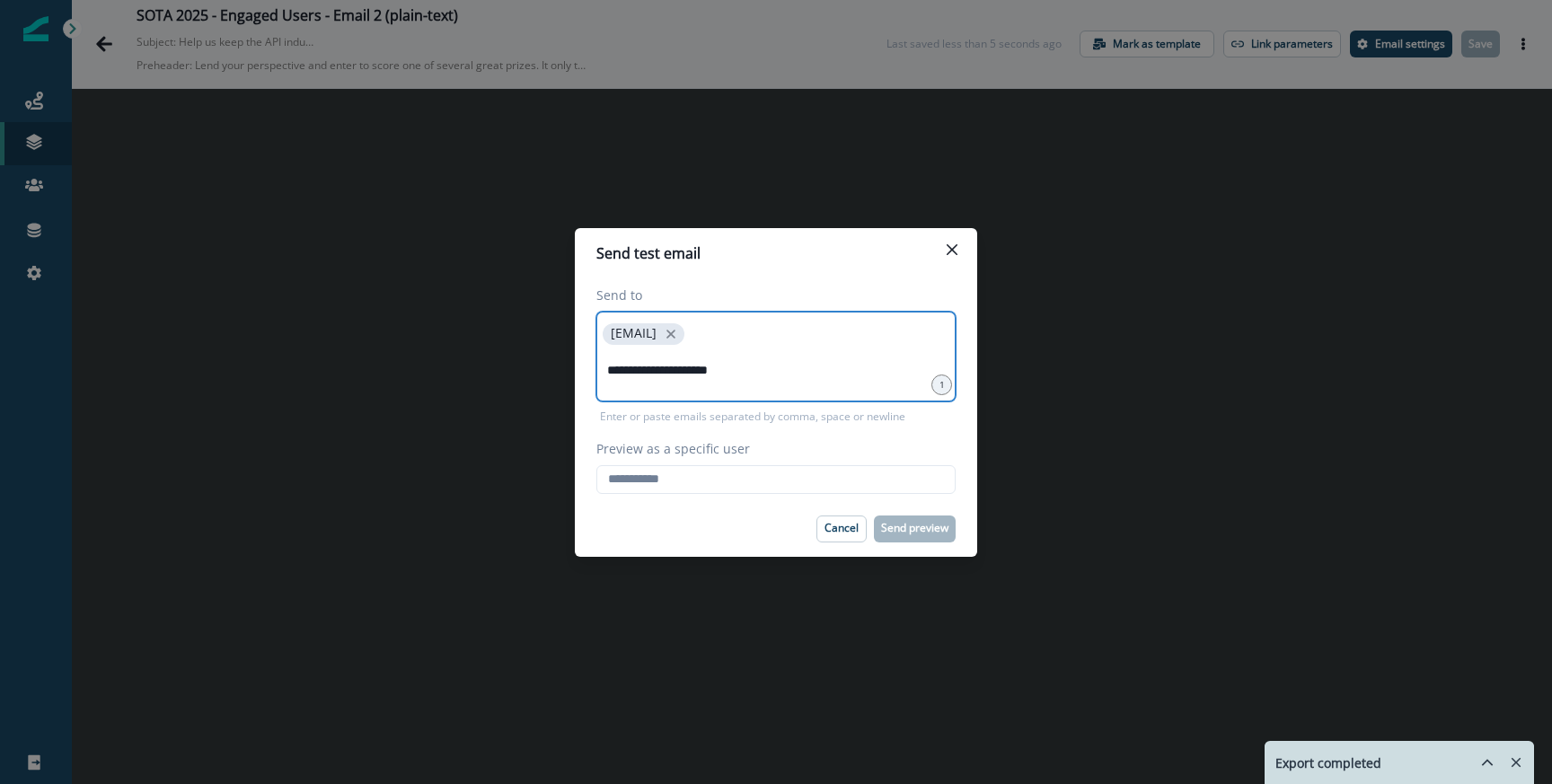 type on "**********" 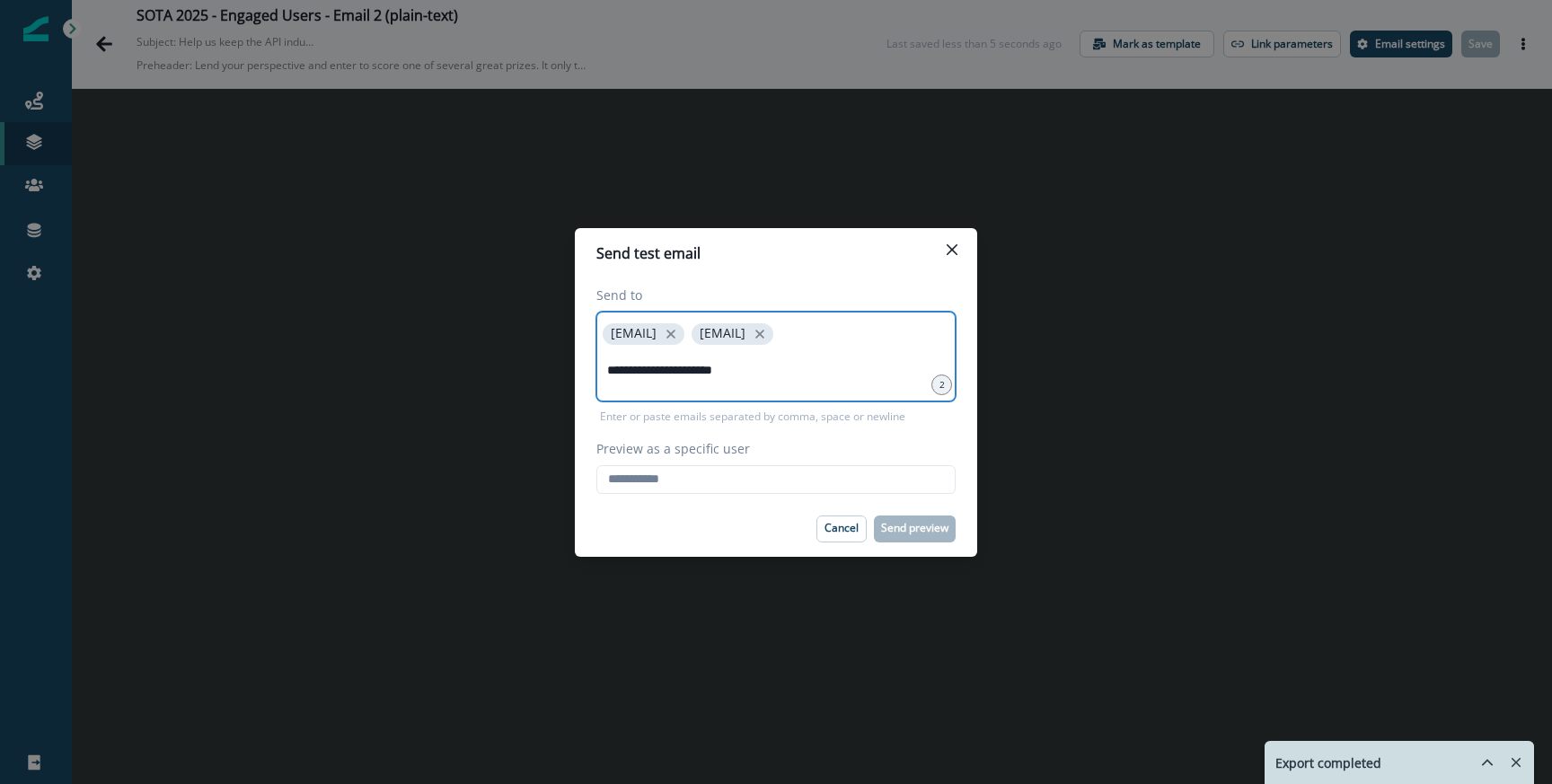 type on "**********" 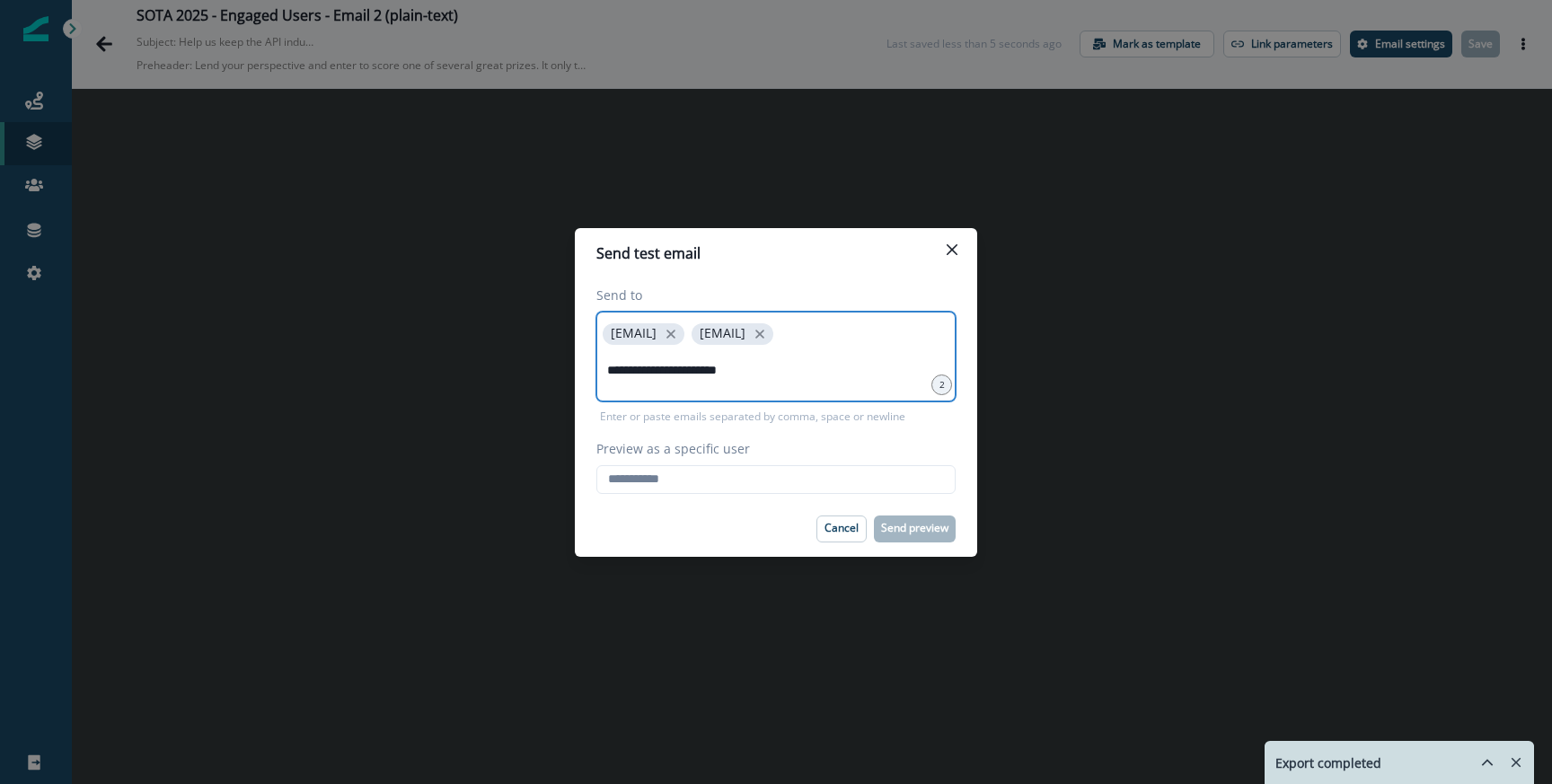 type 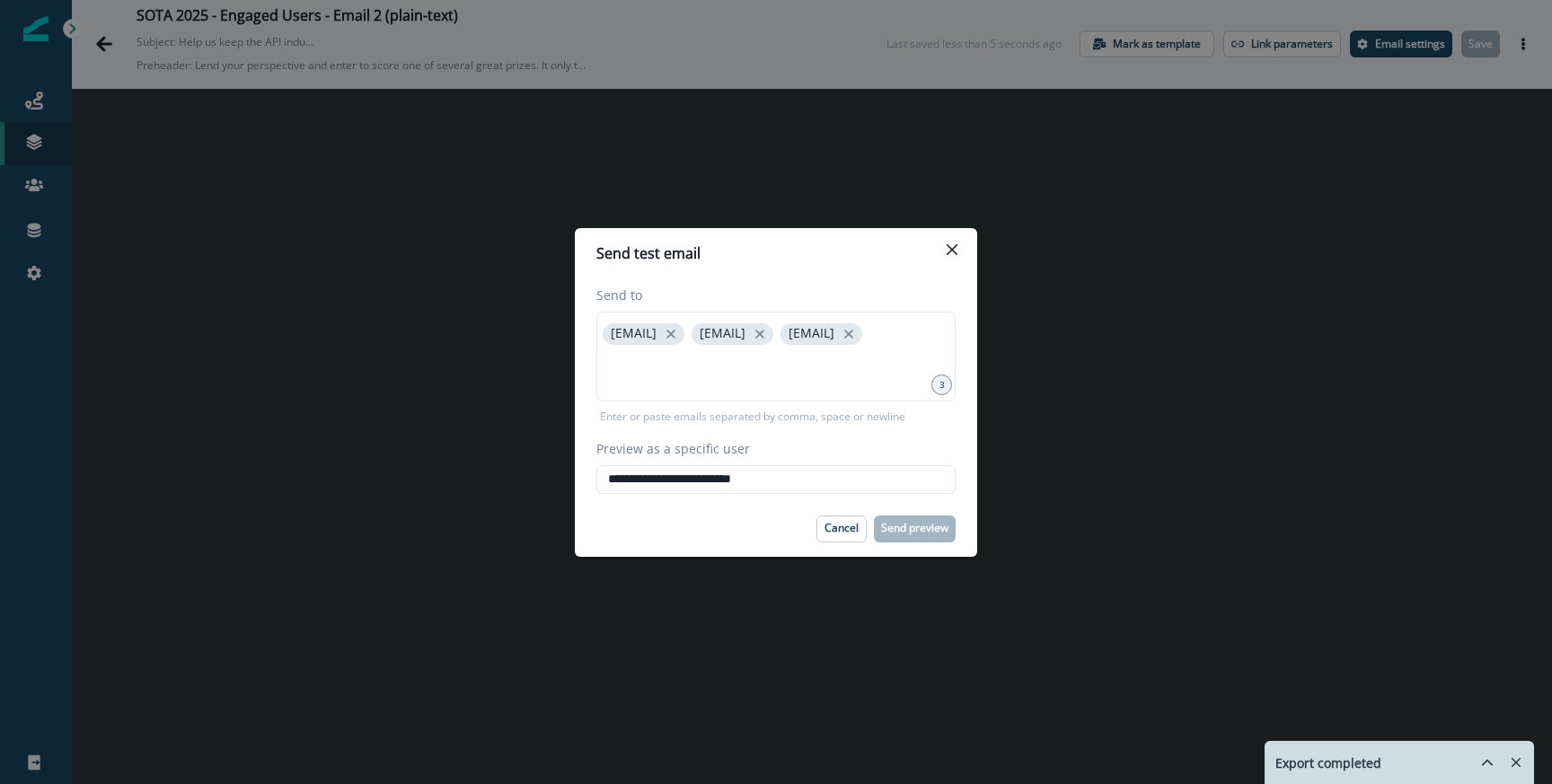 type on "**********" 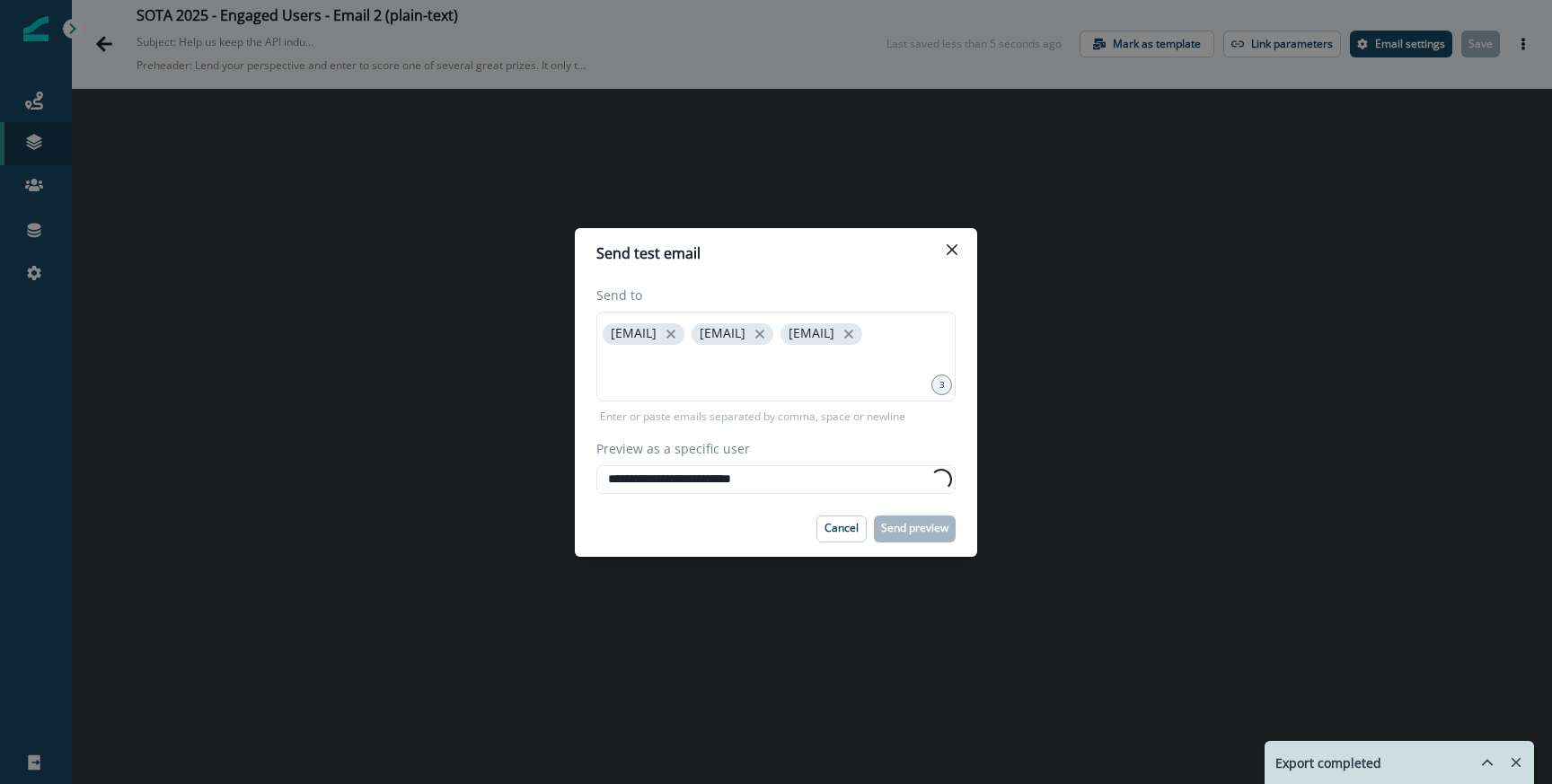 click on "Preview as a specific user" at bounding box center (771, 448) 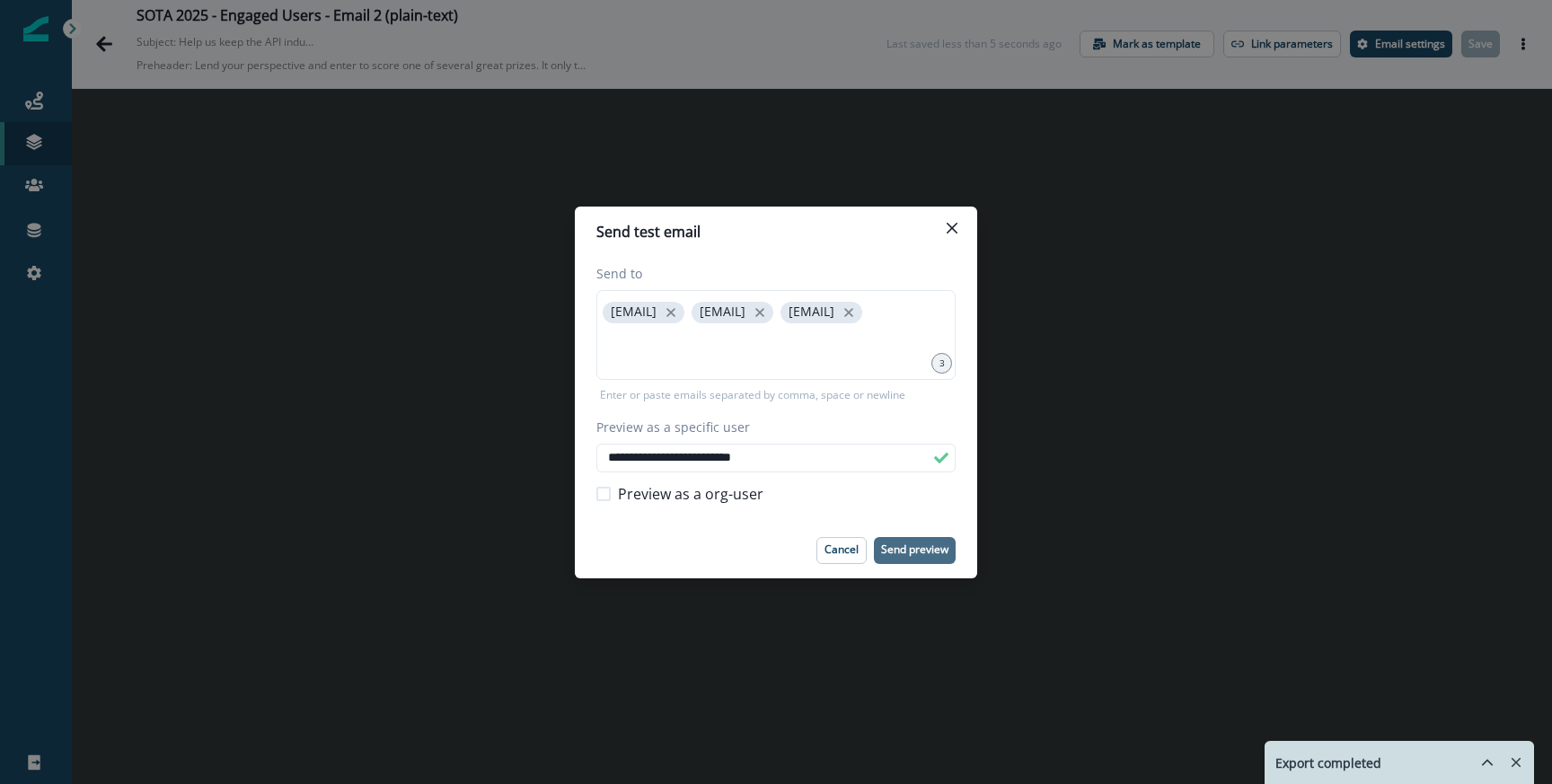 click on "Send preview" at bounding box center (914, 550) 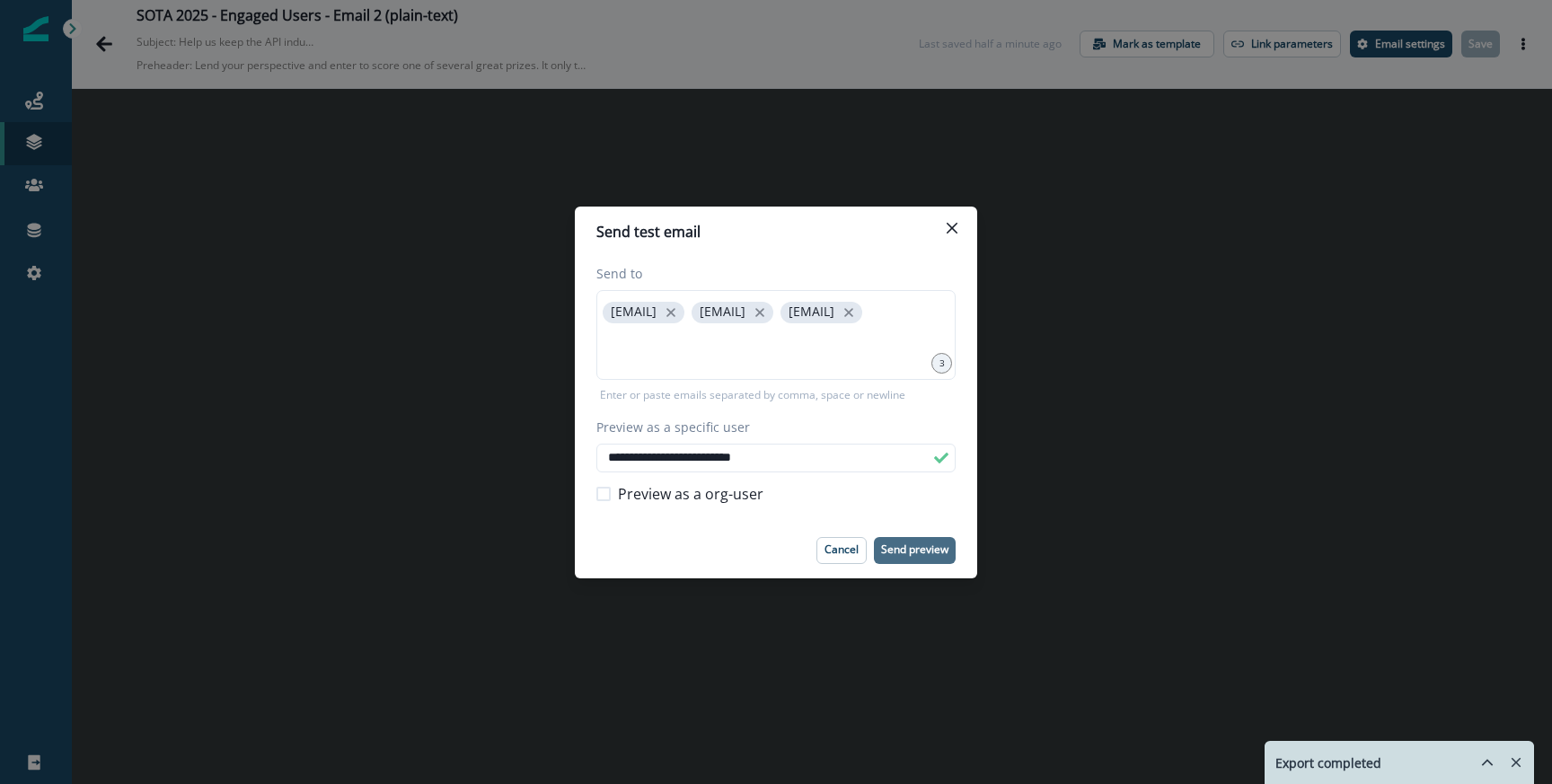 click on "**********" at bounding box center (776, 392) 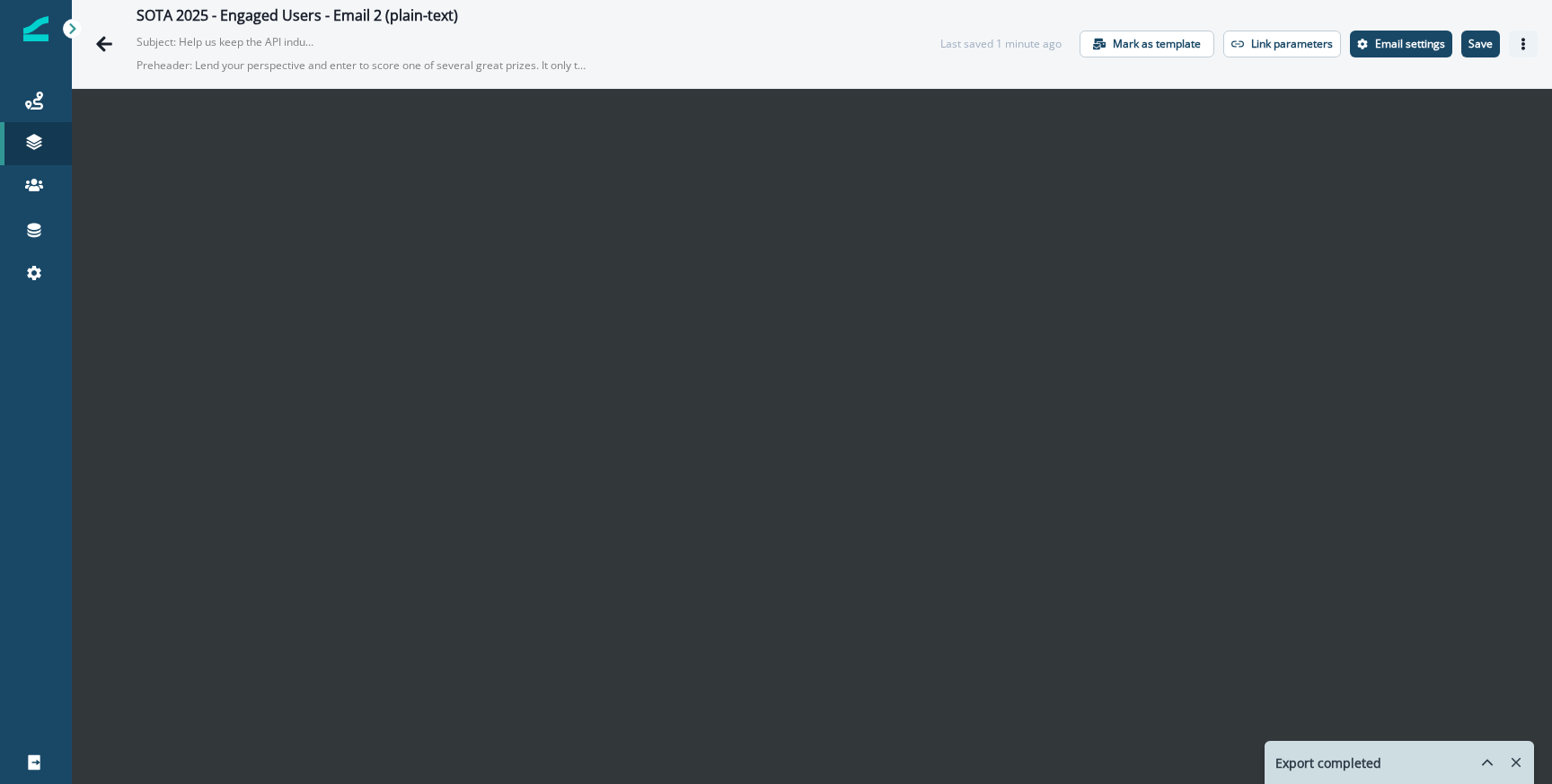 click 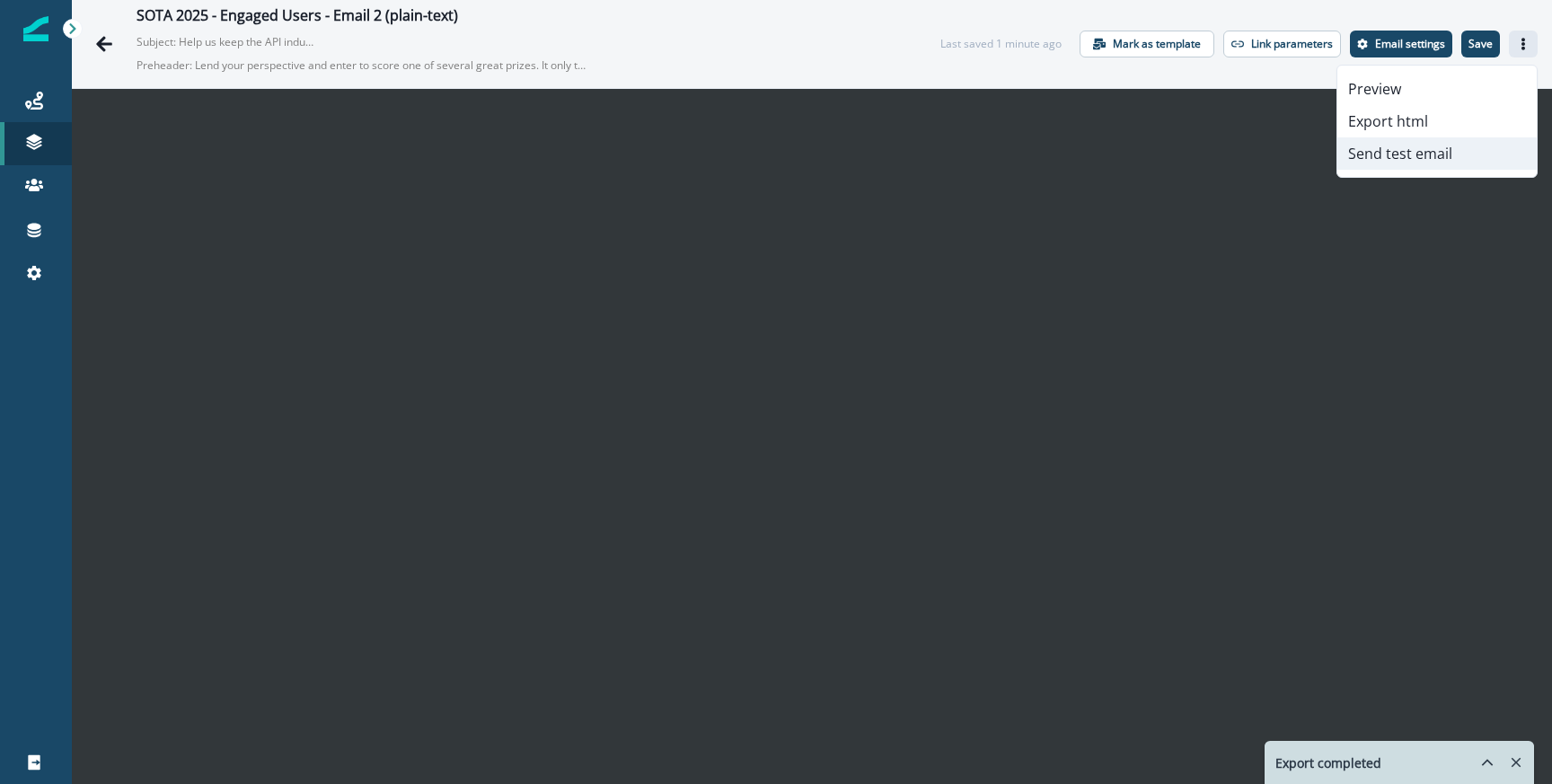 click on "Send test email" at bounding box center [1437, 154] 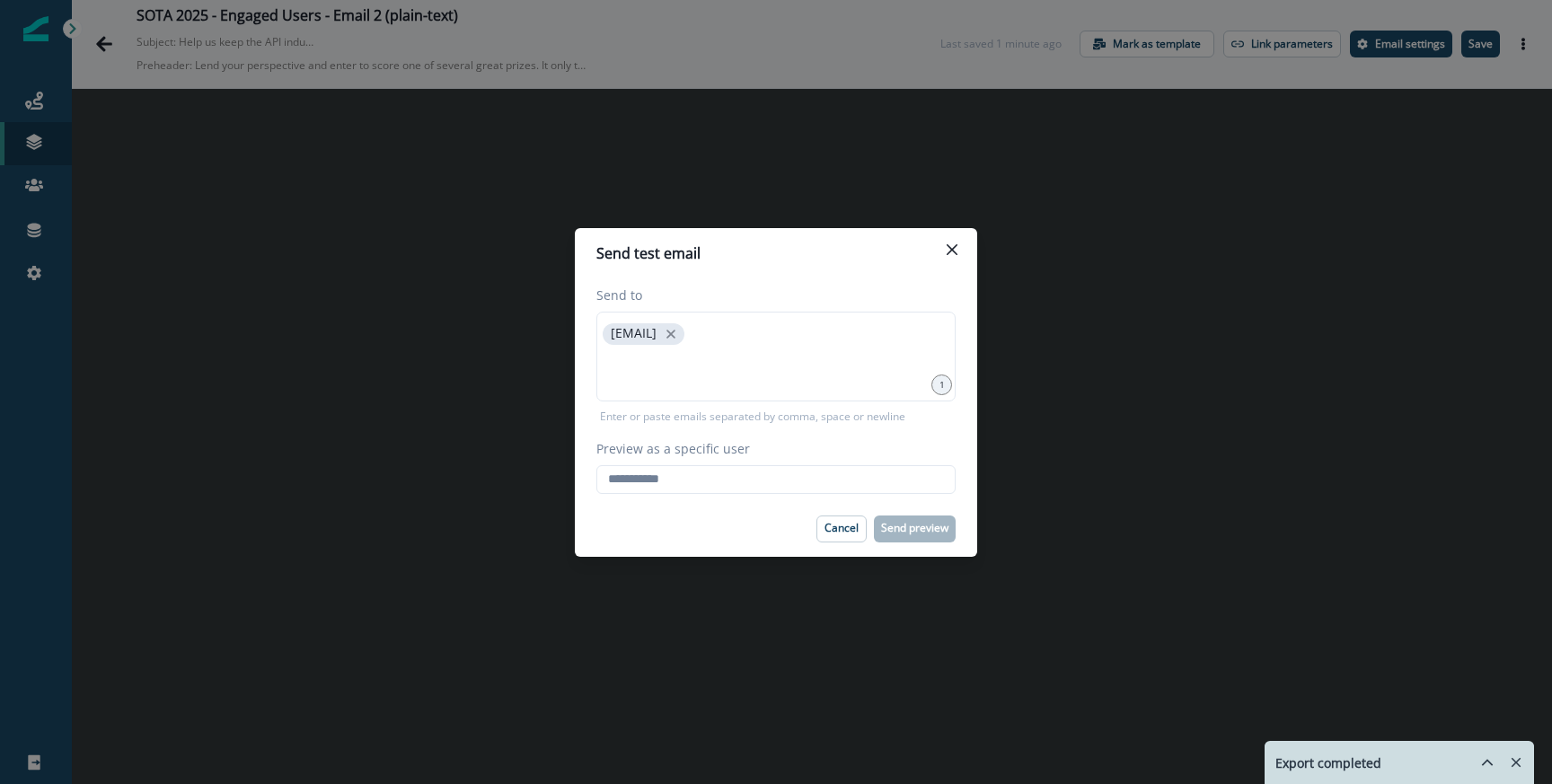 click on "Preview as a specific user" at bounding box center [771, 448] 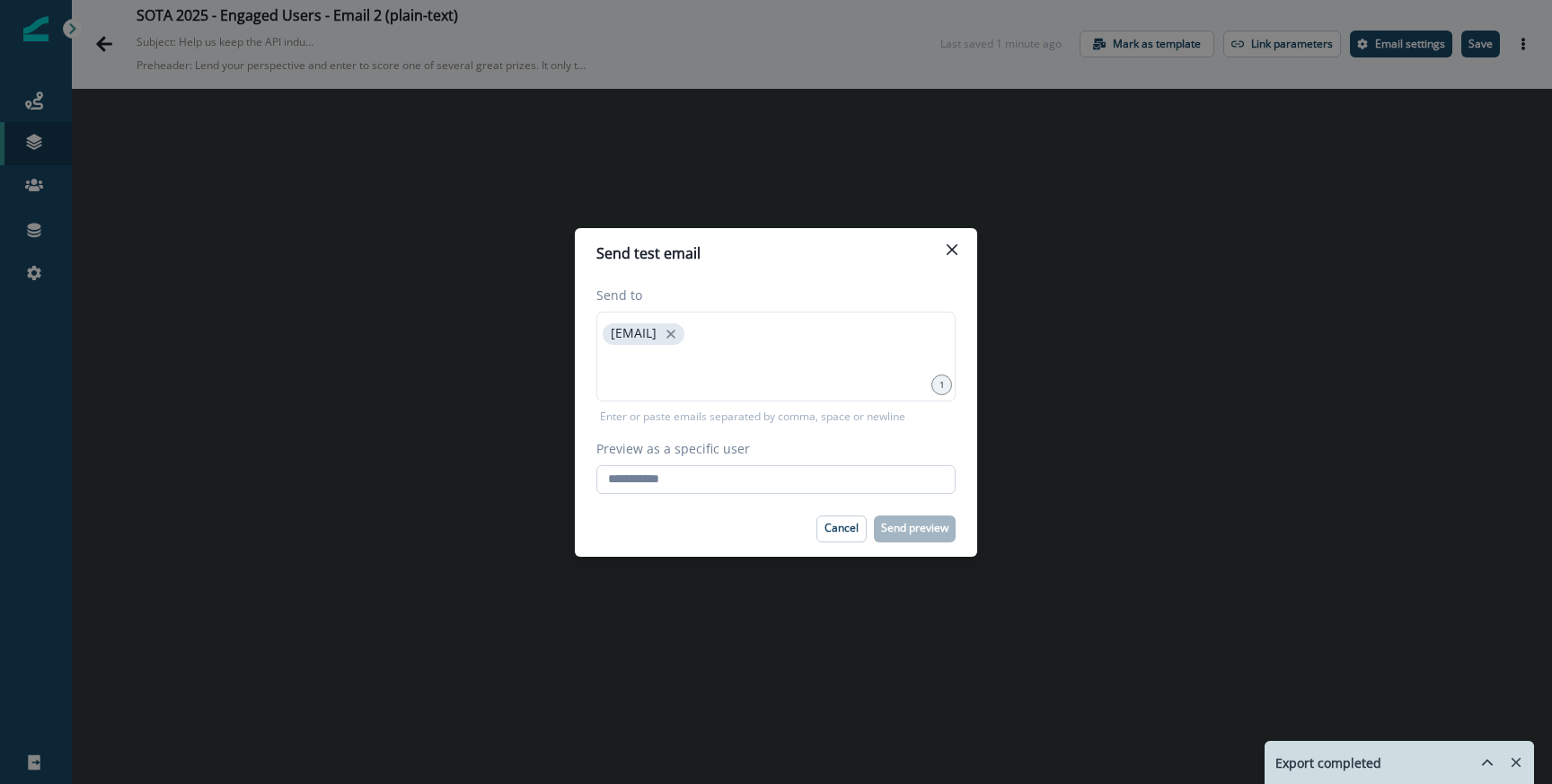 click on "Preview as a specific user" at bounding box center [776, 480] 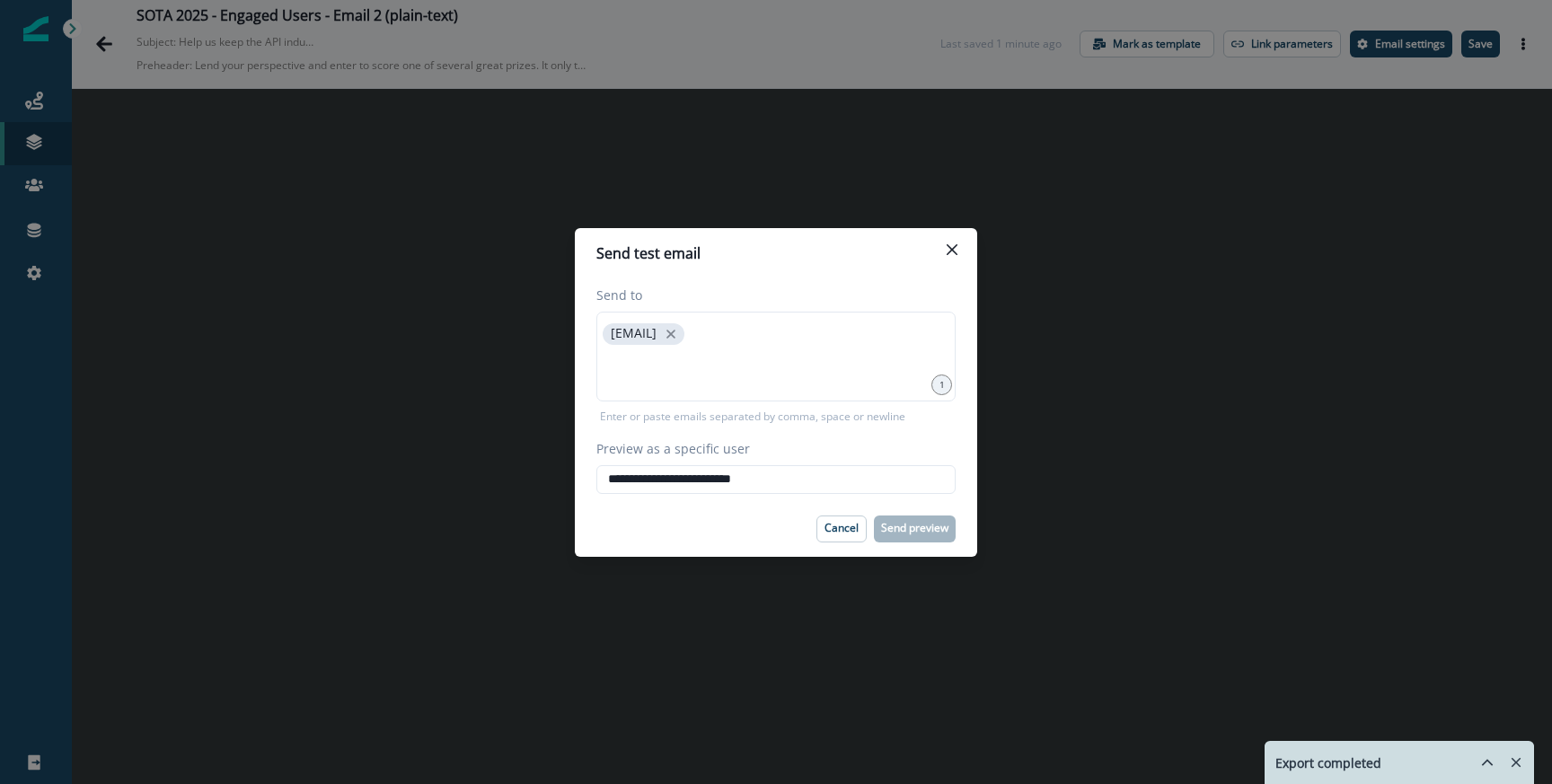 type on "**********" 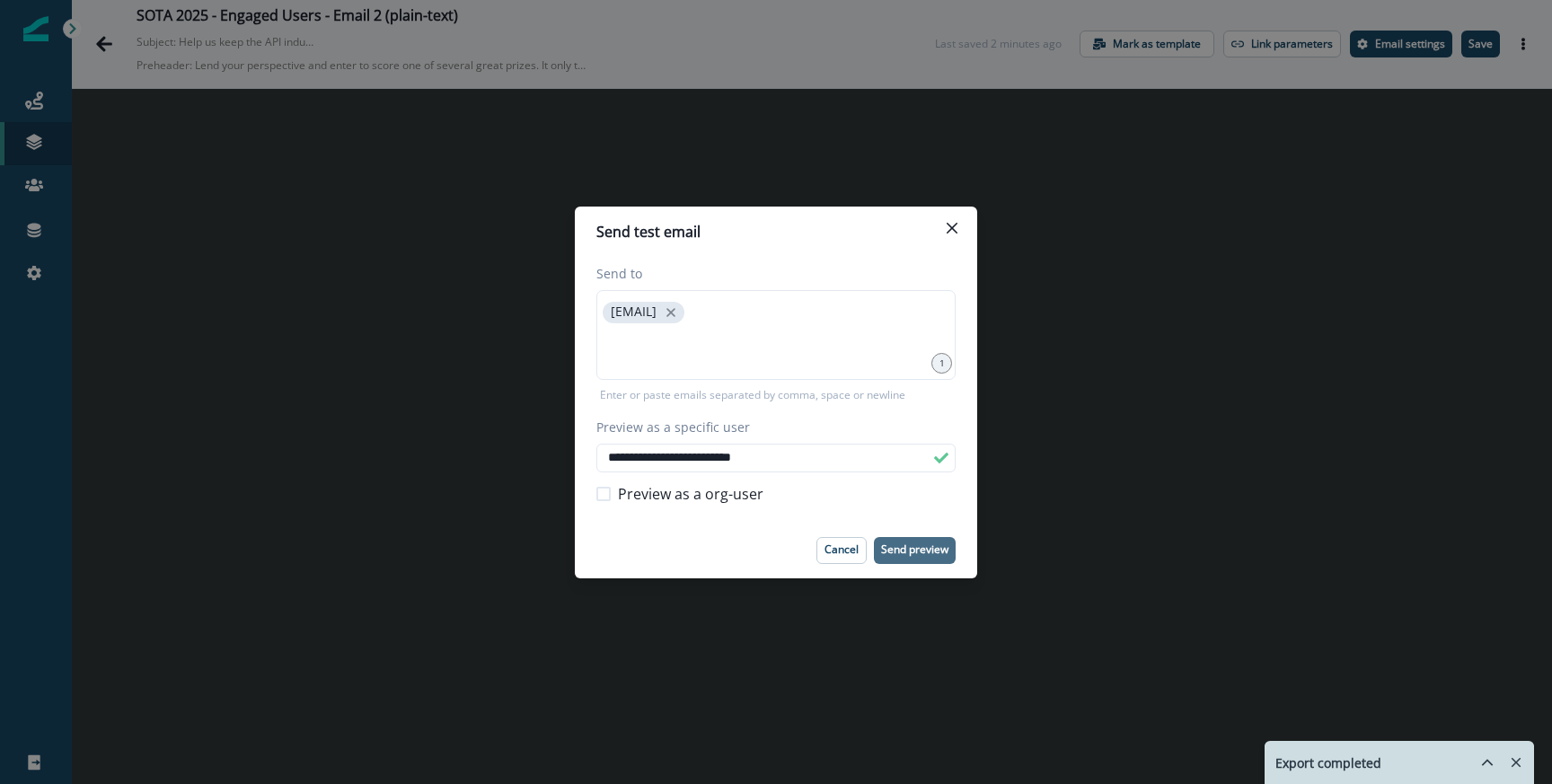 click on "Send preview" at bounding box center [914, 550] 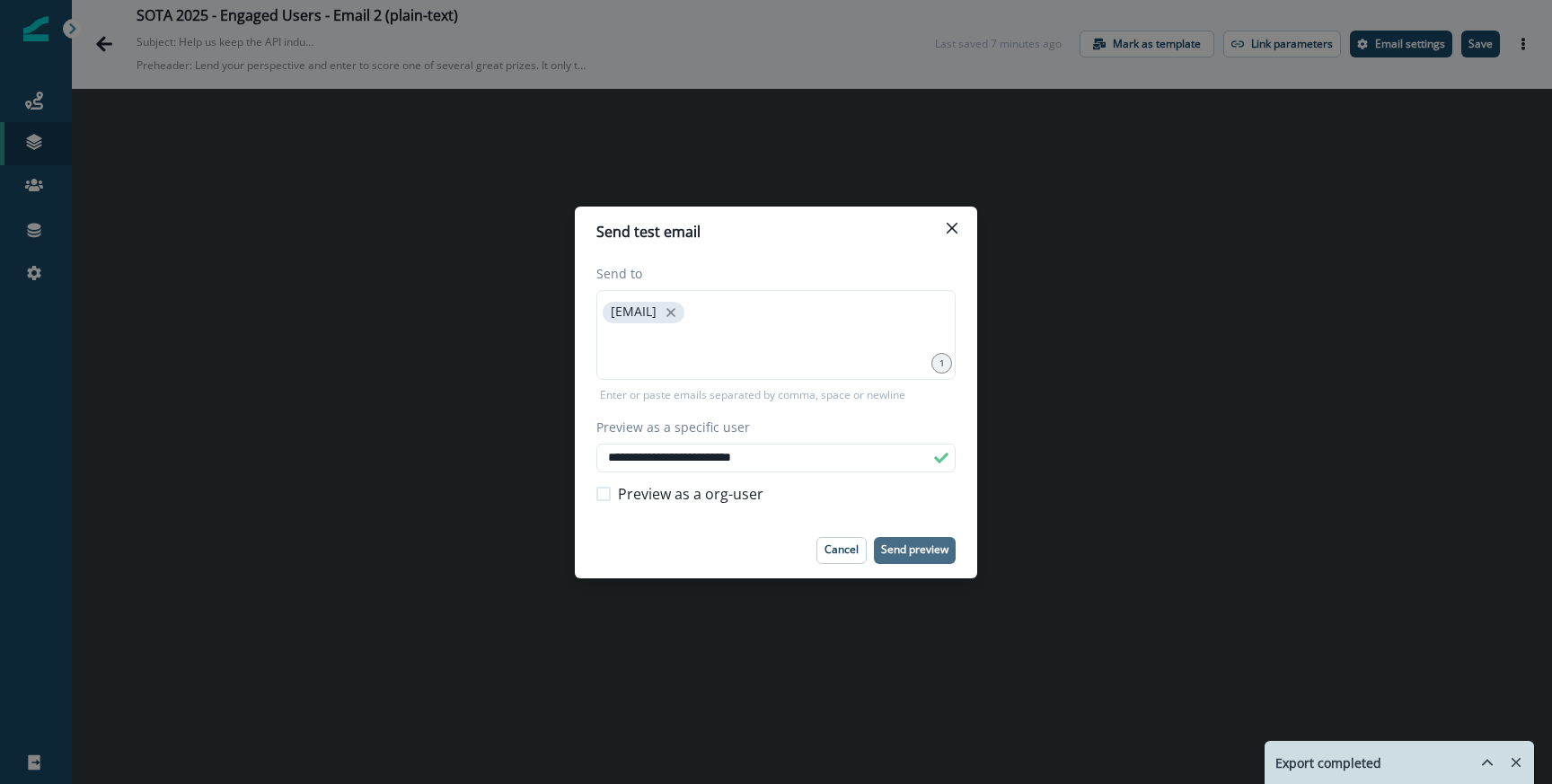 click on "**********" at bounding box center (776, 392) 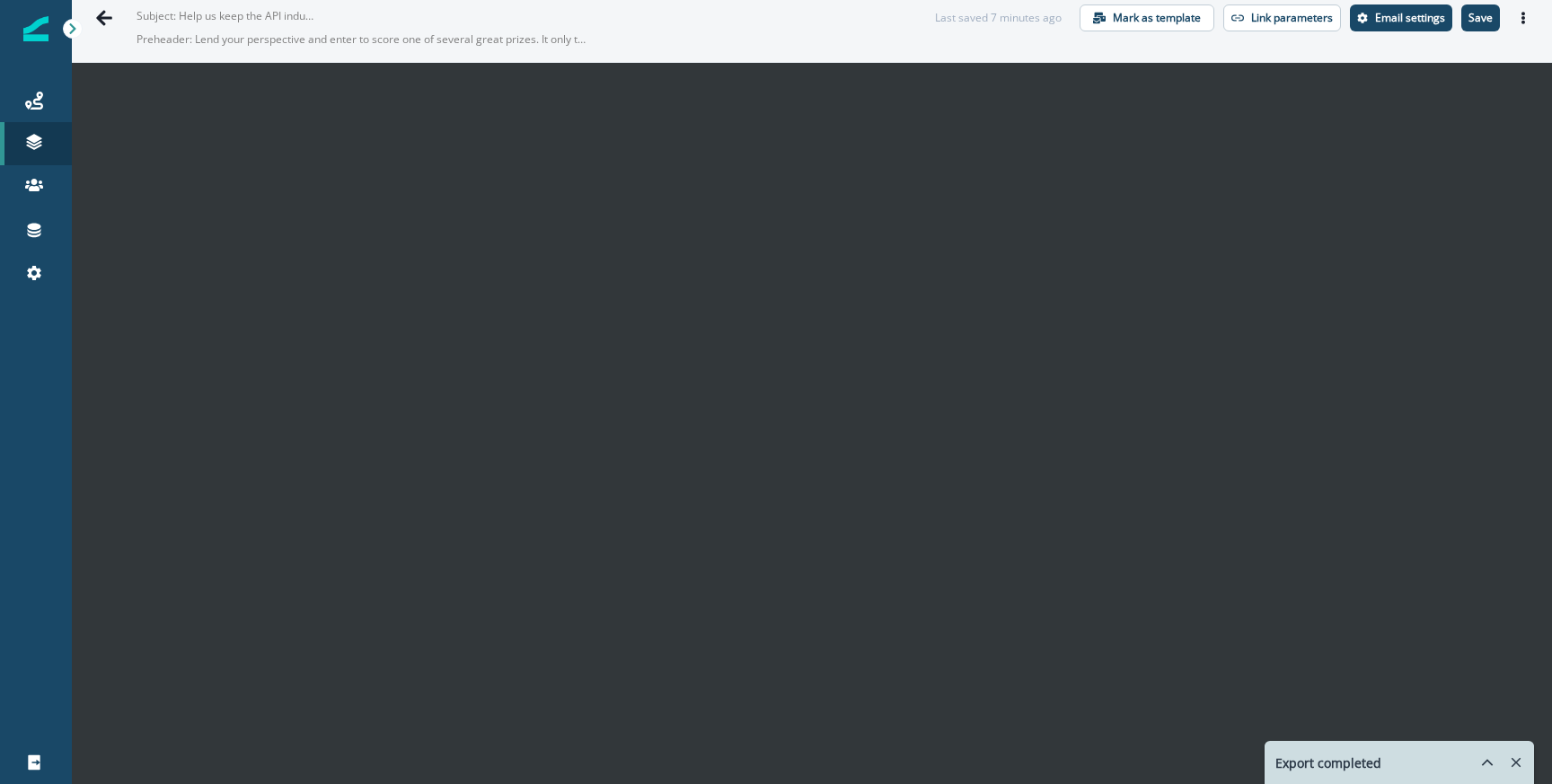 scroll, scrollTop: 0, scrollLeft: 0, axis: both 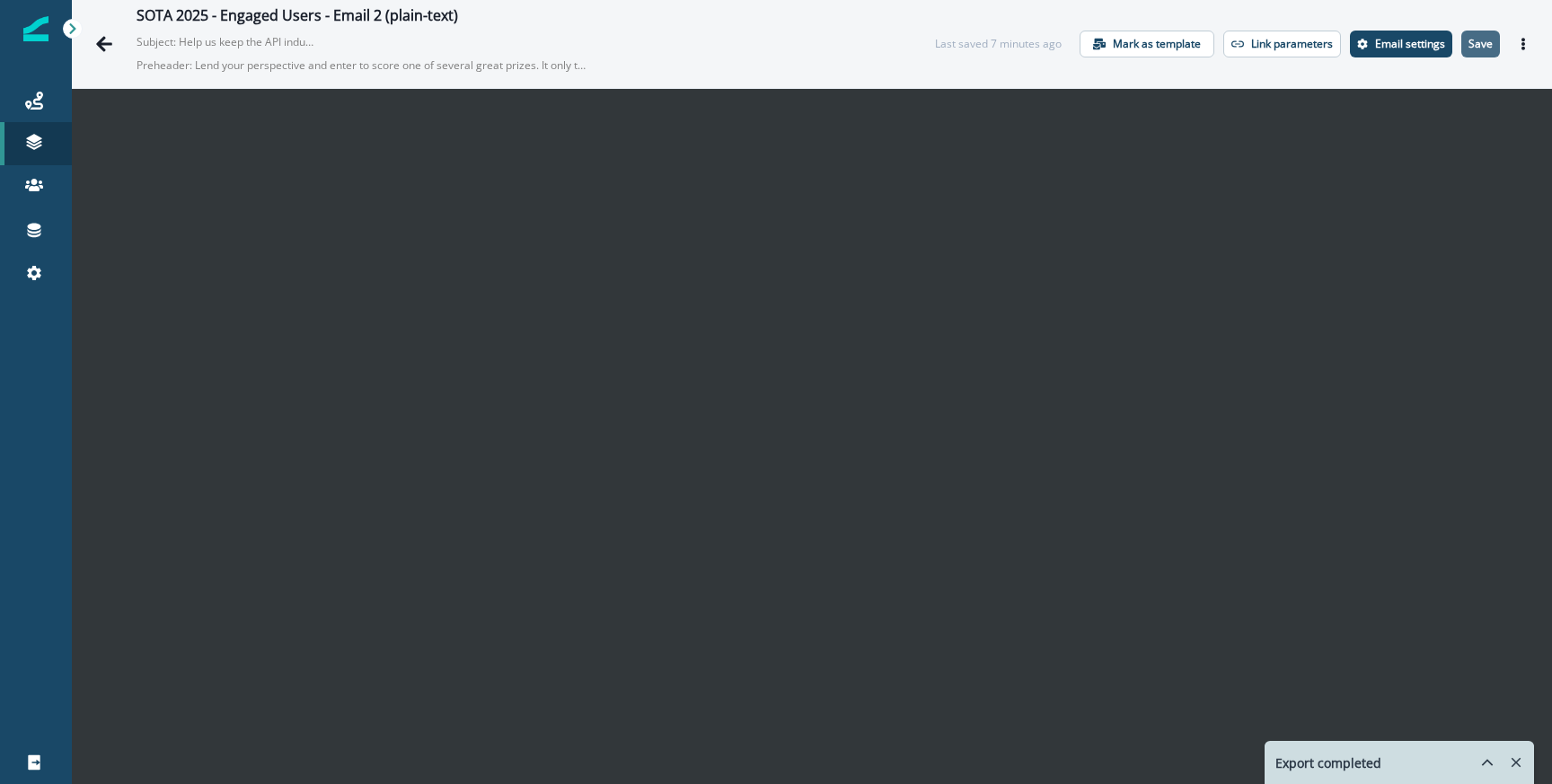 click on "Save" at bounding box center (1480, 44) 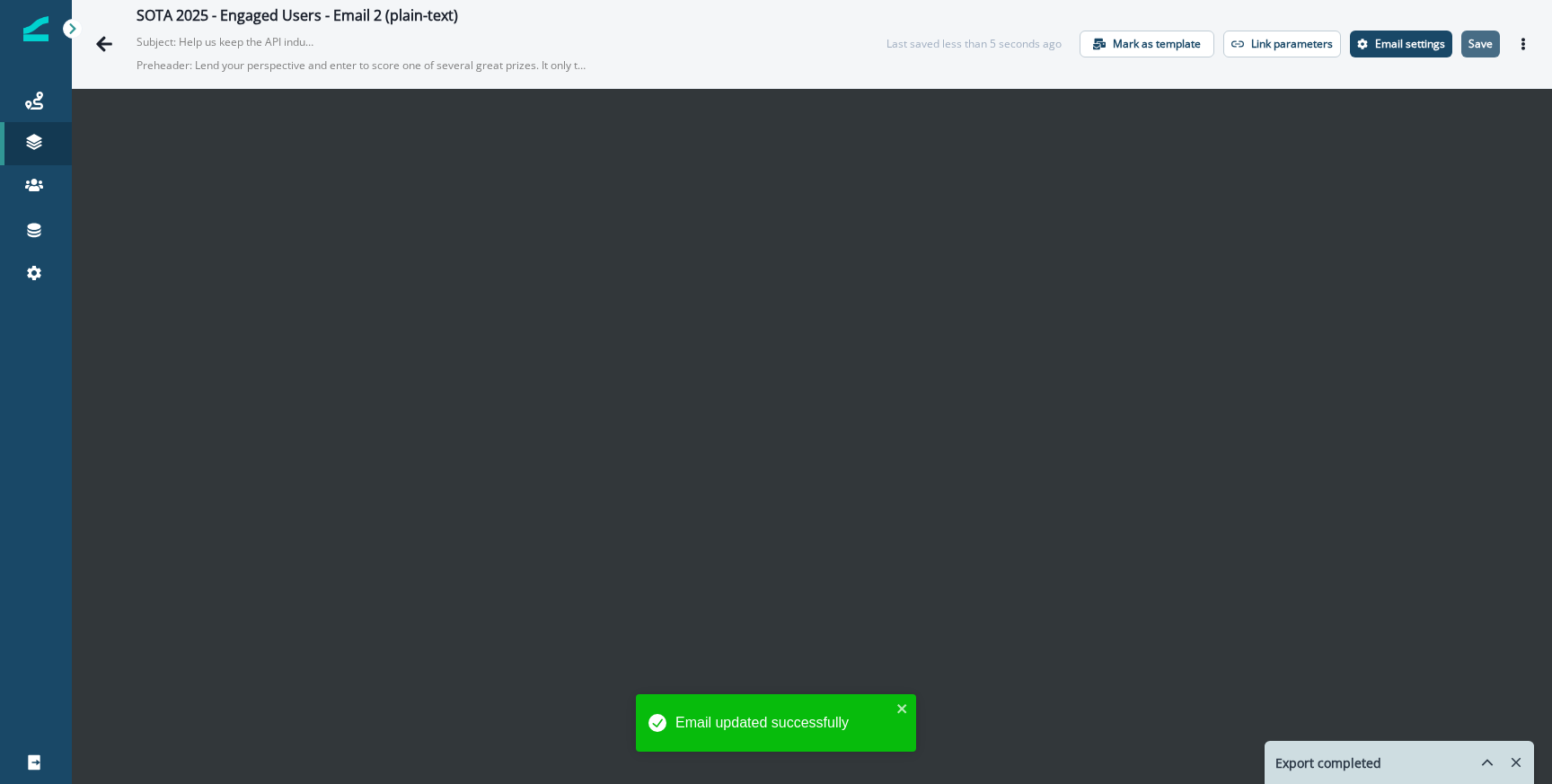 click on "Save" at bounding box center [1480, 44] 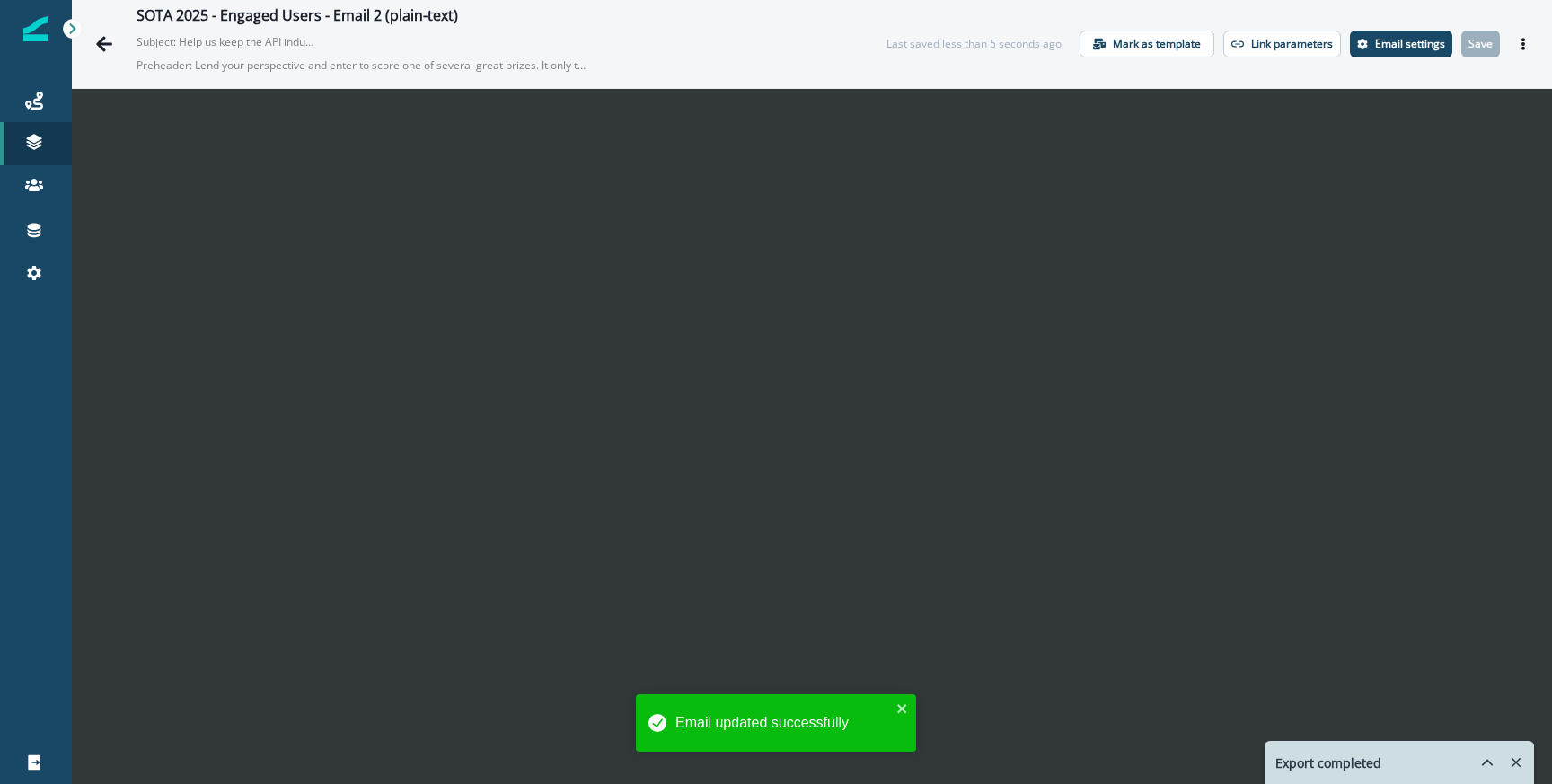 click 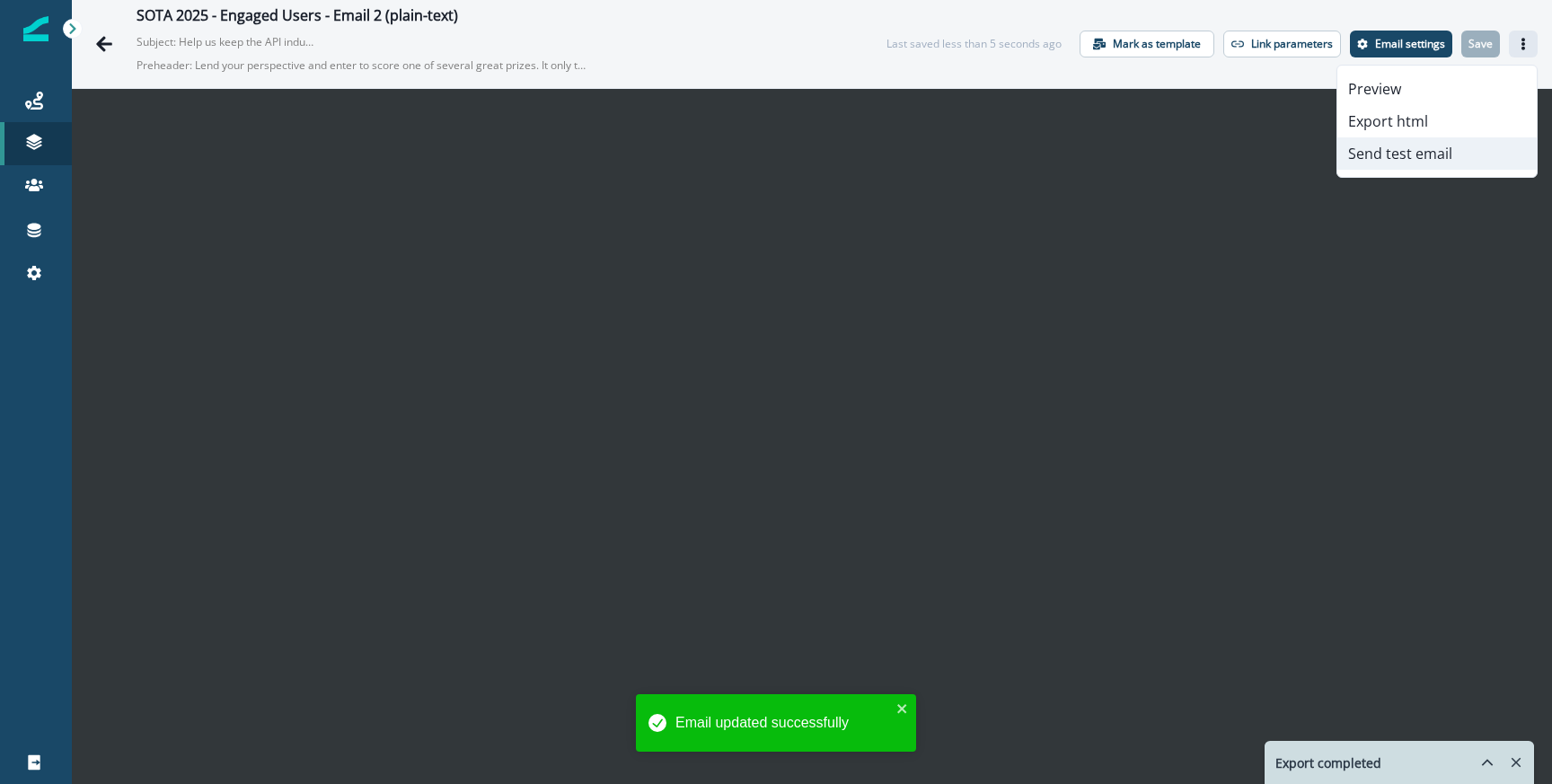 click on "Send test email" at bounding box center [1437, 154] 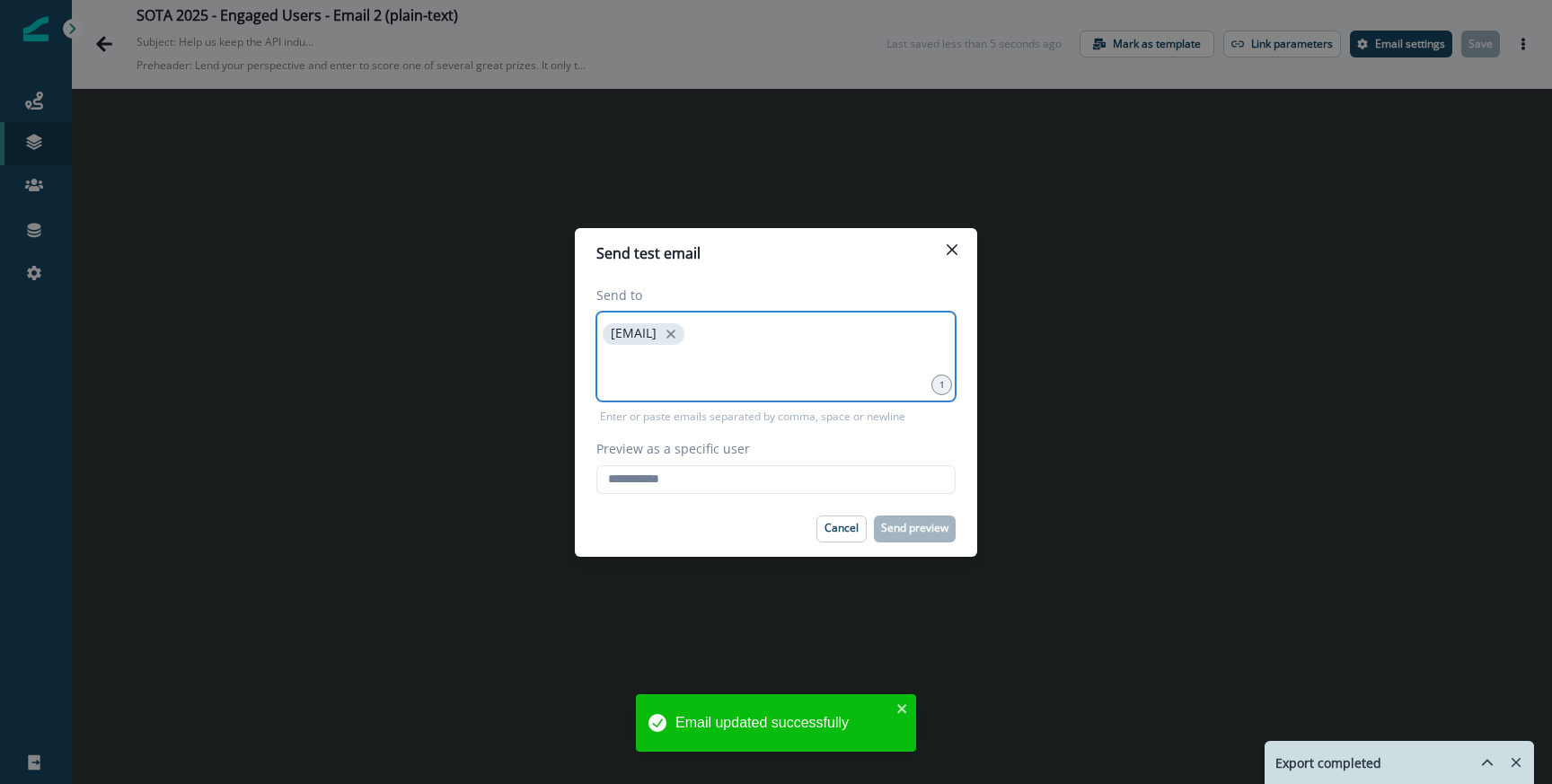 click at bounding box center (776, 371) 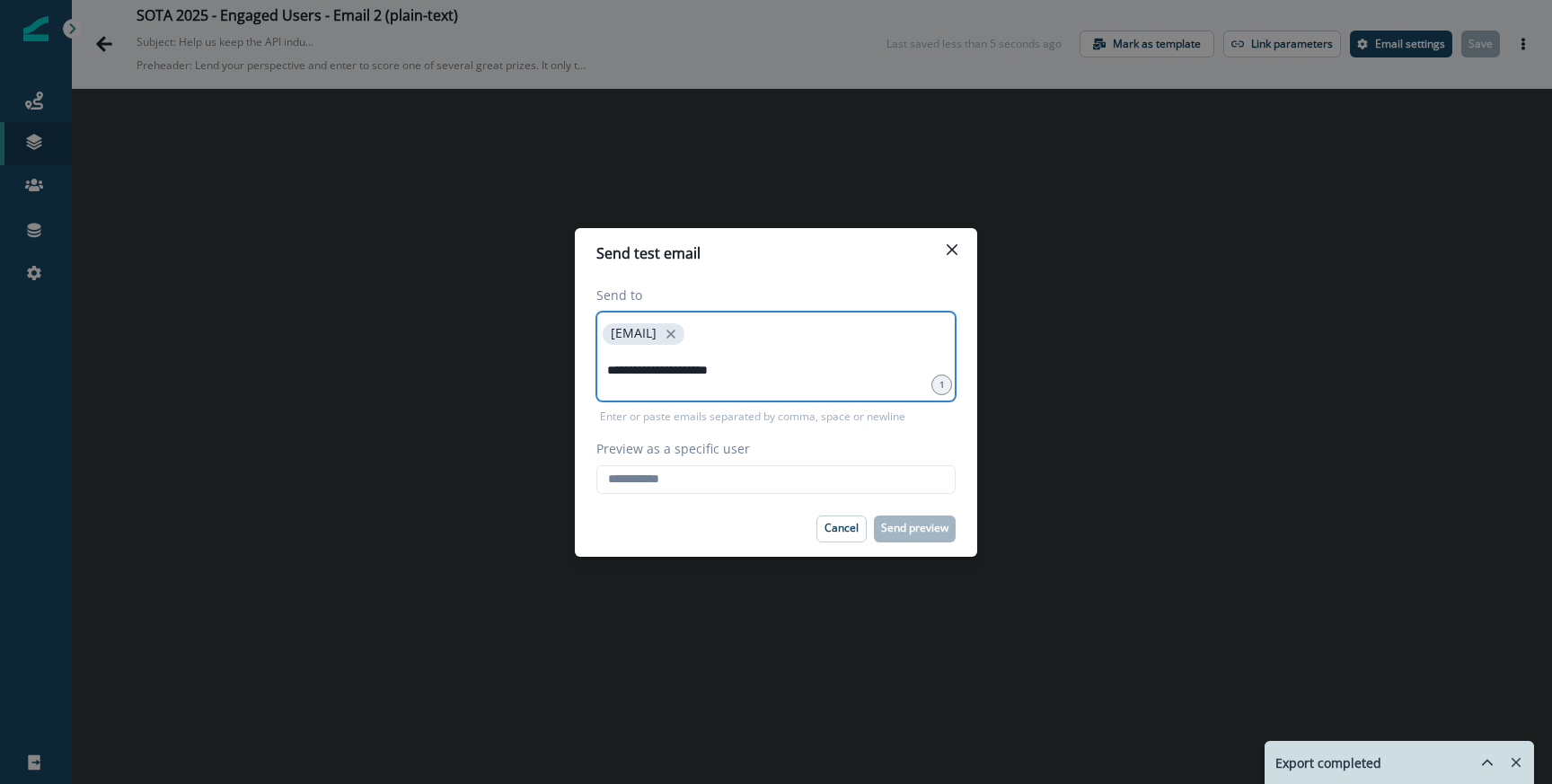 type on "**********" 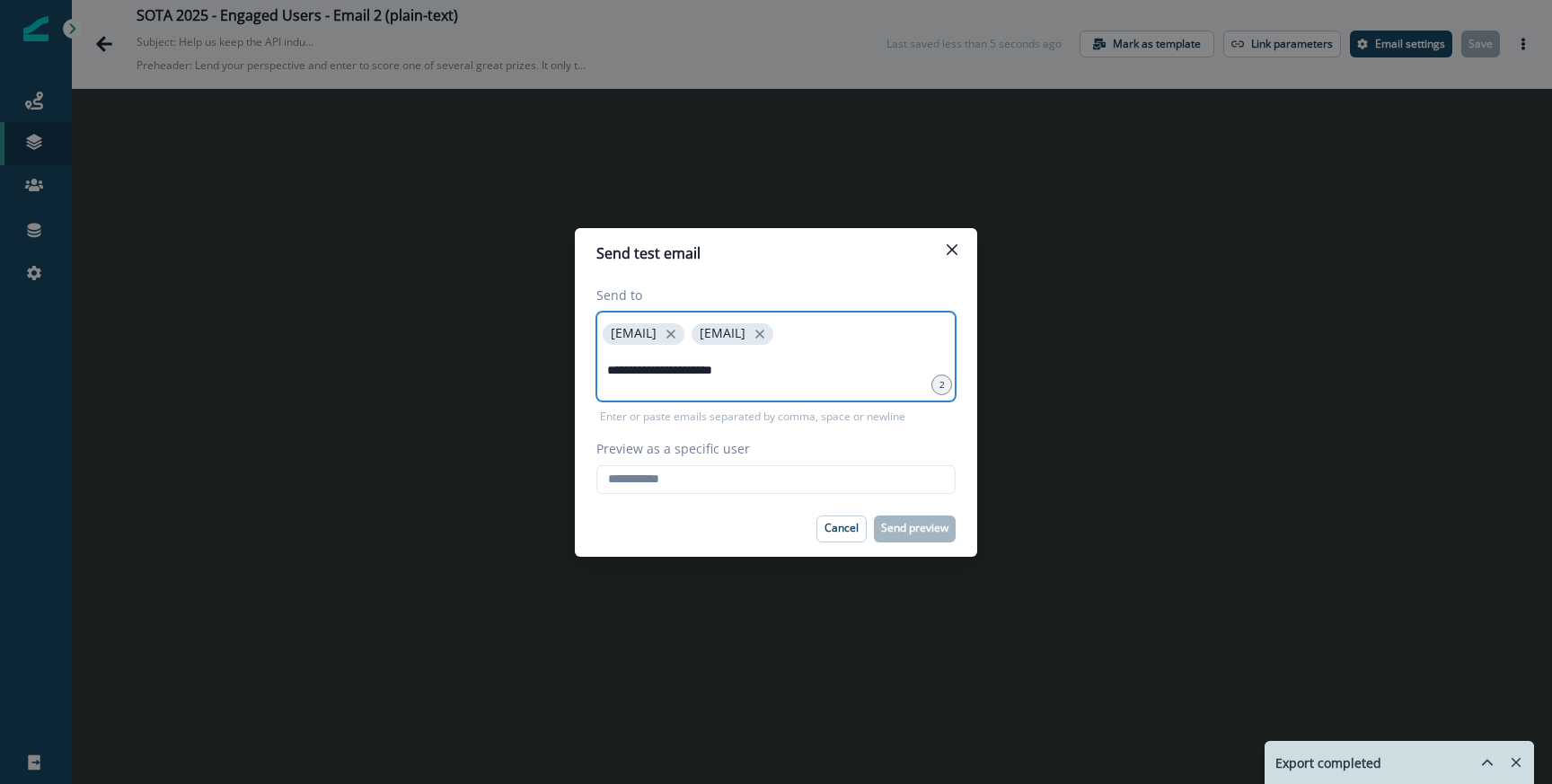 type on "**********" 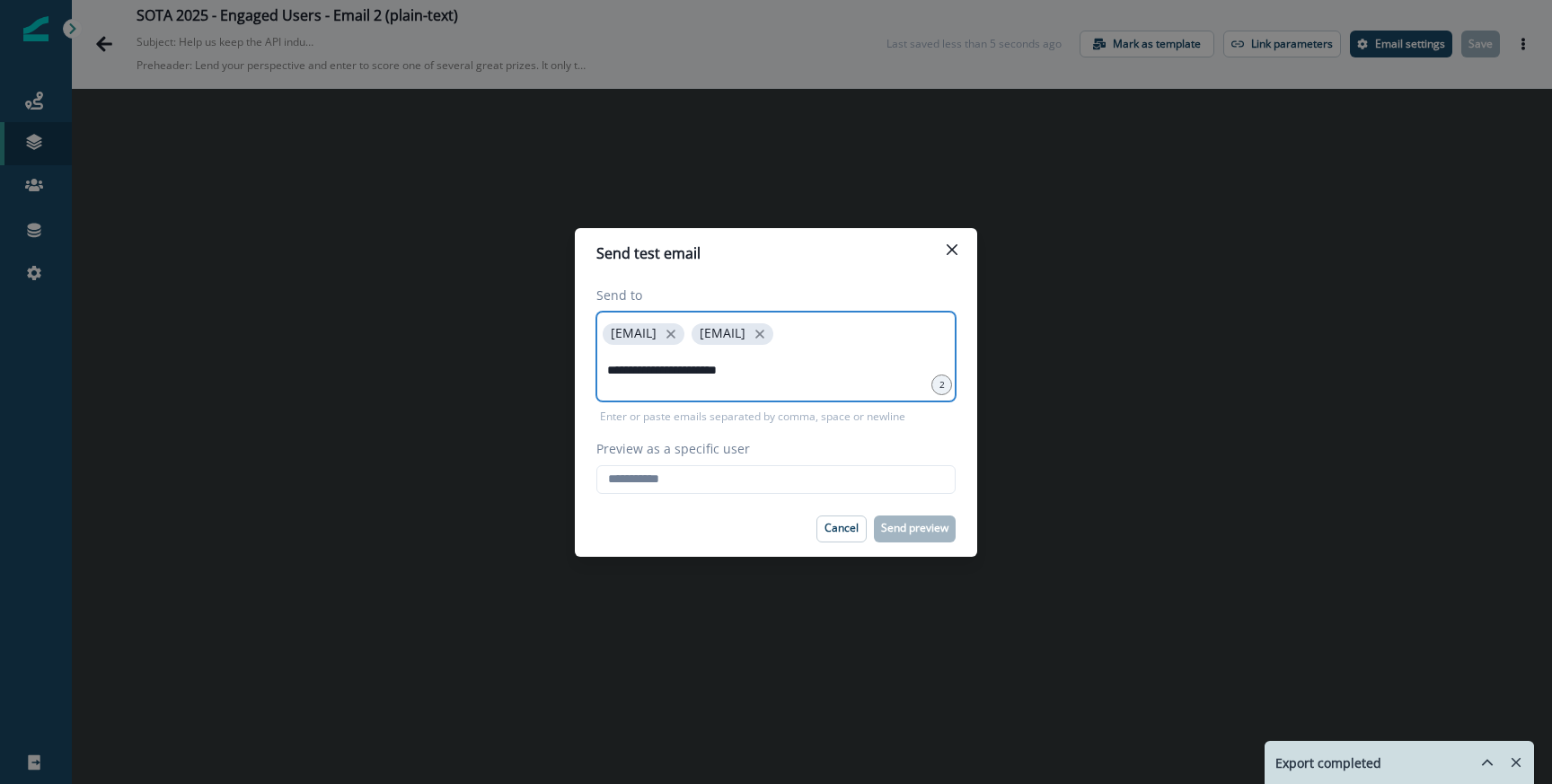 type 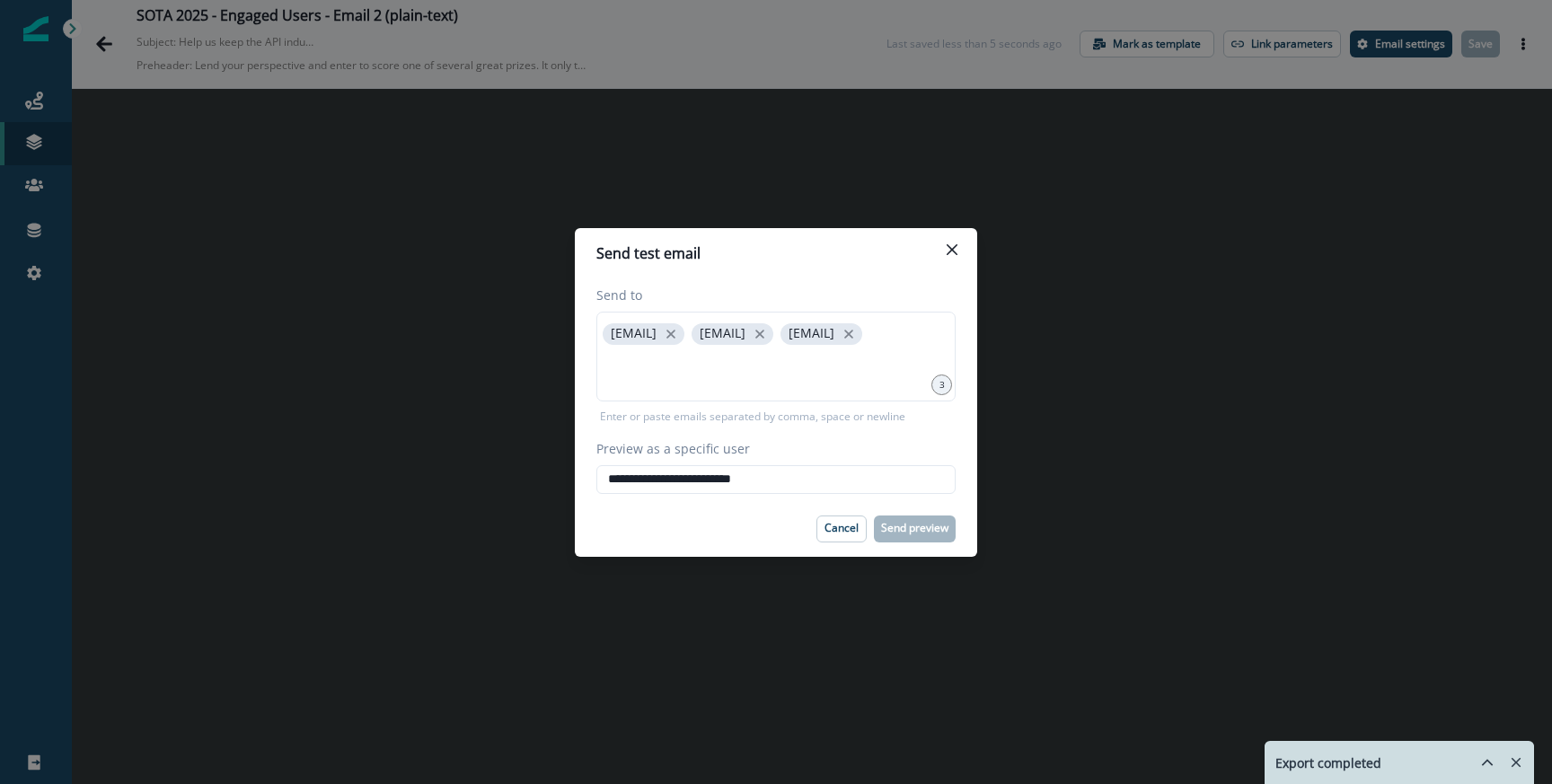type on "**********" 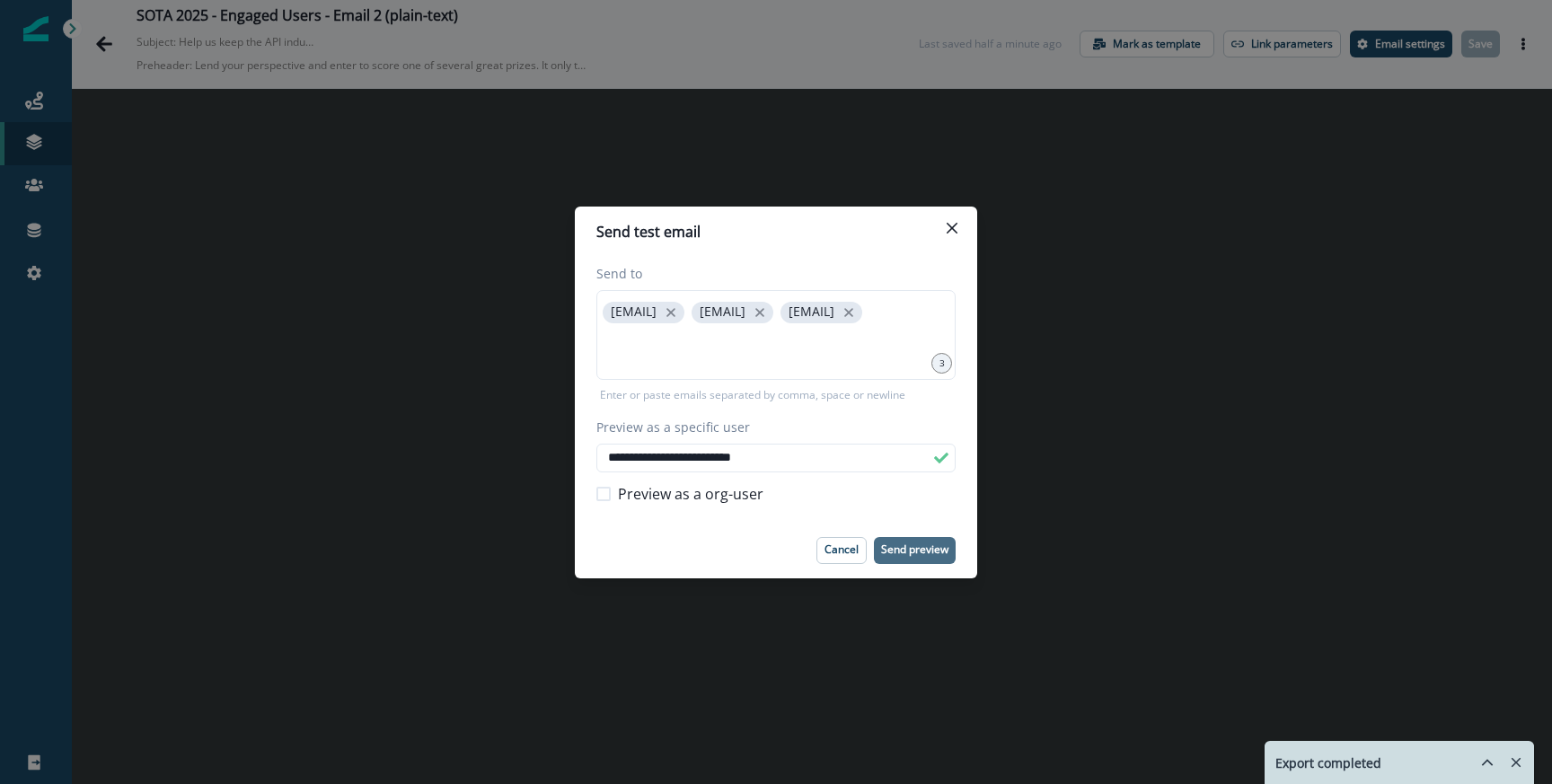 click on "Send preview" at bounding box center (914, 550) 